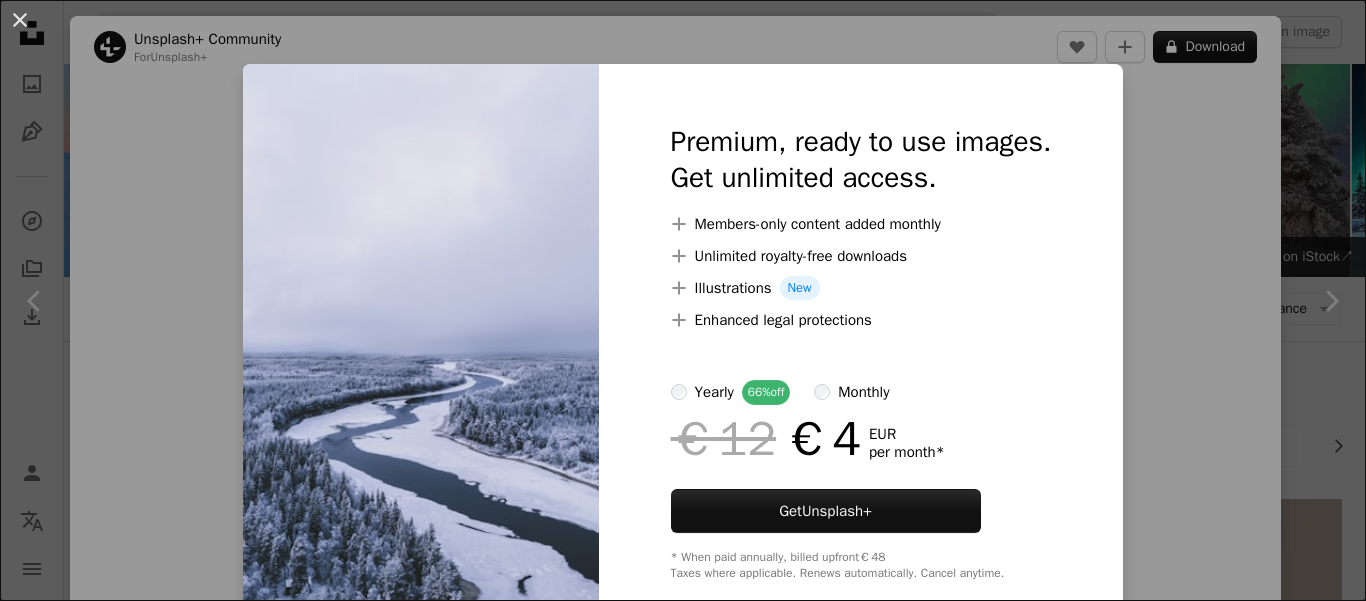 scroll, scrollTop: 1300, scrollLeft: 0, axis: vertical 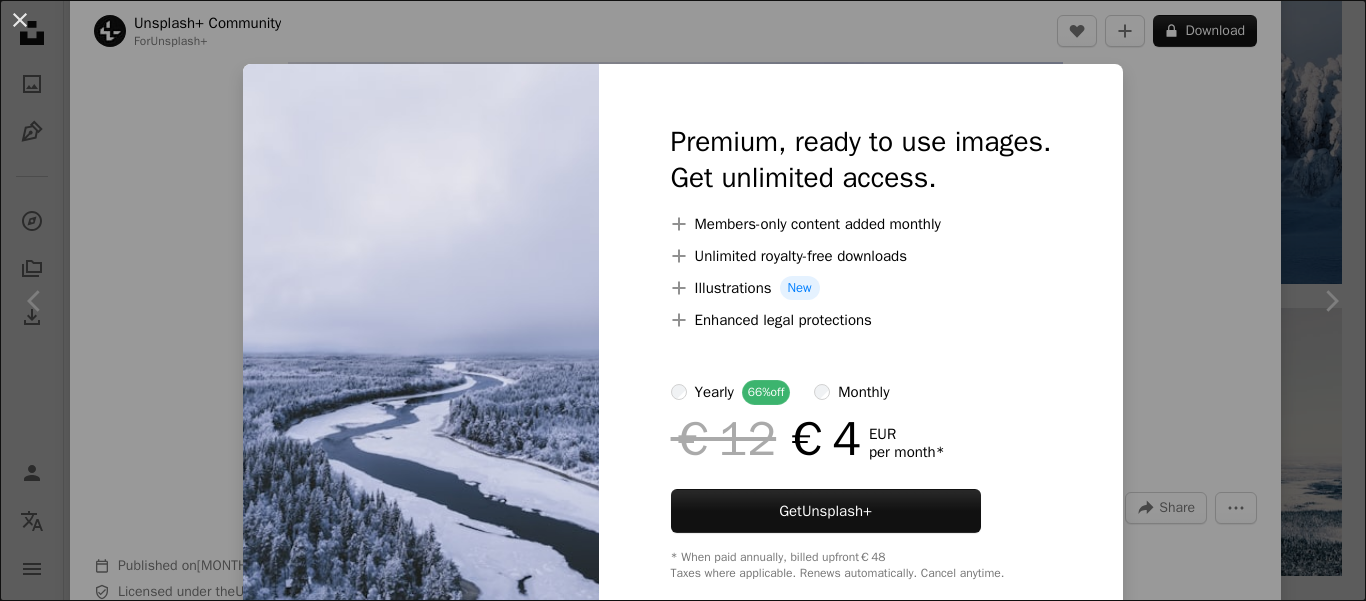 click on "An X shape Premium, ready to use images. Get unlimited access. A plus sign Members-only content added monthly A plus sign Unlimited royalty-free downloads A plus sign Illustrations  New A plus sign Enhanced legal protections yearly 66%  off monthly €12   €4 EUR per month * Get  Unsplash+ * When paid annually, billed upfront  €48 Taxes where applicable. Renews automatically. Cancel anytime." at bounding box center (683, 300) 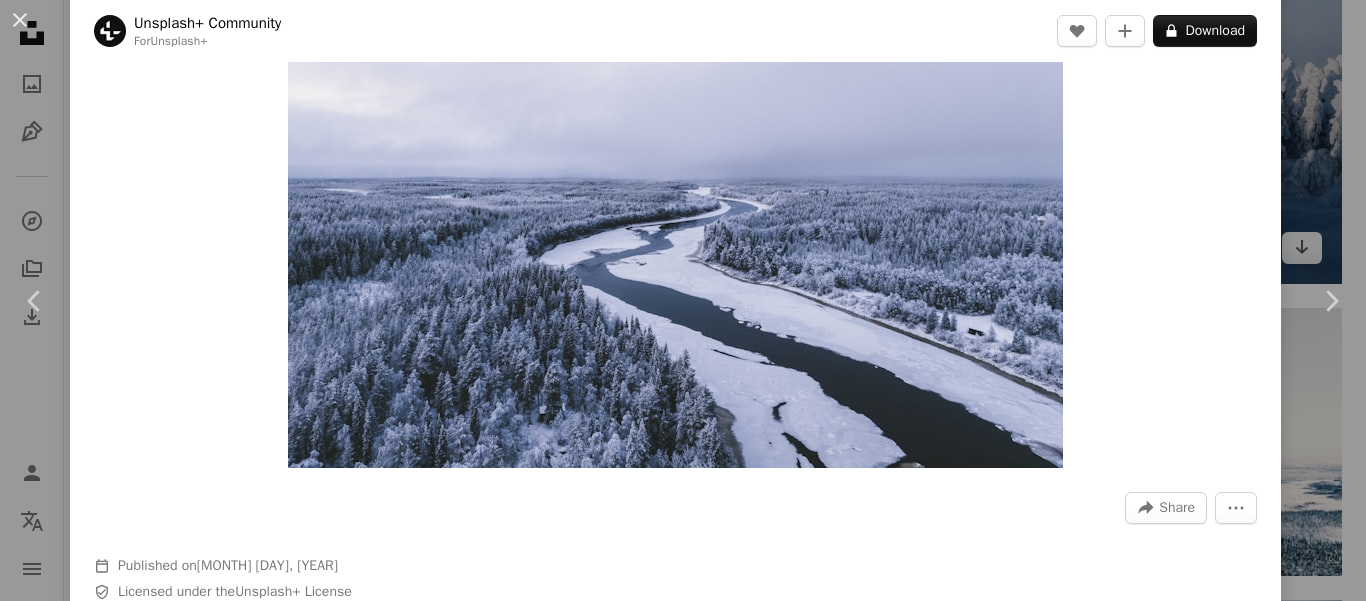 click on "An X shape Chevron left Chevron right Unsplash+ Community For  Unsplash+ A heart A plus sign A lock Download Zoom in A forward-right arrow Share More Actions Calendar outlined Published on  [MONTH] [DAY], [YEAR] Safety Licensed under the  Unsplash+ License river wallpapers backgrounds outdoors drone photography aerial photography Public domain images From this series Chevron right Plus sign for Unsplash+ Plus sign for Unsplash+ Plus sign for Unsplash+ Plus sign for Unsplash+ Plus sign for Unsplash+ Plus sign for Unsplash+ Plus sign for Unsplash+ Plus sign for Unsplash+ Plus sign for Unsplash+ Related images Plus sign for Unsplash+ A heart A plus sign Unsplash+ Community For  Unsplash+ A lock Download Plus sign for Unsplash+ A heart A plus sign Unsplash+ Community For  Unsplash+ A lock Download Plus sign for Unsplash+ A heart A plus sign Unsplash+ Community For  Unsplash+ A lock Download Plus sign for Unsplash+ A heart A plus sign Unsplash+ Community For  Unsplash+ A lock Download A heart" at bounding box center (683, 300) 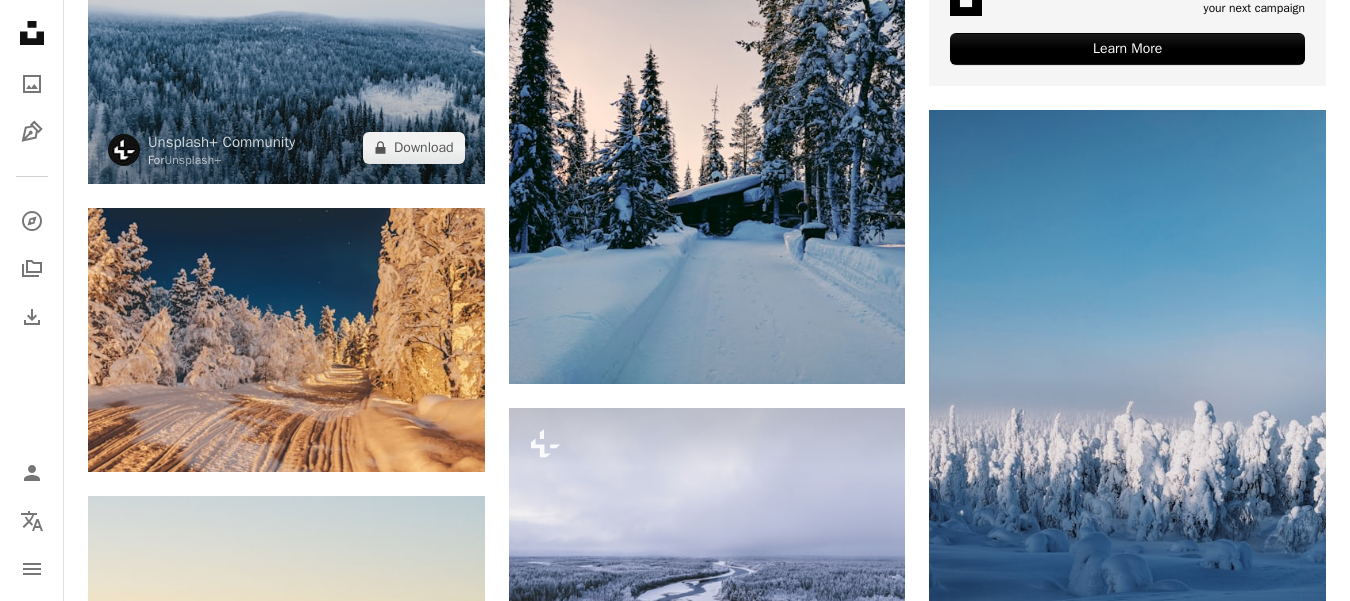 scroll, scrollTop: 1000, scrollLeft: 0, axis: vertical 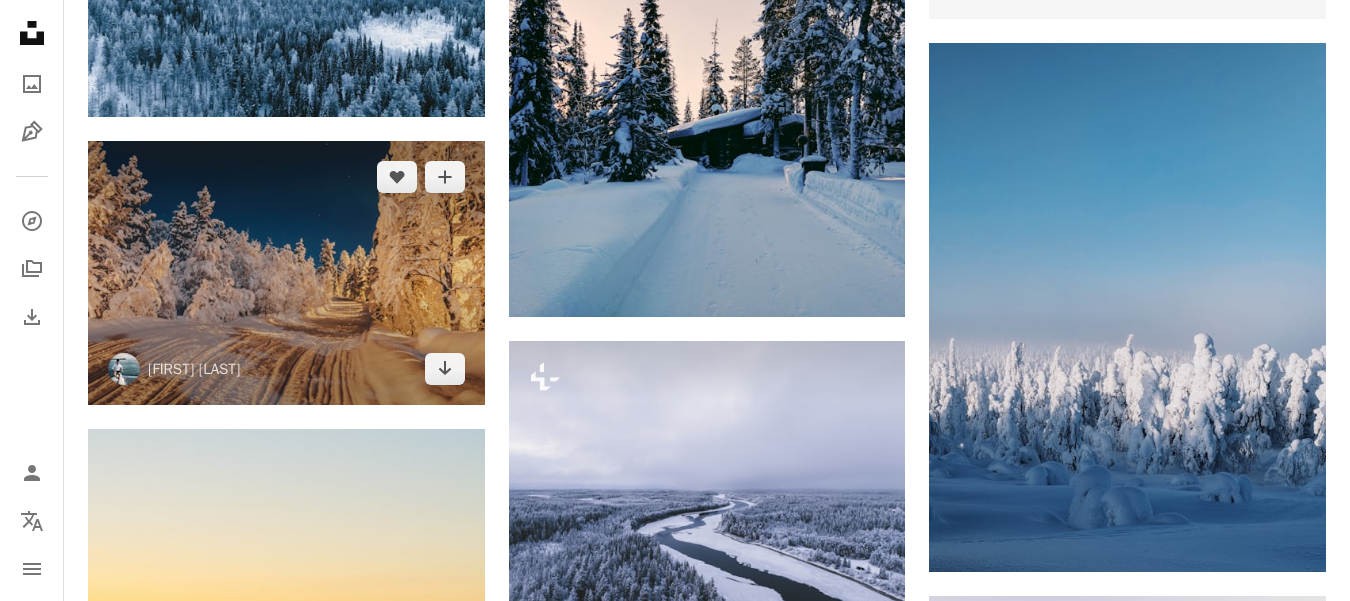 click at bounding box center (286, 273) 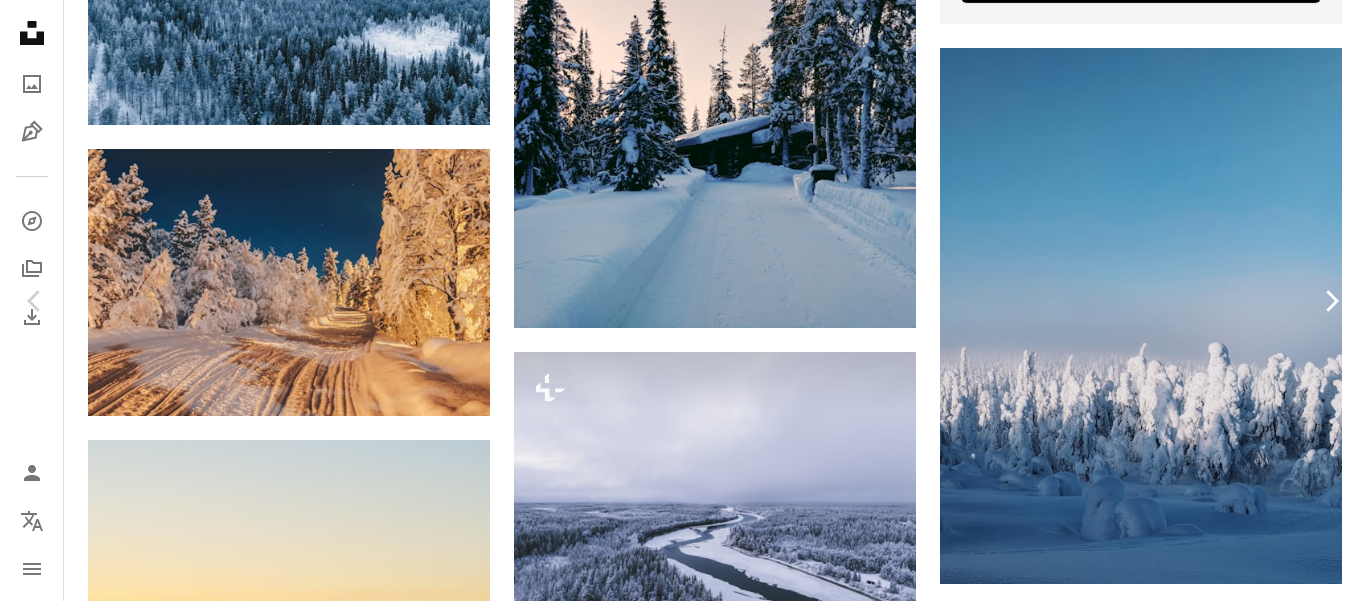 drag, startPoint x: 1332, startPoint y: 222, endPoint x: 1320, endPoint y: 223, distance: 12.0415945 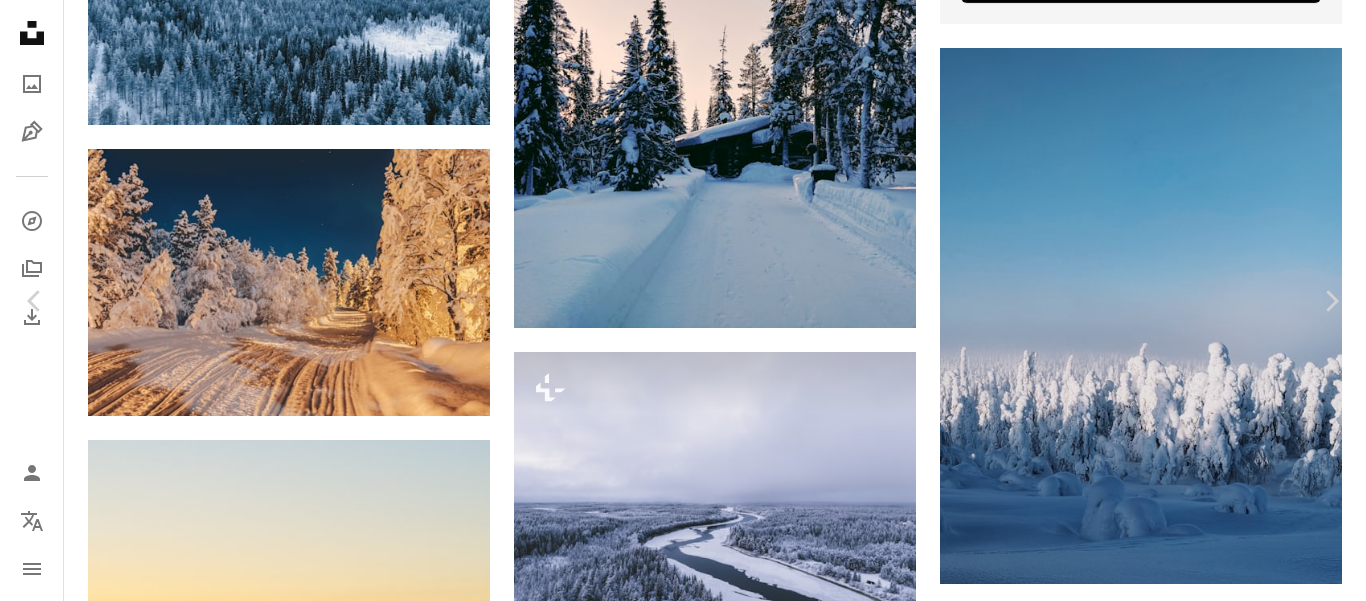 click on "An X shape Chevron left Chevron right [FIRST] Available for hire A checkmark inside of a circle A heart A plus sign Download free Chevron down Zoom in Views [NUMBER] Downloads [NUMBER] A forward-right arrow Share Info icon Info More Actions Calendar outlined Published on  [DATE], [YEAR] Camera [BRAND], [MODEL] Safety Free to use under the  Unsplash License finland lapland finland nature nordic nature finland winter finnish lapland forest land scenery weather fog outdoors horizon vegetation woodland Free pictures Browse premium related images on iStock  |  Save 20% with code UNSPLASH20 View more on iStock  ↗ Related images A heart A plus sign [FIRST] [LAST] Available for hire A checkmark inside of a circle Arrow pointing down A heart A plus sign [FIRST] [LAST] Arrow pointing down A heart A plus sign [FIRST] [LAST] Available for hire A checkmark inside of a circle Arrow pointing down A heart A plus sign [FIRST] [LAST] Available for hire A checkmark inside of a circle Arrow pointing down A heart A plus sign [FIRST]" at bounding box center (683, 3877) 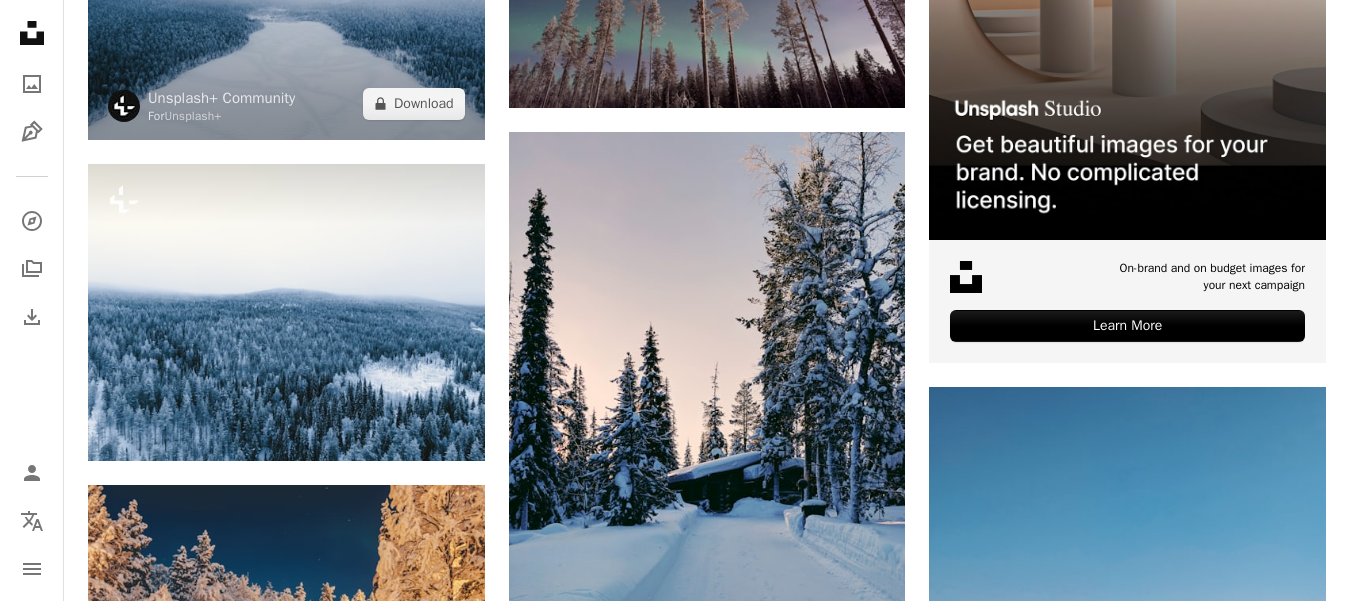 scroll, scrollTop: 700, scrollLeft: 0, axis: vertical 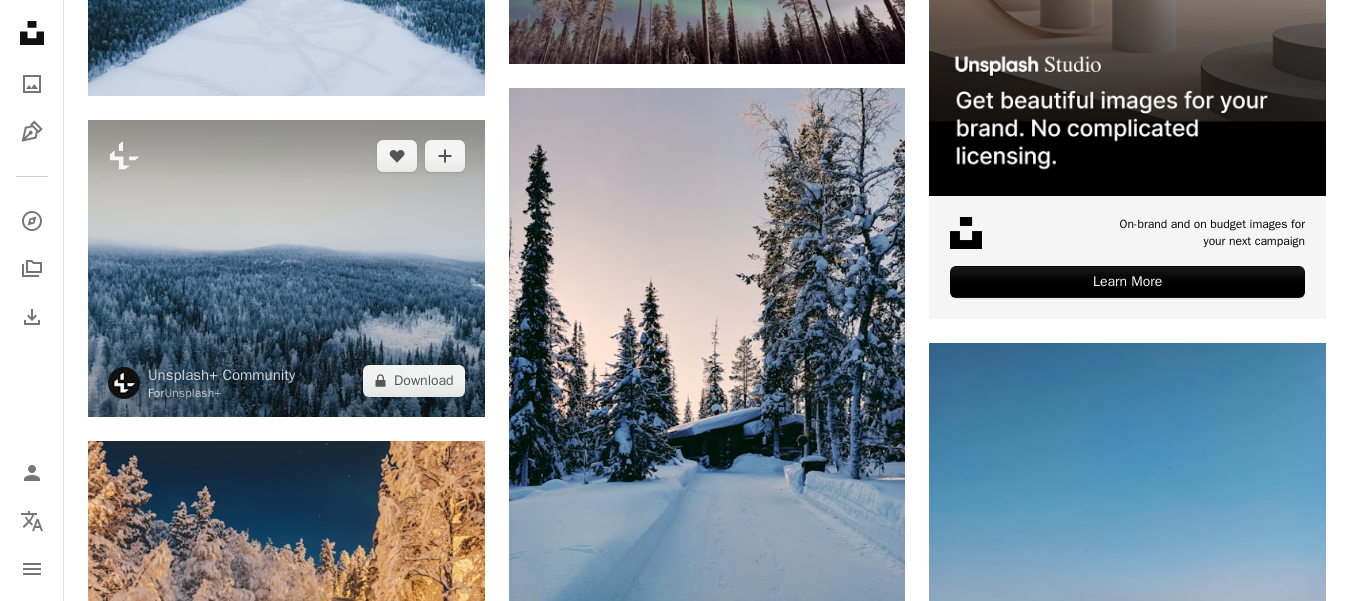 click at bounding box center (286, 268) 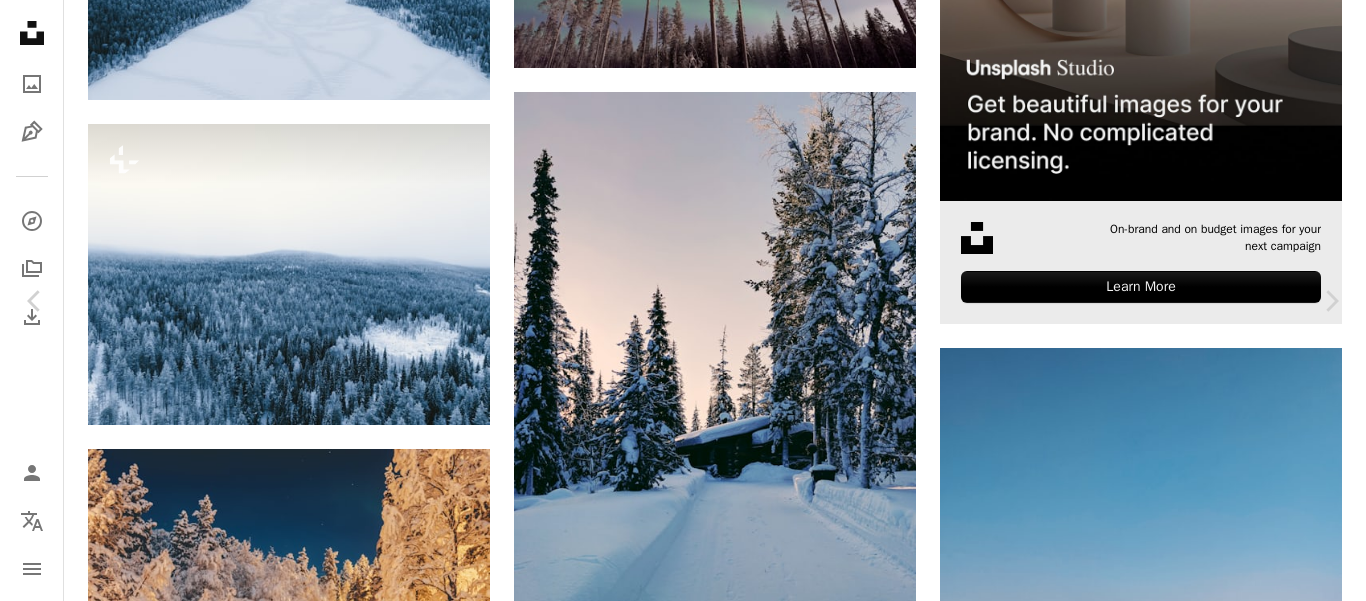 click on "An X shape Chevron left Chevron right Unsplash+ Community For Unsplash+ A heart A plus sign A lock Download Zoom in A forward-right arrow Share More Actions Calendar outlined Published on November [DAY], [YEAR] Safety Licensed under the Unsplash+ License winter wallpapers backgrounds cold snowy freezing wallpapera white out Free stock photos From this series Chevron right Plus sign for Unsplash+ Plus sign for Unsplash+ Plus sign for Unsplash+ Plus sign for Unsplash+ Plus sign for Unsplash+ Plus sign for Unsplash+ Plus sign for Unsplash+ Plus sign for Unsplash+ Plus sign for Unsplash+ Plus sign for Unsplash+ Related images Plus sign for Unsplash+ A heart A plus sign Unsplash+ Community For Unsplash+ A lock Download Plus sign for Unsplash+ A heart A plus sign Unsplash+ Community For Unsplash+ A lock Download Plus sign for Unsplash+ A heart A plus sign Unsplash+ Community For Unsplash+ A lock Download Plus sign for Unsplash+ A heart A plus sign Unsplash+ Community For Unsplash+ A lock Download A heart For" at bounding box center (683, 4177) 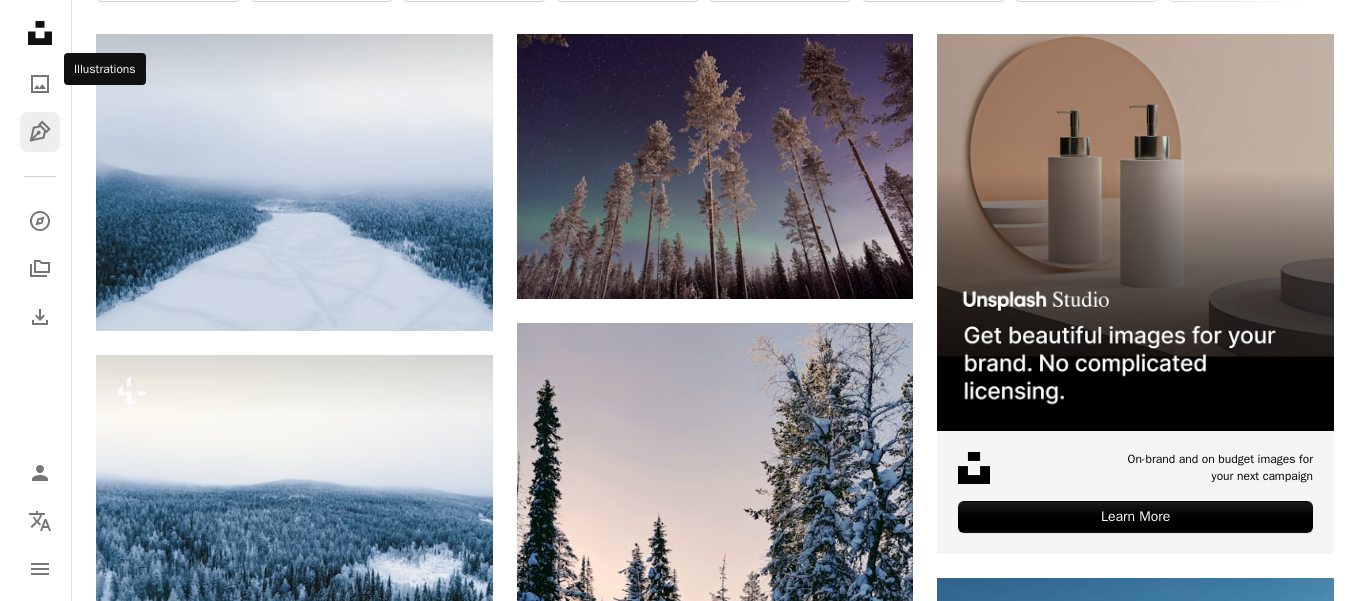 scroll, scrollTop: 400, scrollLeft: 0, axis: vertical 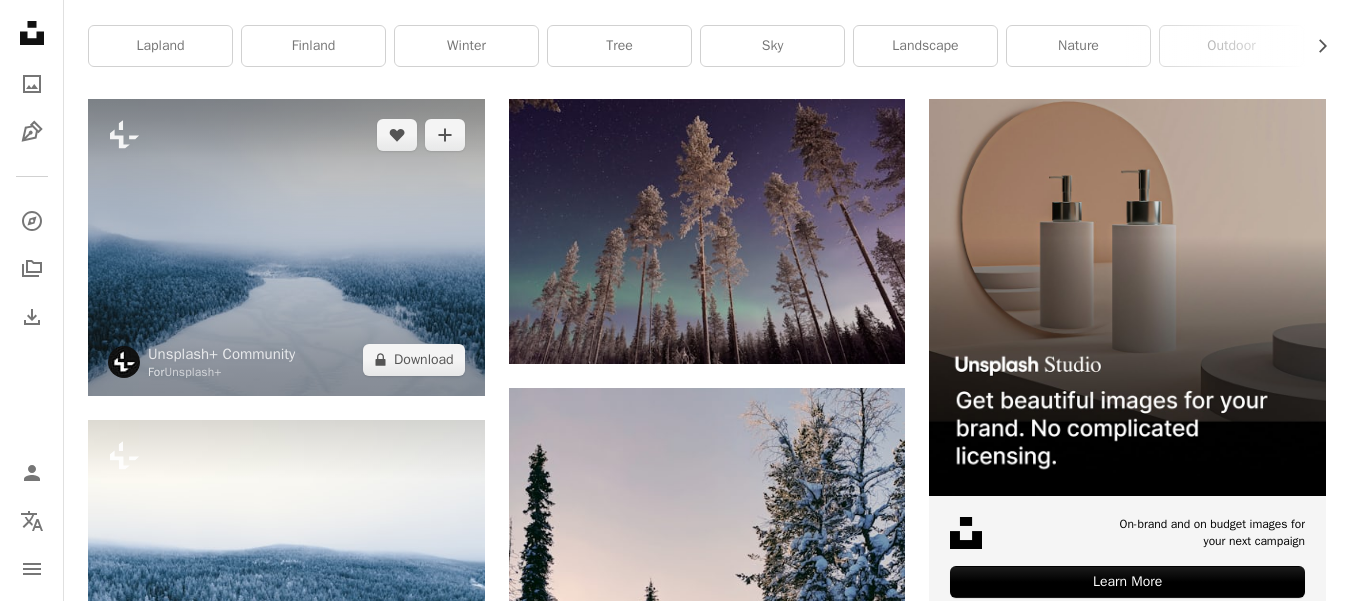 click at bounding box center (286, 247) 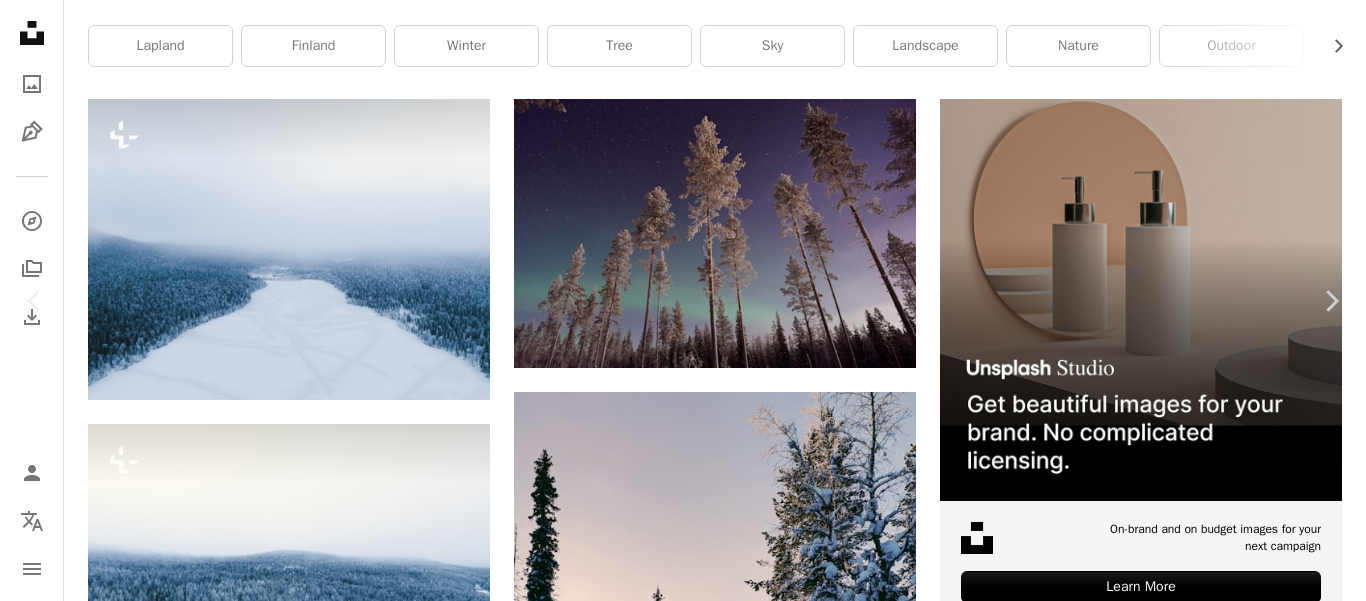scroll, scrollTop: 400, scrollLeft: 0, axis: vertical 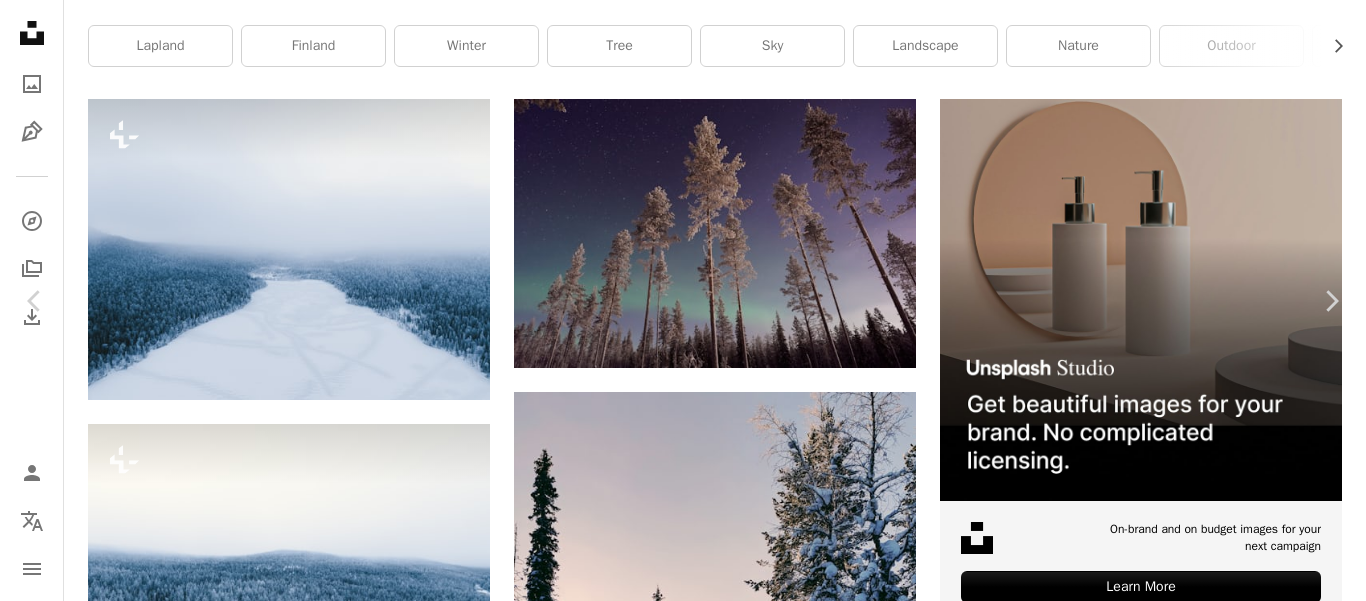 click on "An X shape Chevron left Chevron right Unsplash+ Community For  Unsplash+ A heart A plus sign A lock Download Zoom in A forward-right arrow Share More Actions Calendar outlined Published on  [DATE], [YEAR] Safety Licensed under the  Unsplash+ License wallpapers backgrounds From this series Chevron right Plus sign for Unsplash+ Plus sign for Unsplash+ Plus sign for Unsplash+ Plus sign for Unsplash+ Plus sign for Unsplash+ Plus sign for Unsplash+ Plus sign for Unsplash+ Plus sign for Unsplash+ Plus sign for Unsplash+ Plus sign for Unsplash+ Related images Plus sign for Unsplash+ A heart A plus sign Unsplash+ Community For  Unsplash+ A lock Download Plus sign for Unsplash+ A heart A plus sign Unsplash+ Community For  Unsplash+ A lock Download Plus sign for Unsplash+ A heart A plus sign Unsplash+ Community For  Unsplash+ A lock Download Plus sign for Unsplash+ A heart A plus sign Unsplash+ Community For  Unsplash+ For" at bounding box center [683, 4477] 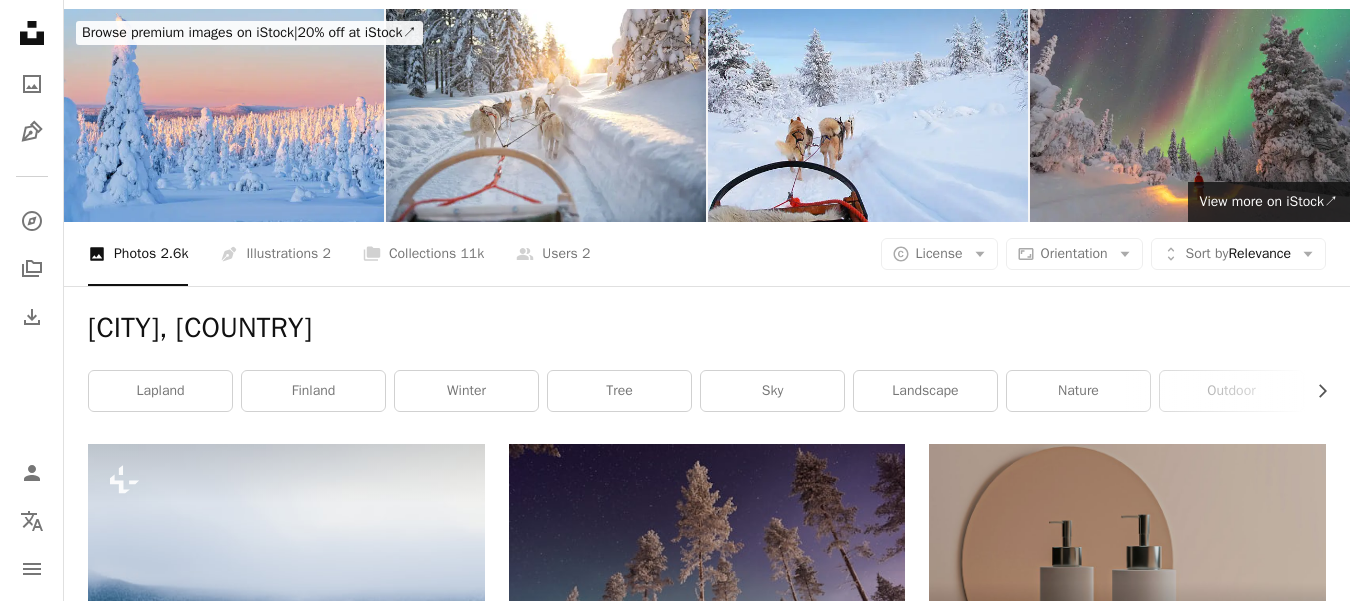 scroll, scrollTop: 0, scrollLeft: 0, axis: both 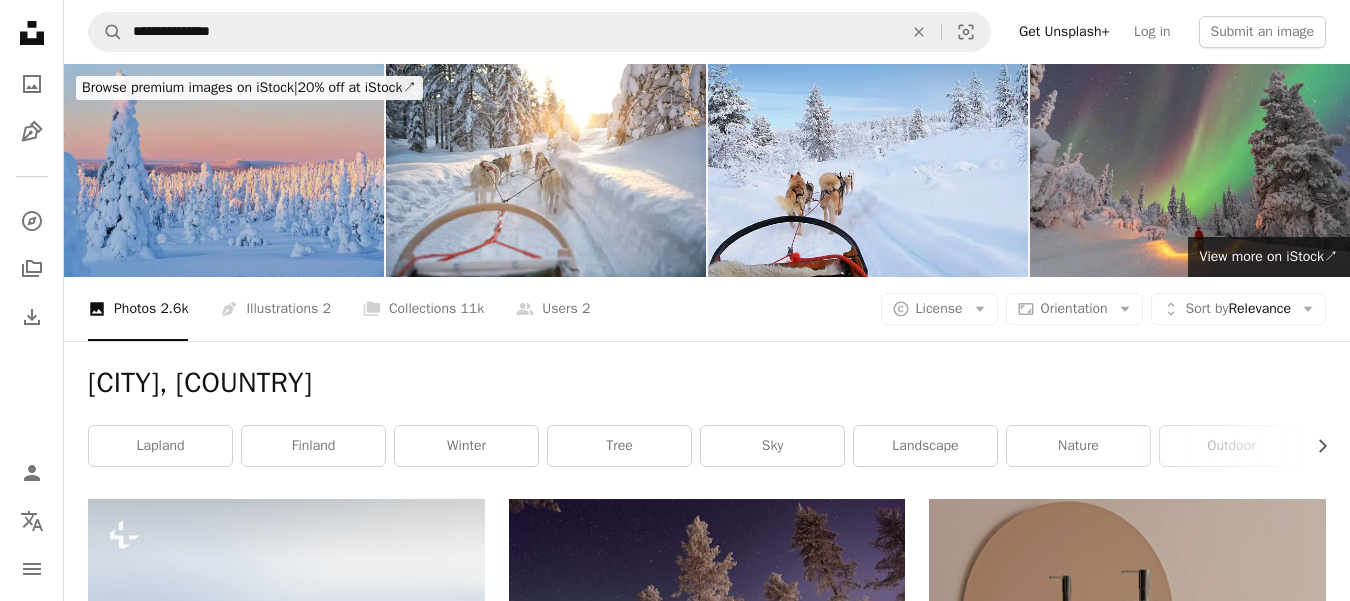 click at bounding box center [224, 170] 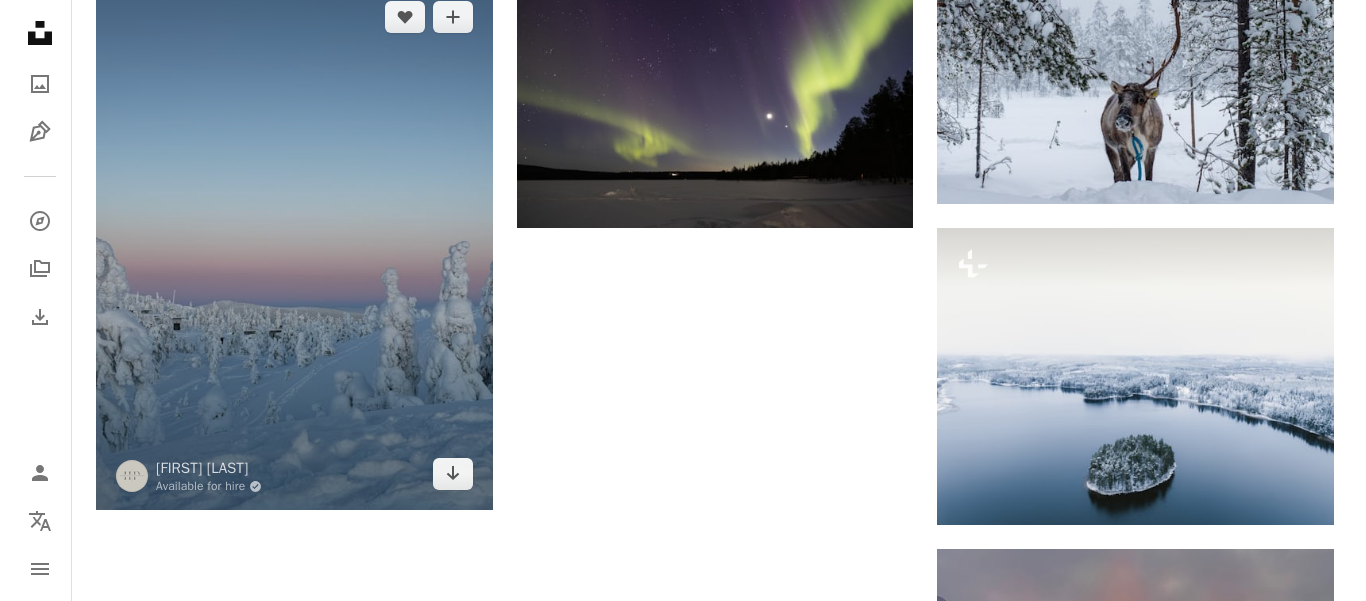 scroll, scrollTop: 2700, scrollLeft: 0, axis: vertical 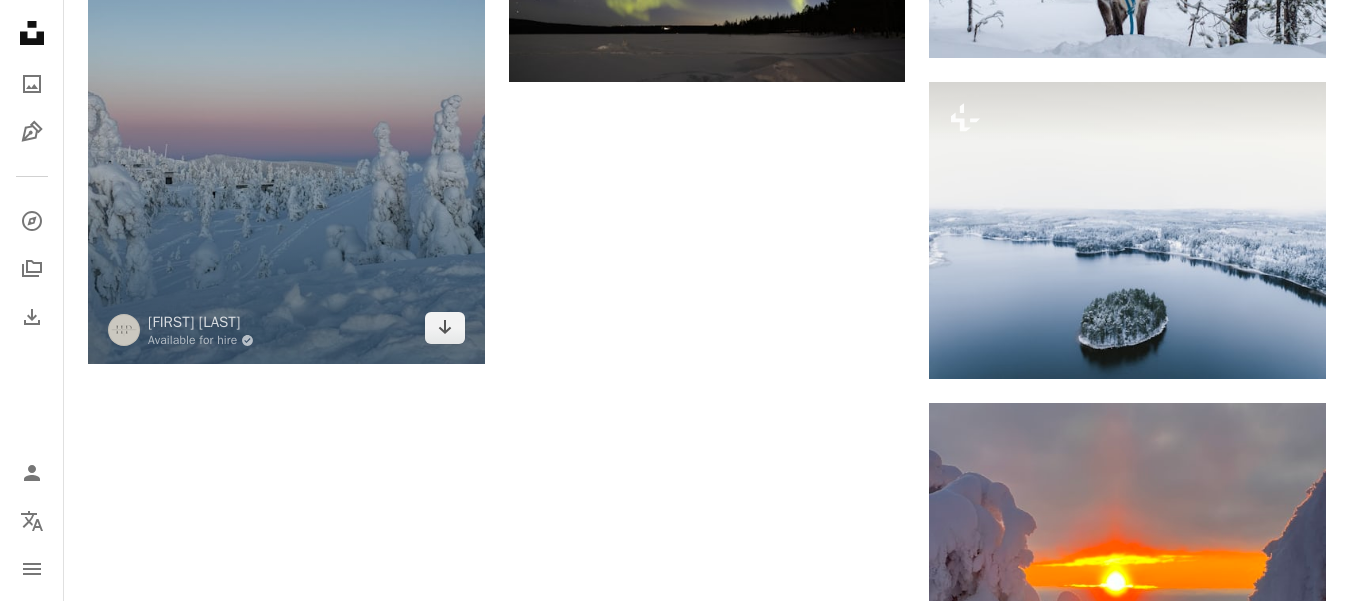 click at bounding box center (286, 99) 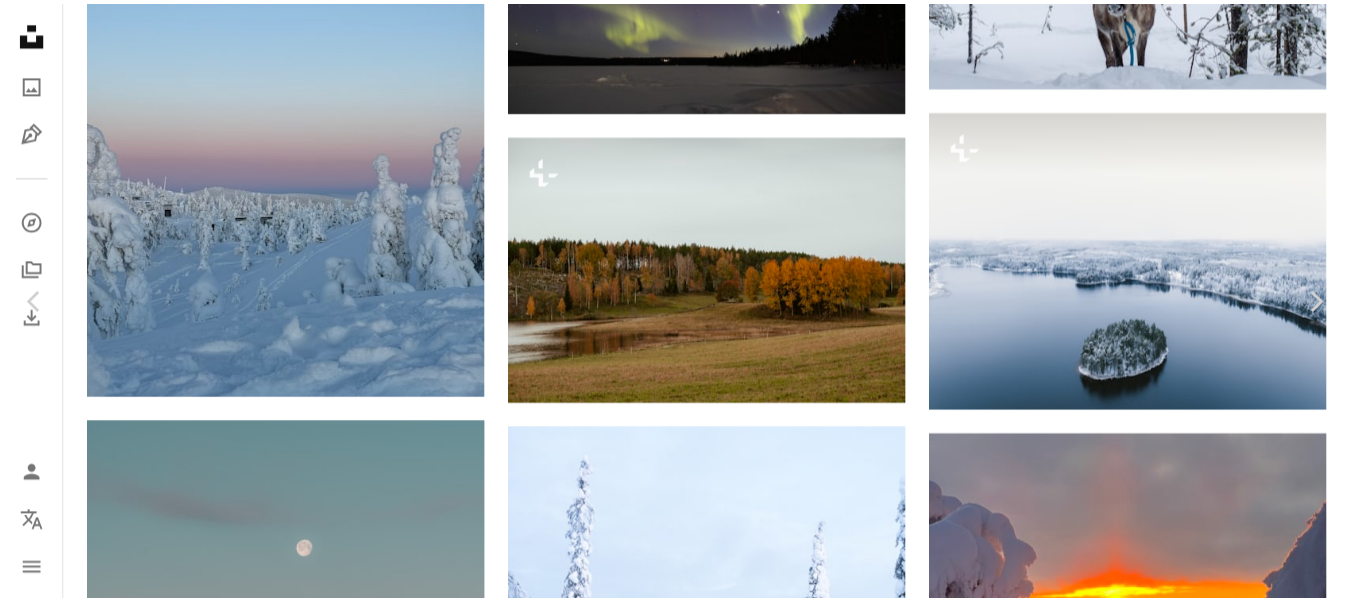 scroll, scrollTop: 300, scrollLeft: 0, axis: vertical 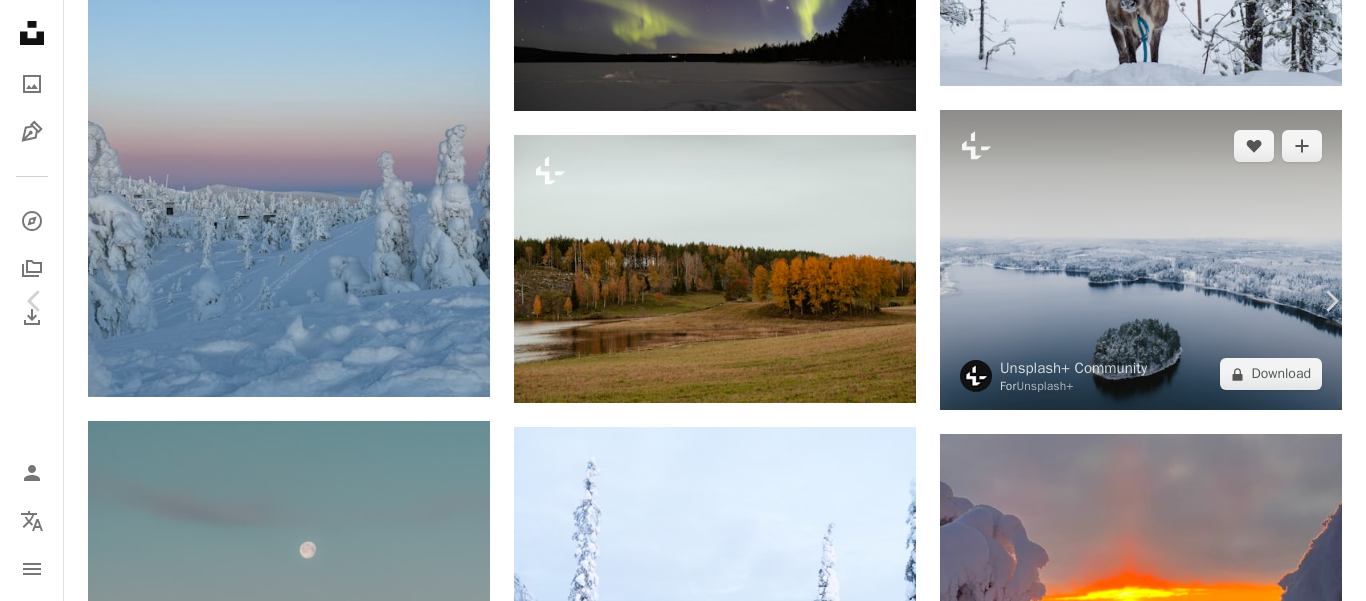 click on "A map marker [CITY], [COUNTRY]" at bounding box center [683, 4776] 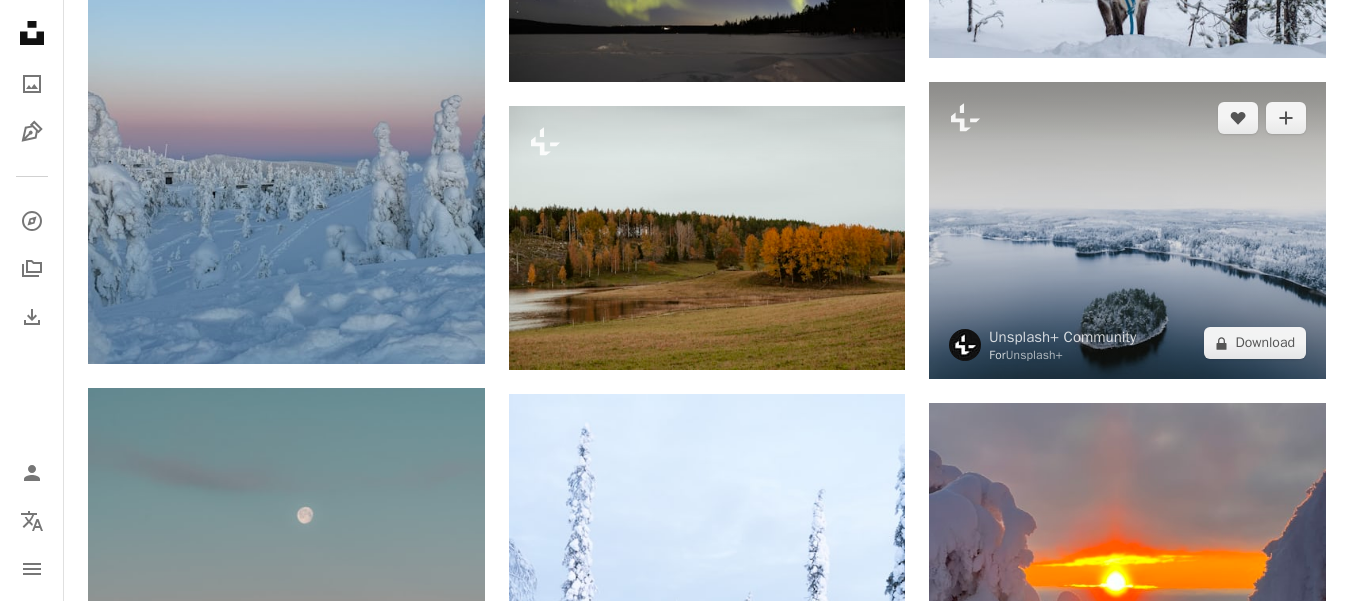 click at bounding box center (1127, 230) 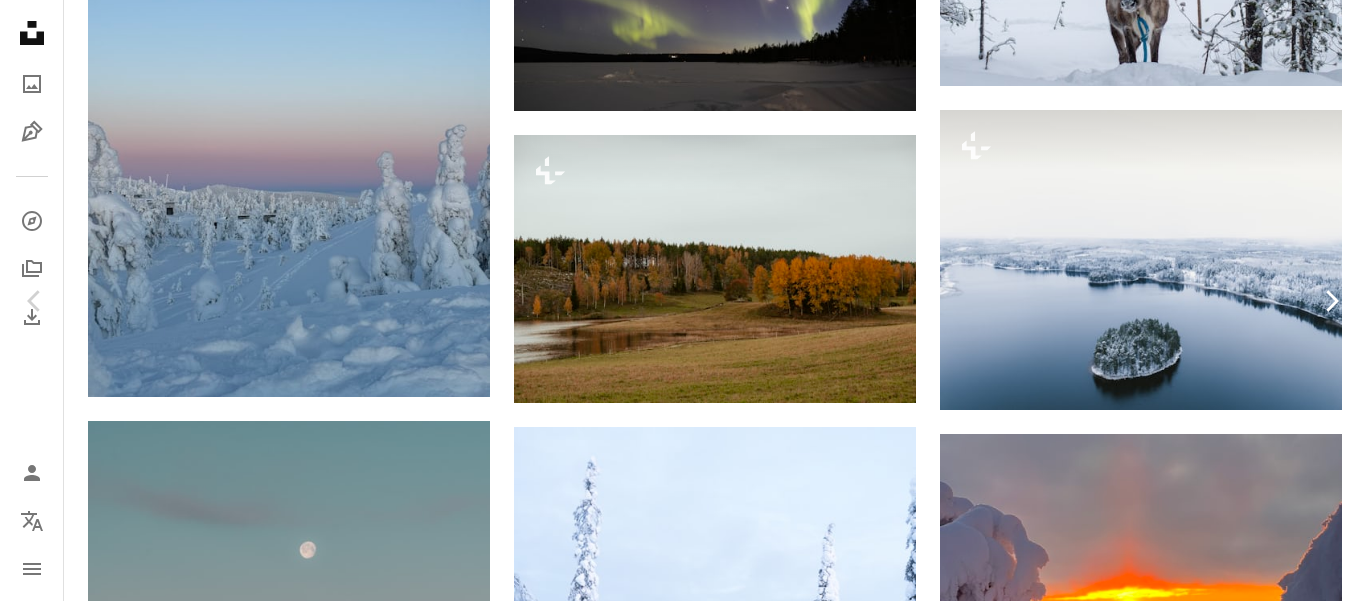 click on "Chevron right" at bounding box center (1331, 301) 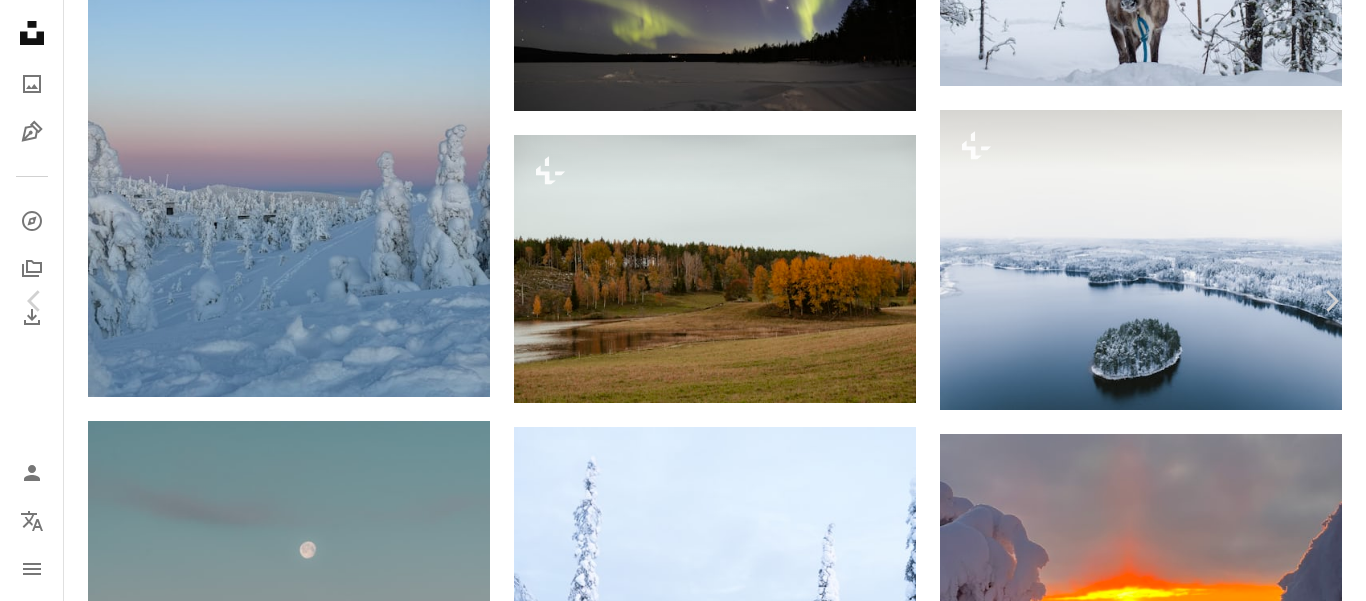 click on "winter [COUNTRY] cold winter forest lapland forest land blue plant snow grey ice outdoors vegetation woodland pine frost fir abies Public domain images Browse premium related images on iStock | Save 20% with code UNSPLASH20 Related images A heart A plus sign Valdemaras D. Available for hire A checkmark inside of a circle Arrow pointing down A heart A plus sign Kin Wai Cheung Arrow pointing down Plus sign for Unsplash+ A heart A plus sign Unsplash+ Community For Unsplash+ A lock Download A heart A plus sign Lena Polishko Available for hire A checkmark inside of a circle Arrow pointing down A heart A plus sign Roman Protsyshyn Arrow pointing down A heart" at bounding box center (683, 4776) 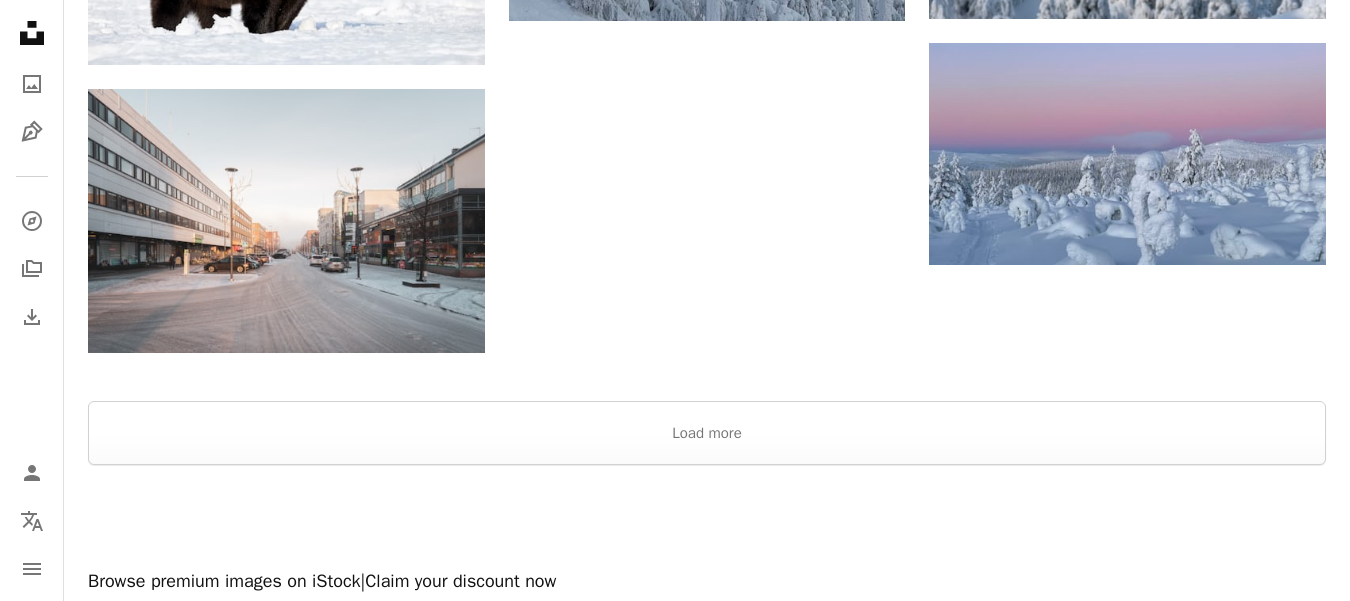 scroll, scrollTop: 5900, scrollLeft: 0, axis: vertical 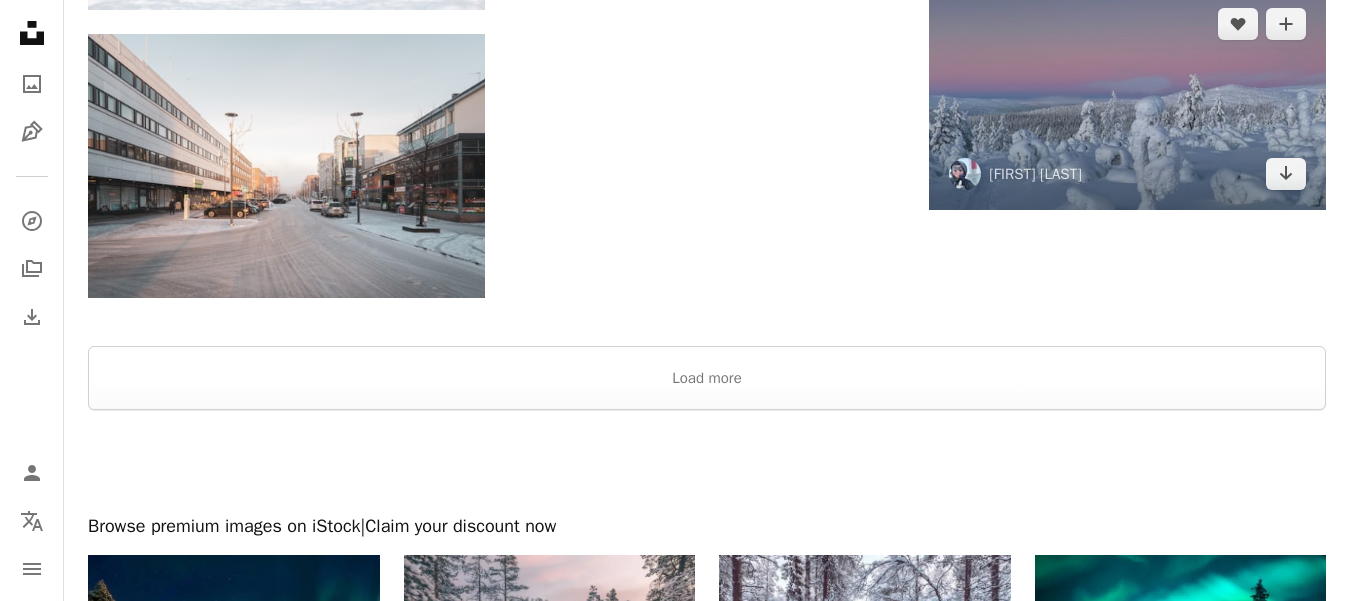click at bounding box center (1127, 99) 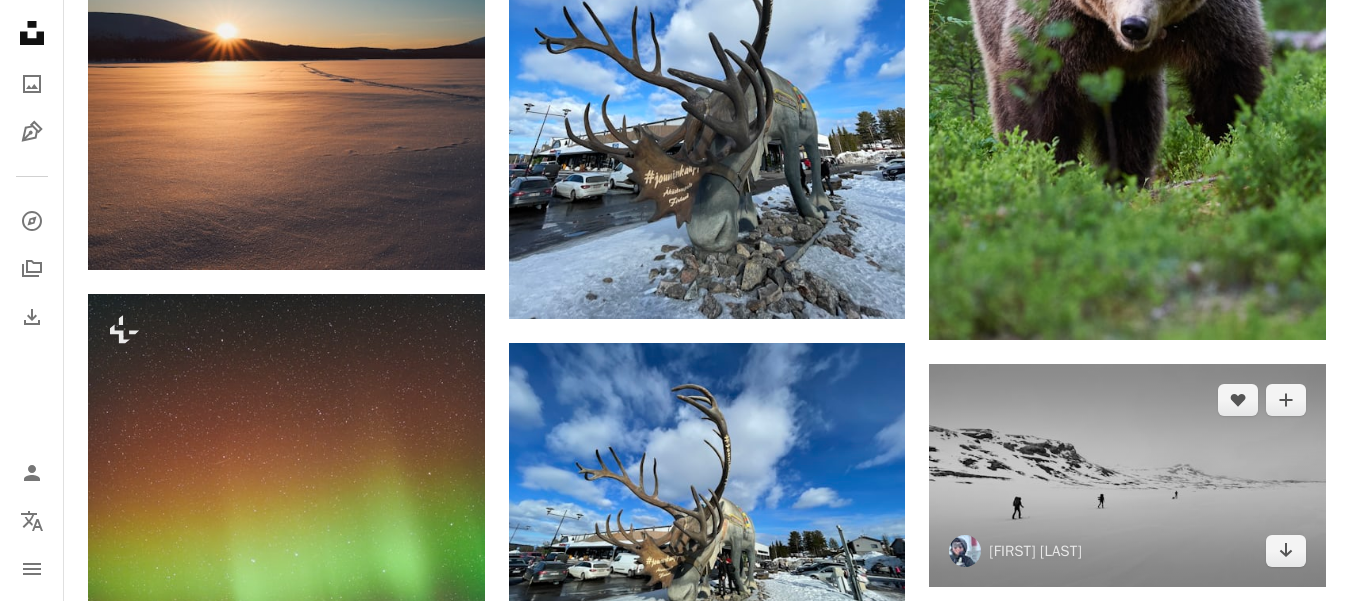 scroll, scrollTop: 6500, scrollLeft: 0, axis: vertical 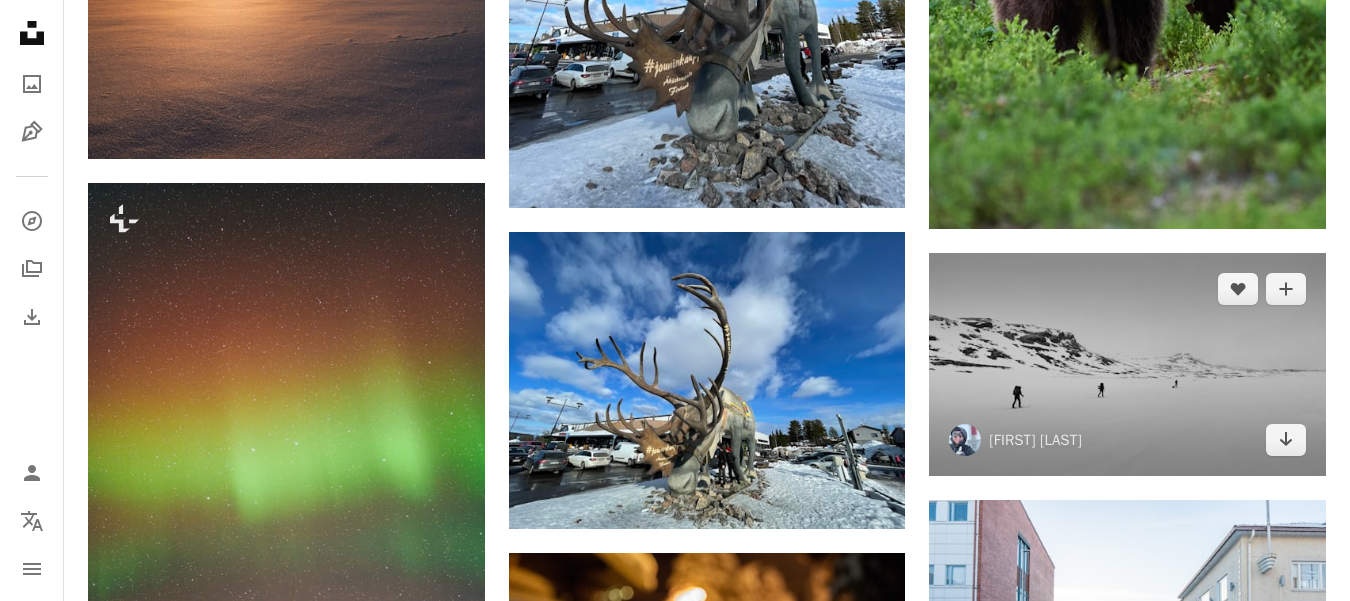 click at bounding box center [1127, 364] 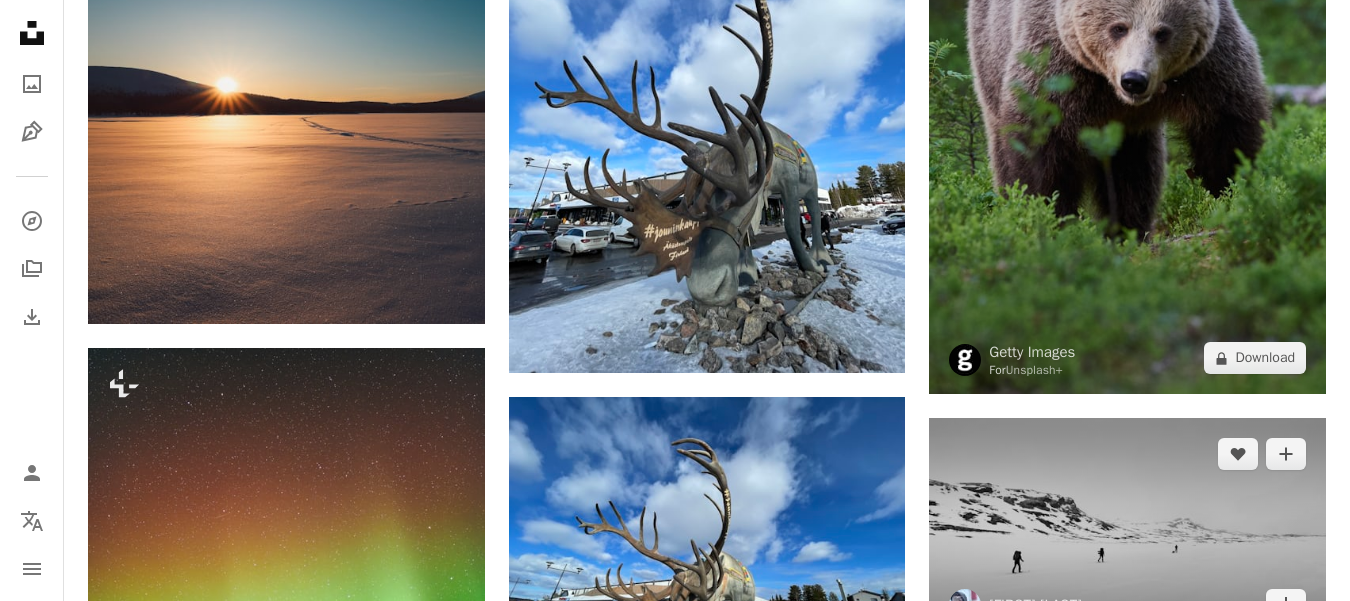 scroll, scrollTop: 6500, scrollLeft: 0, axis: vertical 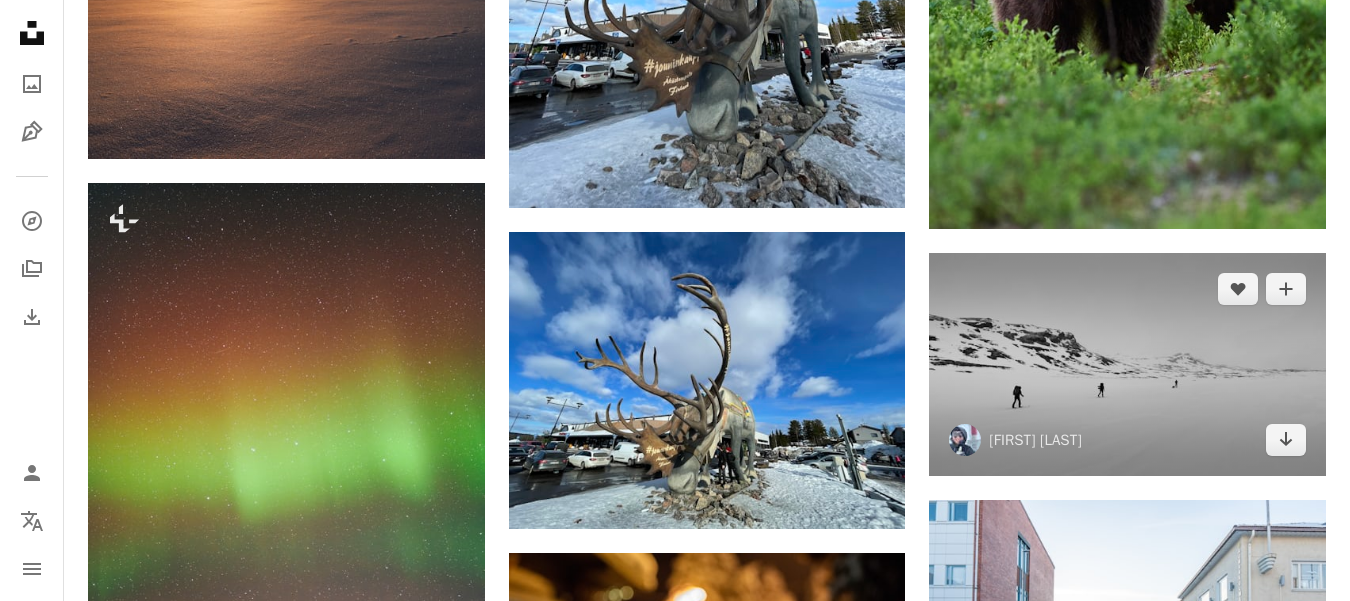 click at bounding box center (1127, 364) 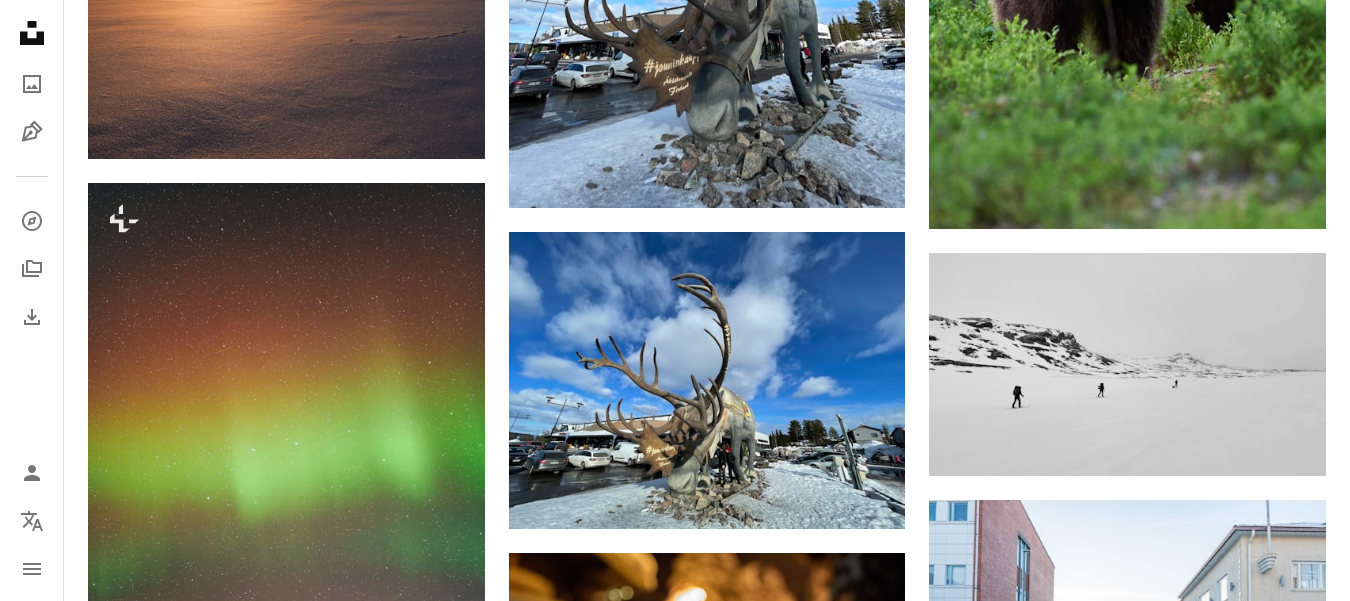 click on "Plus sign for Unsplash+ A heart A plus sign Unsplash+ Community For Unsplash+ A lock Download Plus sign for Unsplash+ A heart A plus sign Unsplash+ Community For Unsplash+ A lock Download A heart A plus sign [FIRST] [LAST] Arrow pointing down A heart A plus sign [FIRST] [LAST] Arrow pointing down A heart A plus sign [FIRST] [LAST] Available for hire A checkmark inside of a circle Arrow pointing down A heart A plus sign [FIRST] [LAST] Available for hire A checkmark inside of a circle Arrow pointing down A heart A plus sign [FIRST] [LAST] Available for hire A checkmark inside of a circle Arrow pointing down A heart A plus sign [FIRST] [LAST] Available for hire A checkmark inside of a circle Arrow pointing down A heart A plus sign [FIRST] [LAST] Arrow pointing down A heart A plus sign [FIRST] [LAST] Arrow pointing down A heart A plus sign" at bounding box center (707, -1621) 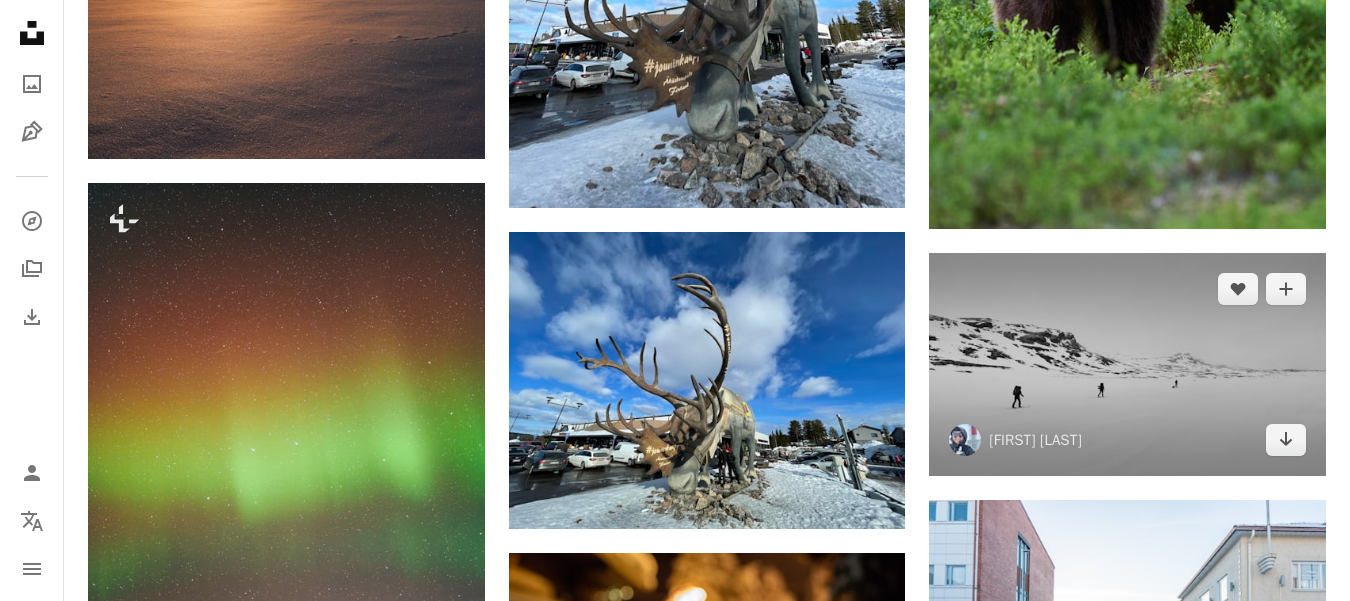 click at bounding box center [1127, 364] 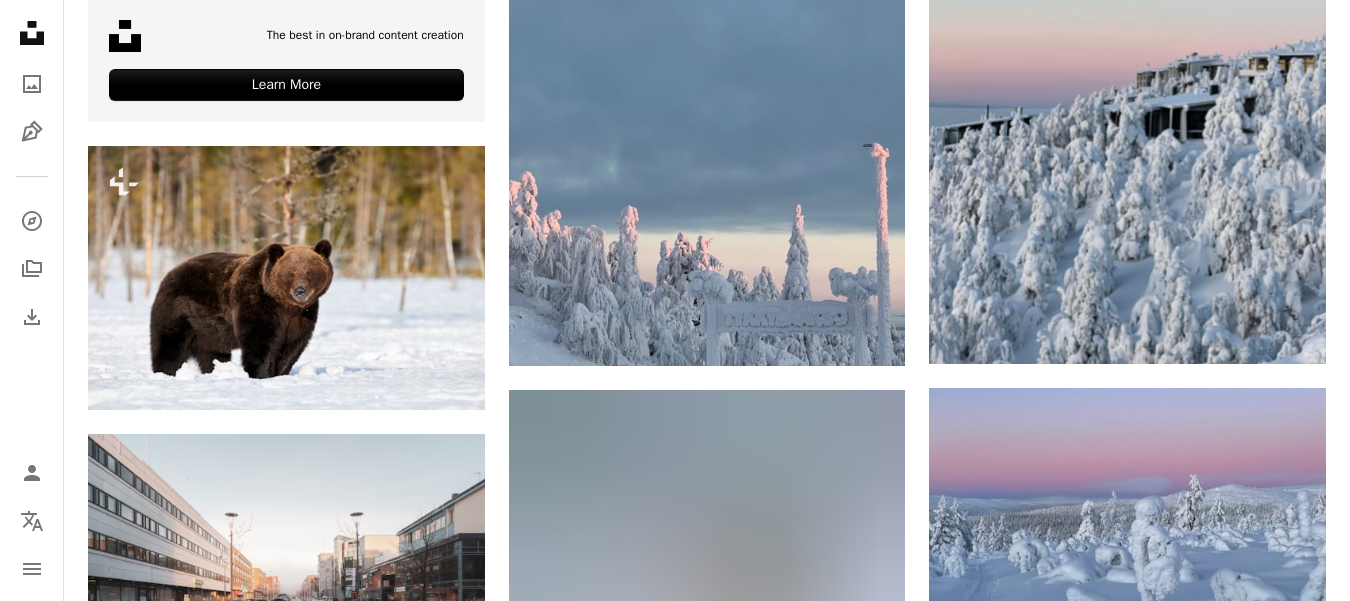 scroll, scrollTop: 5700, scrollLeft: 0, axis: vertical 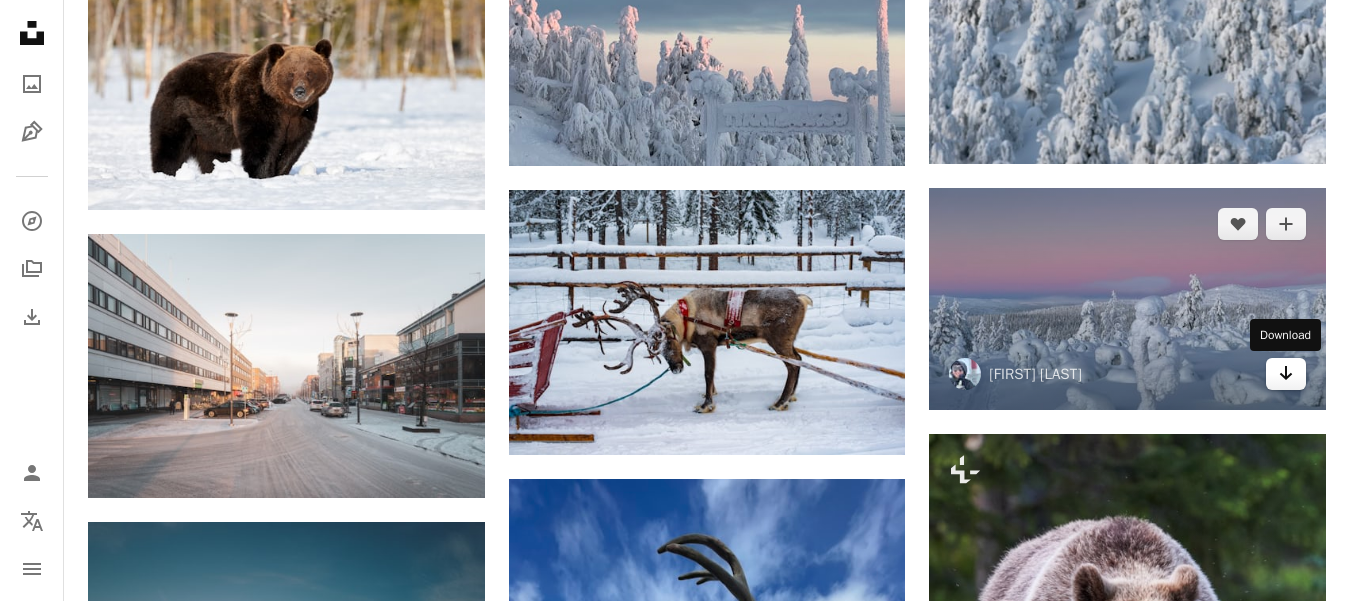 click on "Arrow pointing down" 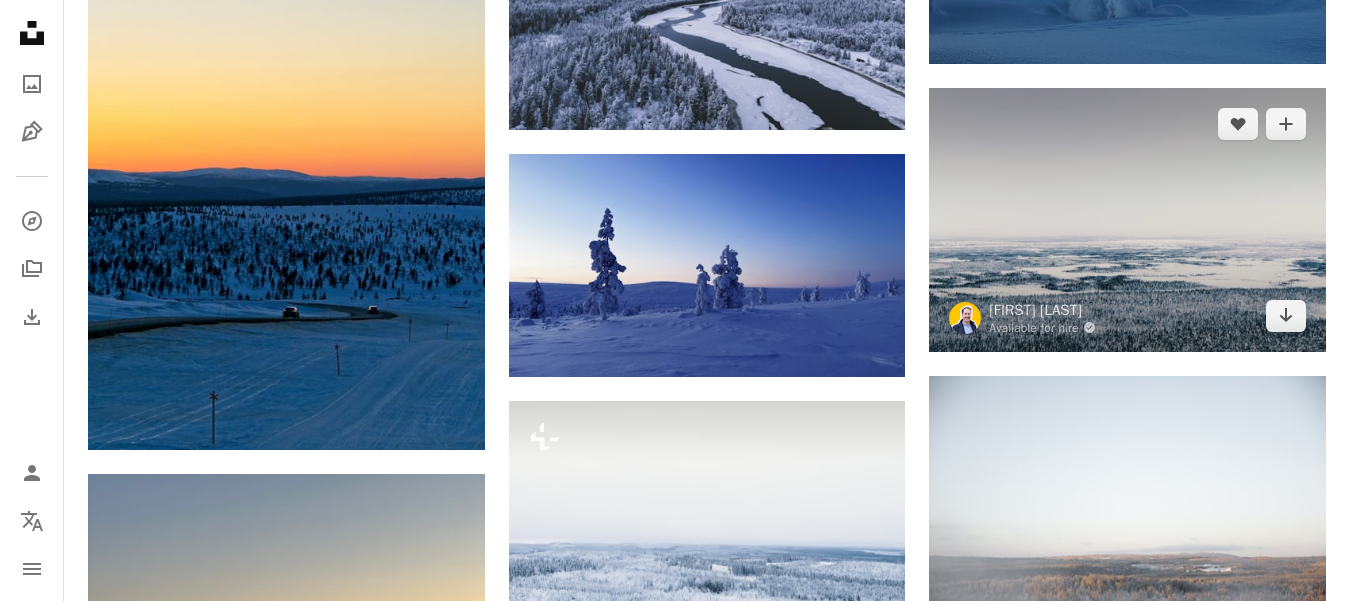 scroll, scrollTop: 1400, scrollLeft: 0, axis: vertical 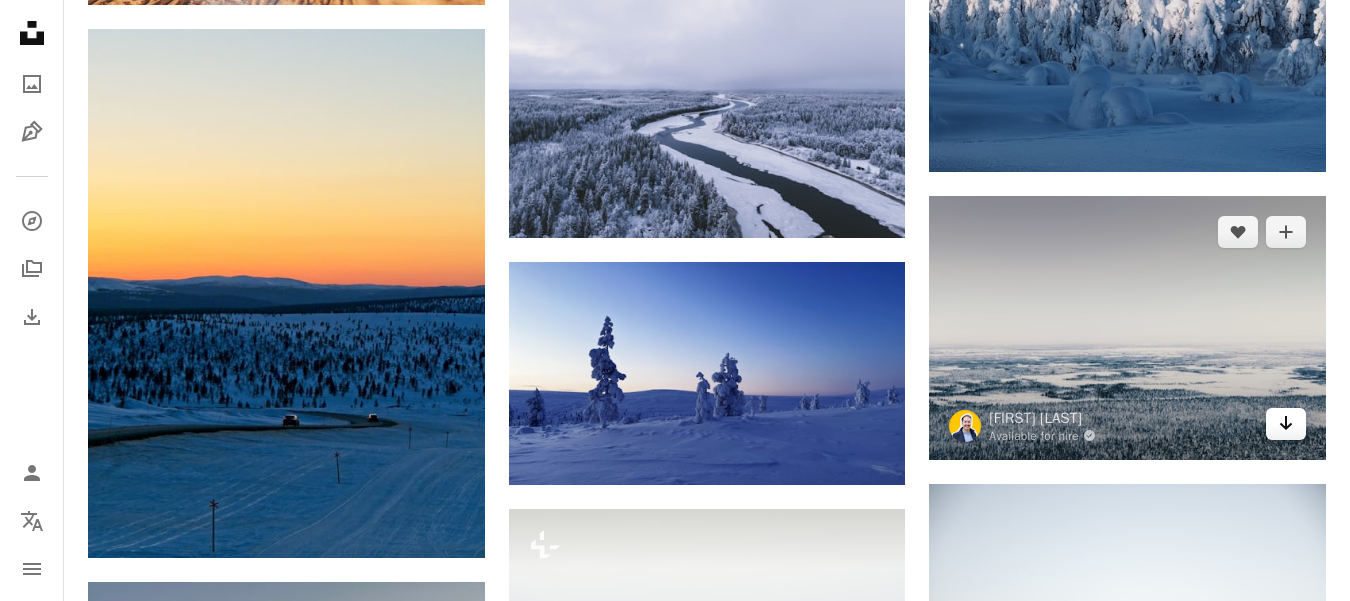 click on "Arrow pointing down" at bounding box center [1286, 424] 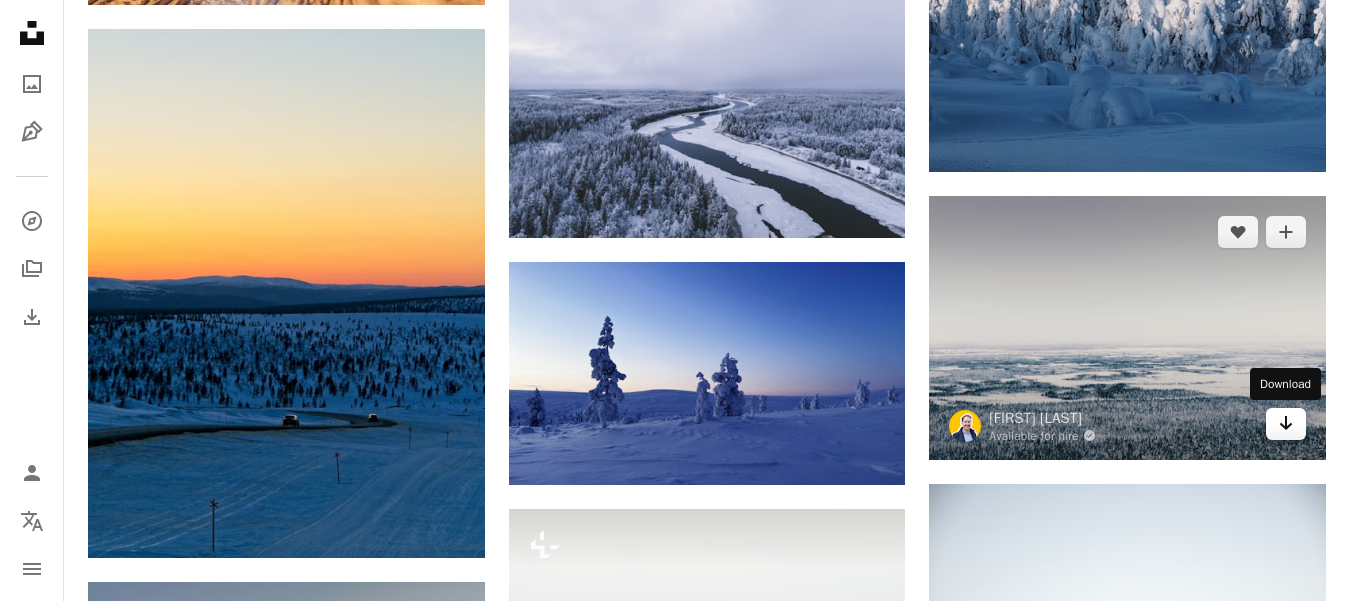 click on "Arrow pointing down" 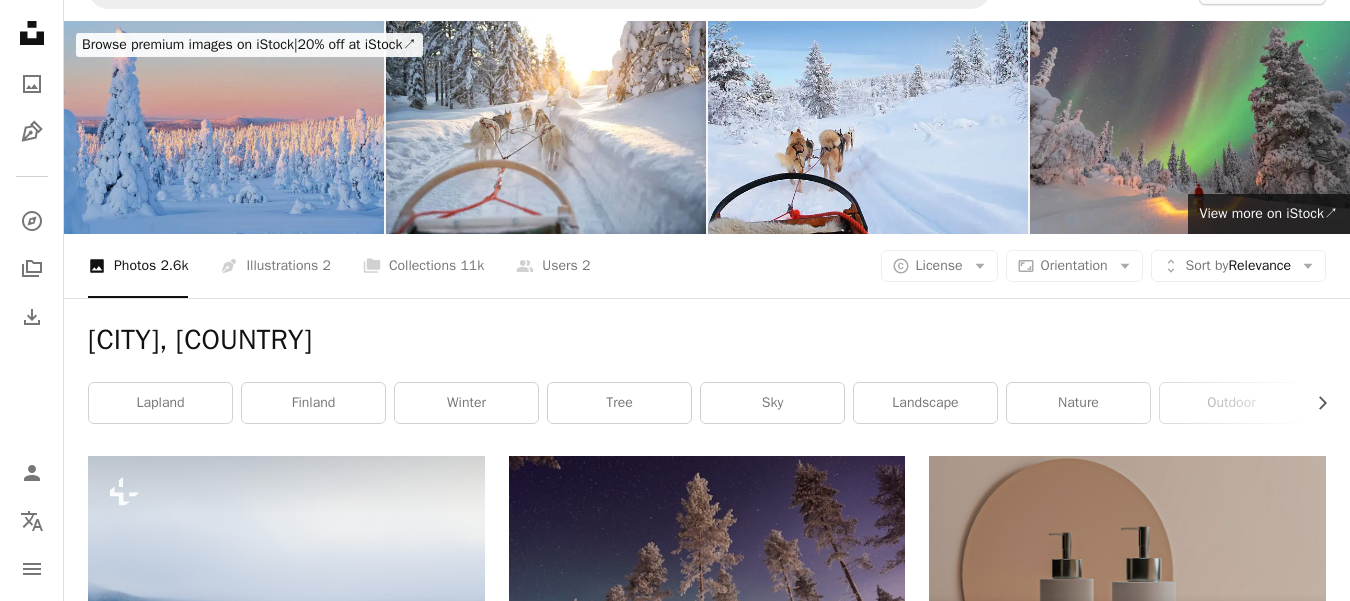 scroll, scrollTop: 0, scrollLeft: 0, axis: both 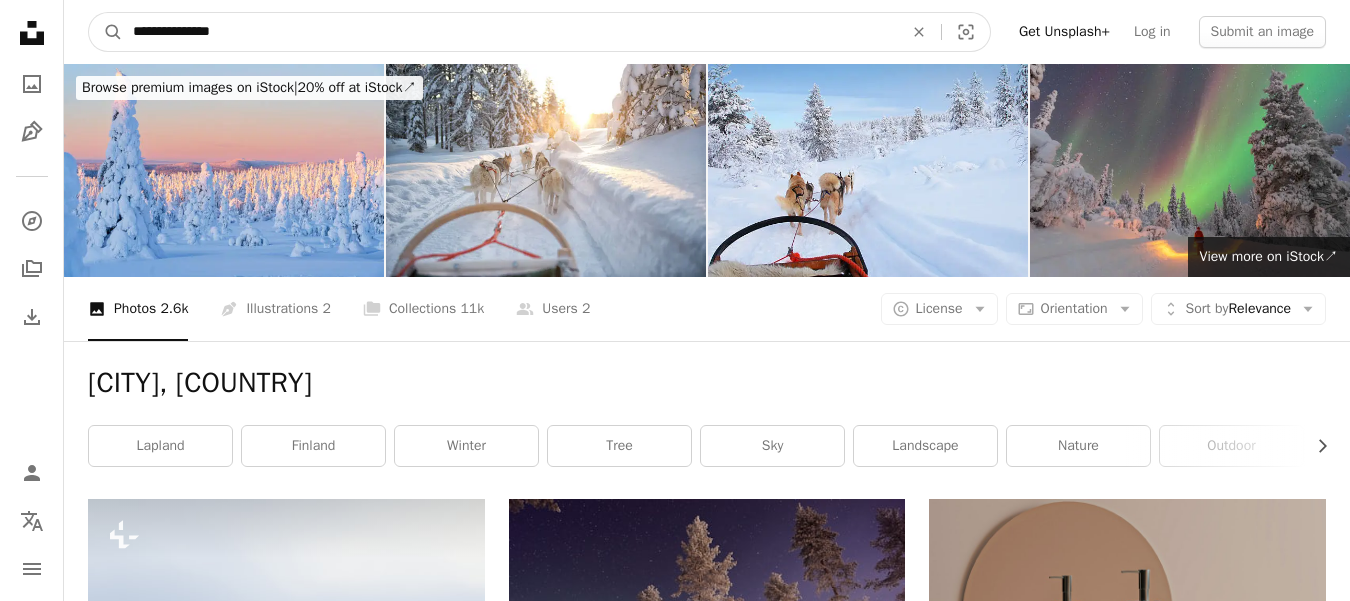 click on "**********" at bounding box center [510, 32] 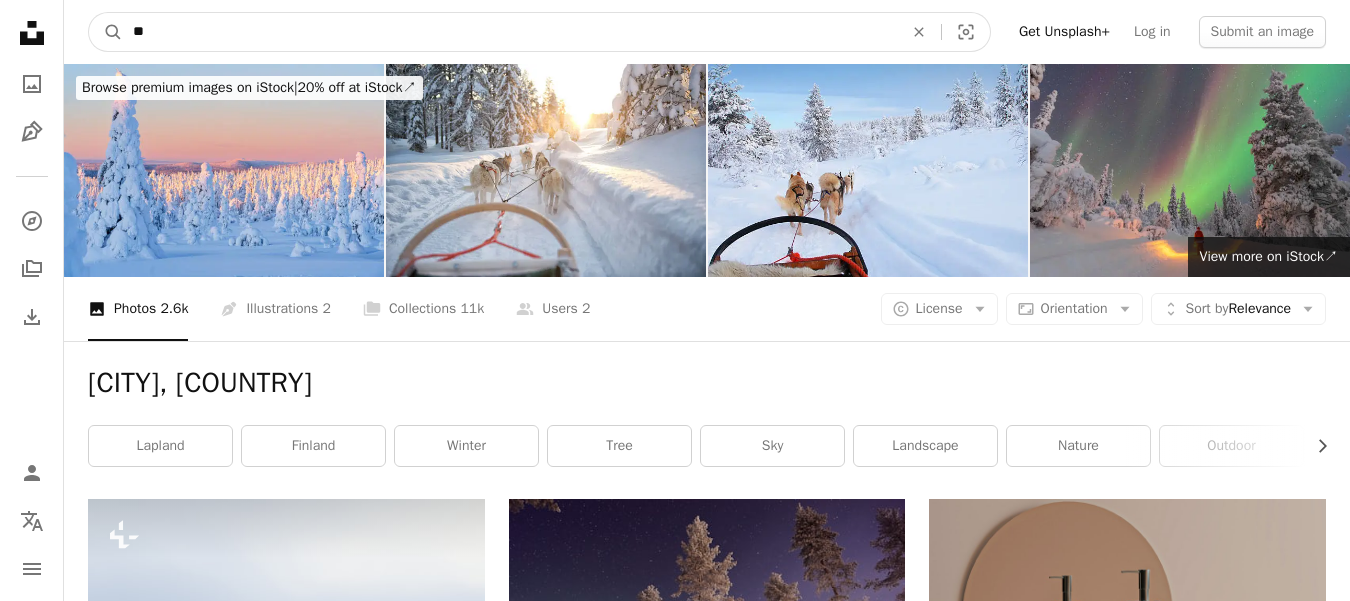type on "*" 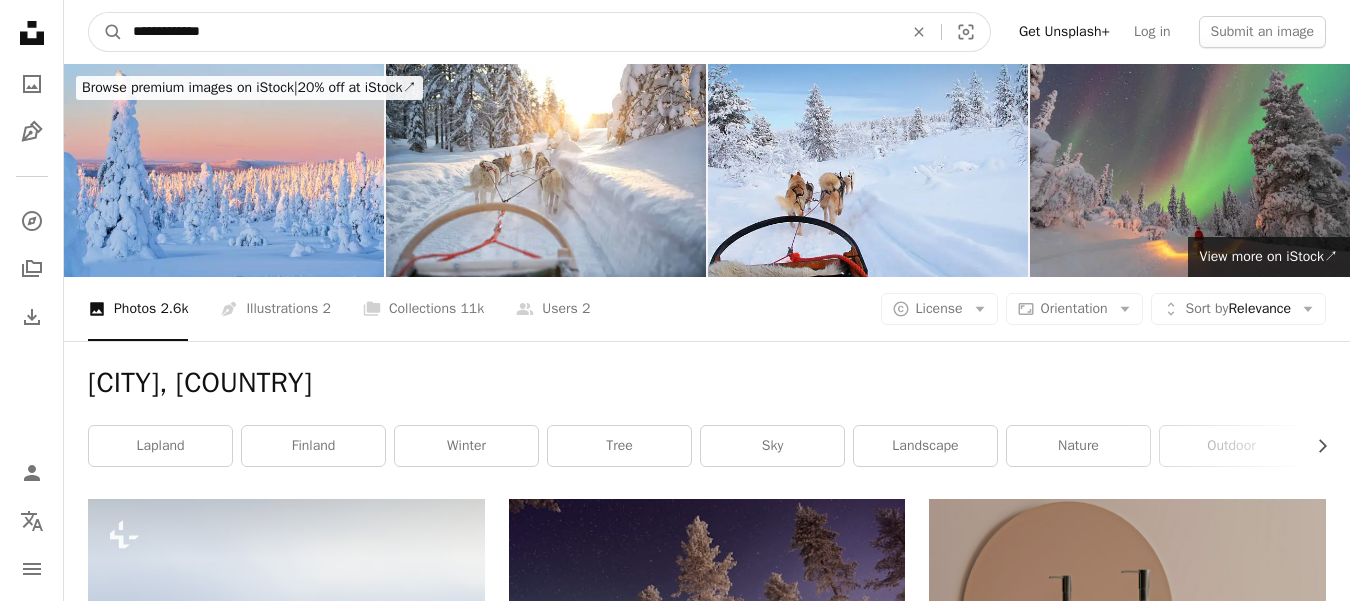 type on "**********" 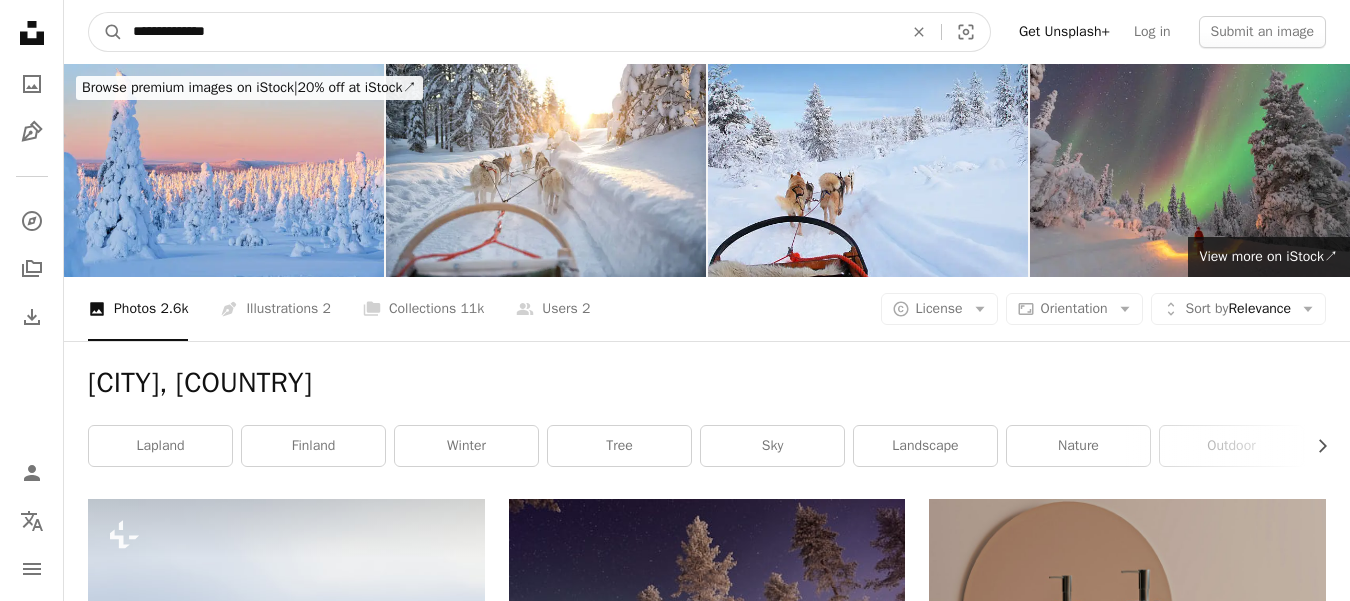 click on "A magnifying glass" at bounding box center (106, 32) 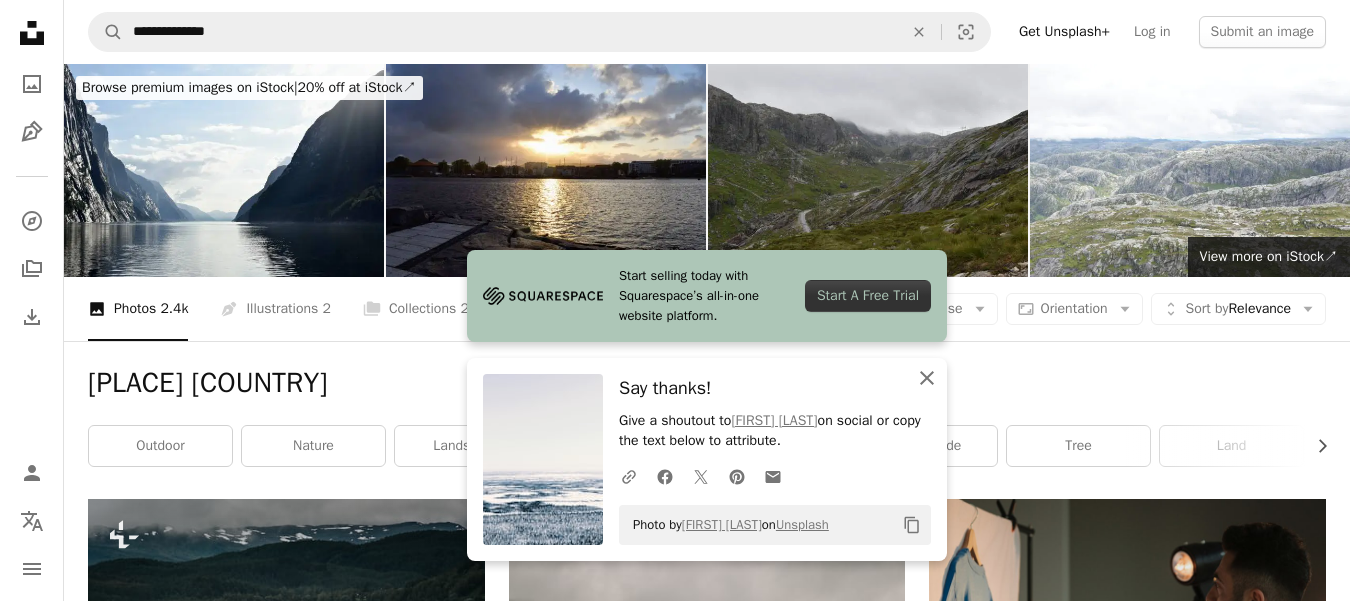 click on "An X shape" 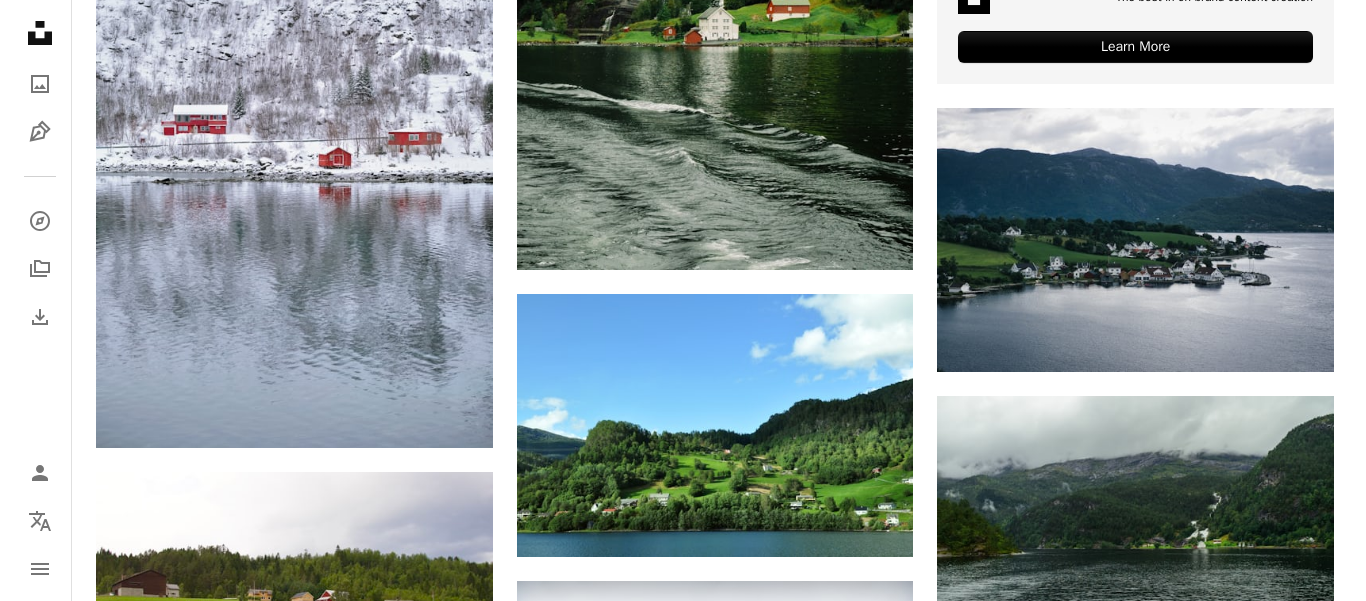 scroll, scrollTop: 1000, scrollLeft: 0, axis: vertical 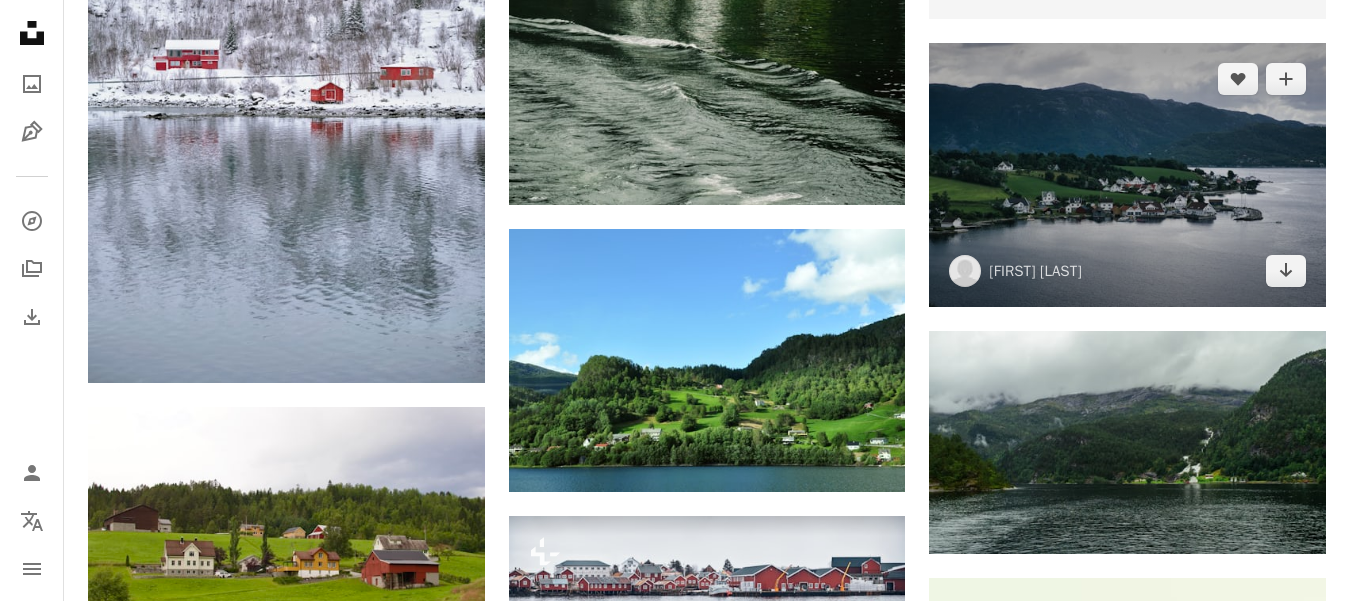 click at bounding box center (1127, 175) 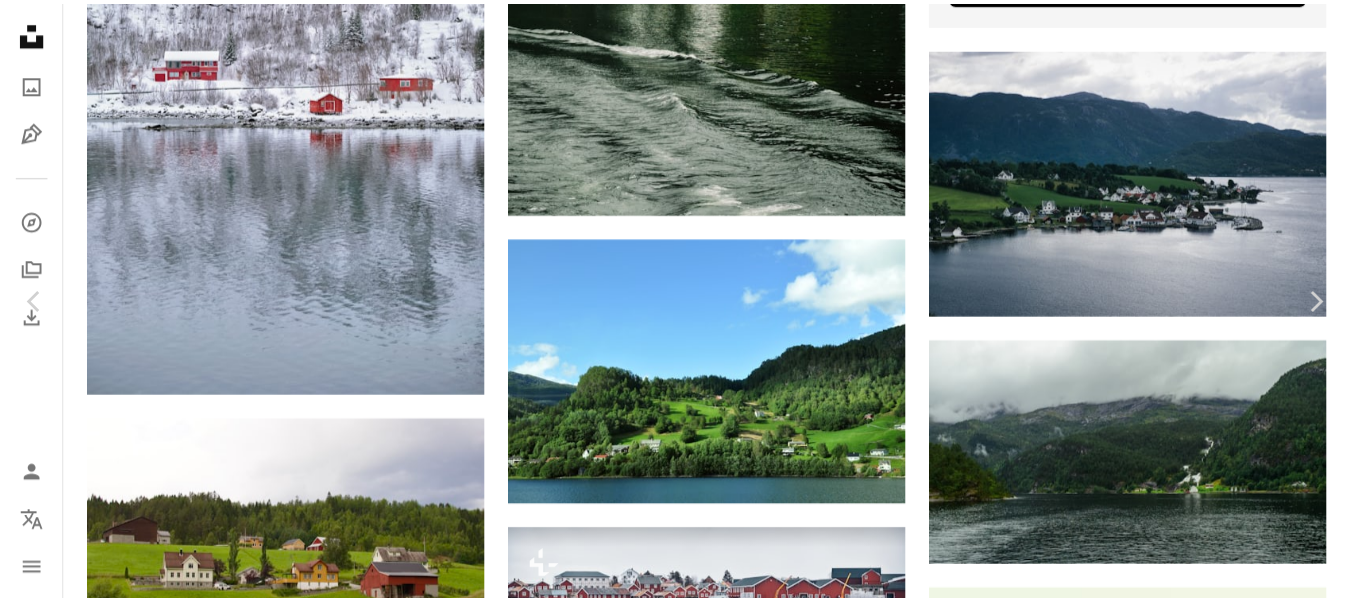 scroll, scrollTop: 0, scrollLeft: 0, axis: both 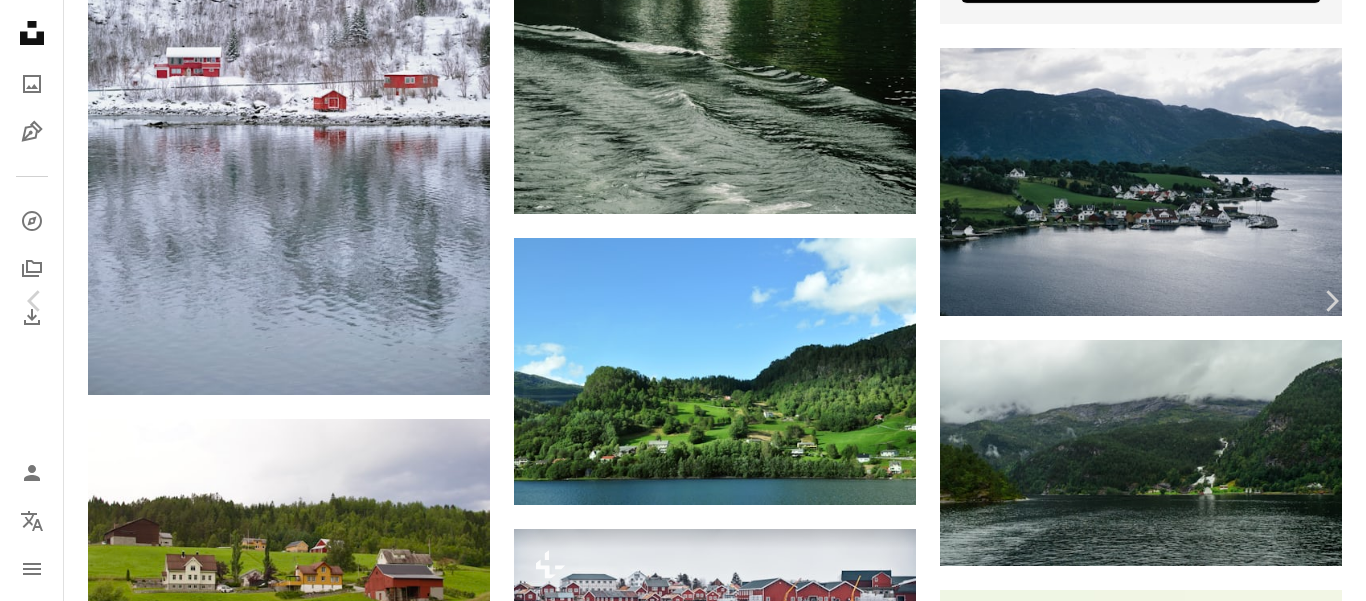 click on "An X shape Chevron left Chevron right [FIRST] [LAST] [LAST] A heart A plus sign Download free Chevron down Zoom in Views [NUMBER] Downloads [NUMBER] A forward-right arrow Share Info icon Info More Actions A map marker [CITY], [CITY], [COUNTRY] Calendar outlined Published on  [DATE], [YEAR] Camera [BRAND], [MODEL] Safety Free to use under the  Unsplash License norway land building sea dog animal grey scenery lake boat vehicle pet village outdoors countryside coast mammal aerial view rural shoreline Creative Commons images Browse premium related images on iStock  |  Save 20% with code UNSPLASH20 View more on iStock  ↗ Related images A heart A plus sign [FIRST] [LAST] Available for hire A checkmark inside of a circle Arrow pointing down Plus sign for Unsplash+ A heart A plus sign [FIRST] [LAST] For  Unsplash+ A lock Download A heart A plus sign [BRAND] Arrow pointing down A heart A plus sign [FIRST] [LAST] Available for hire A checkmark inside of a circle Arrow pointing down Plus sign for Unsplash+" at bounding box center (683, 4268) 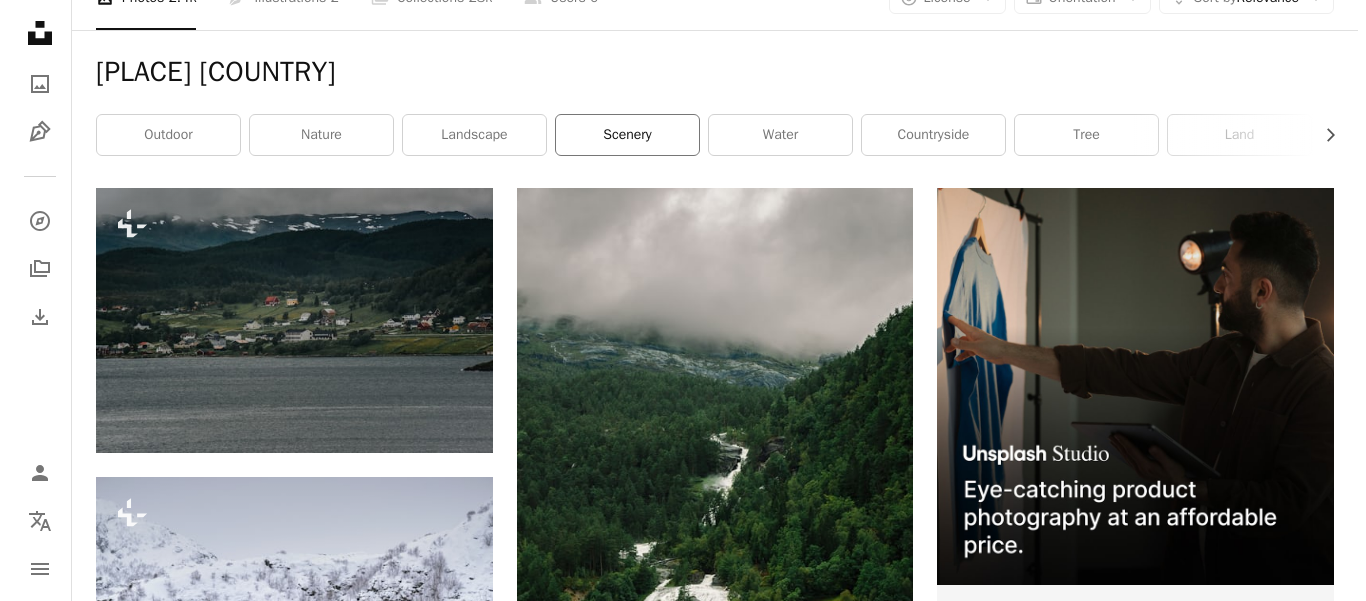 scroll, scrollTop: 200, scrollLeft: 0, axis: vertical 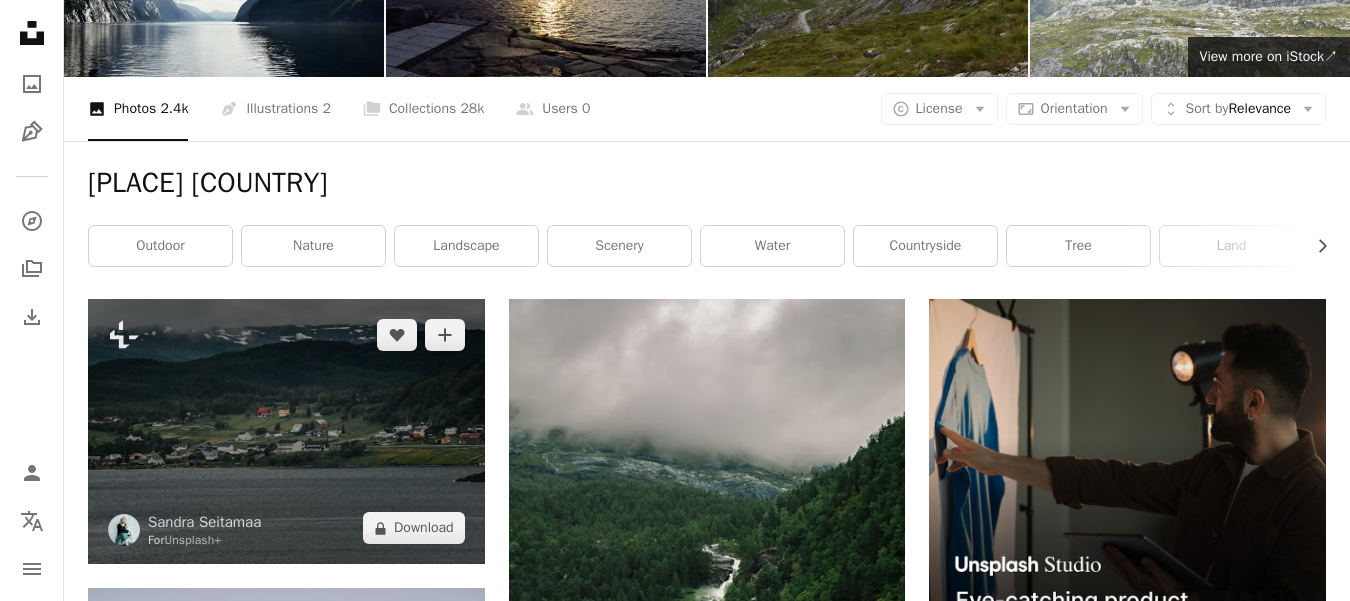 click at bounding box center (286, 431) 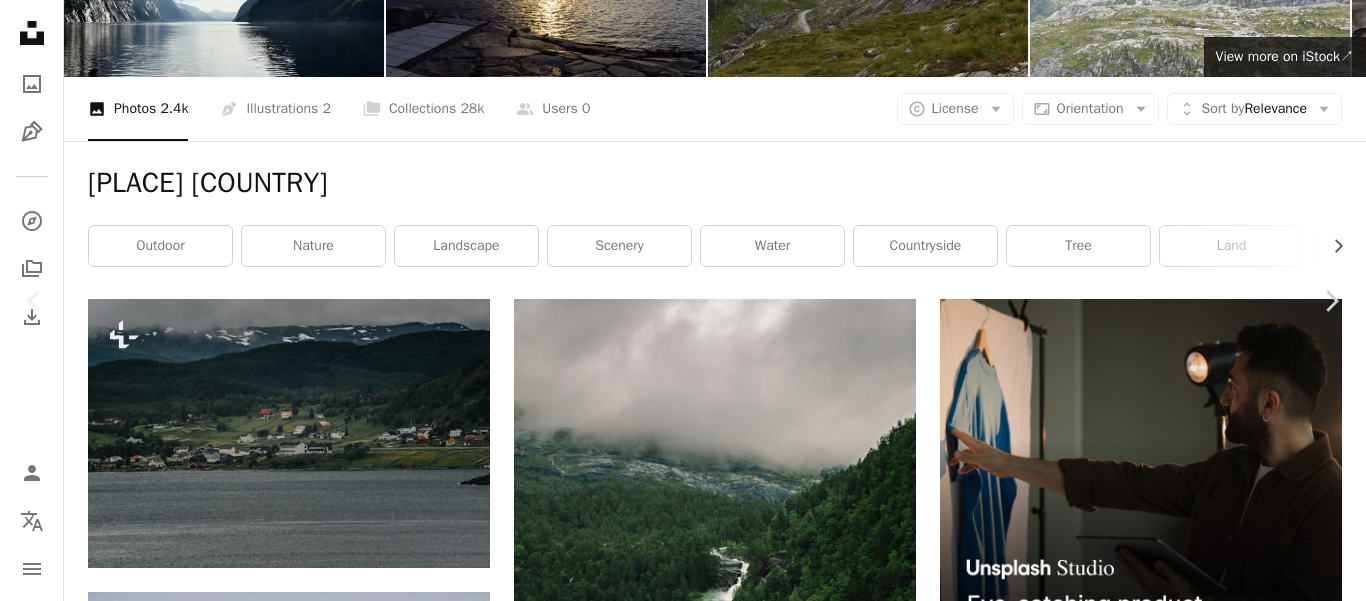 scroll, scrollTop: 300, scrollLeft: 0, axis: vertical 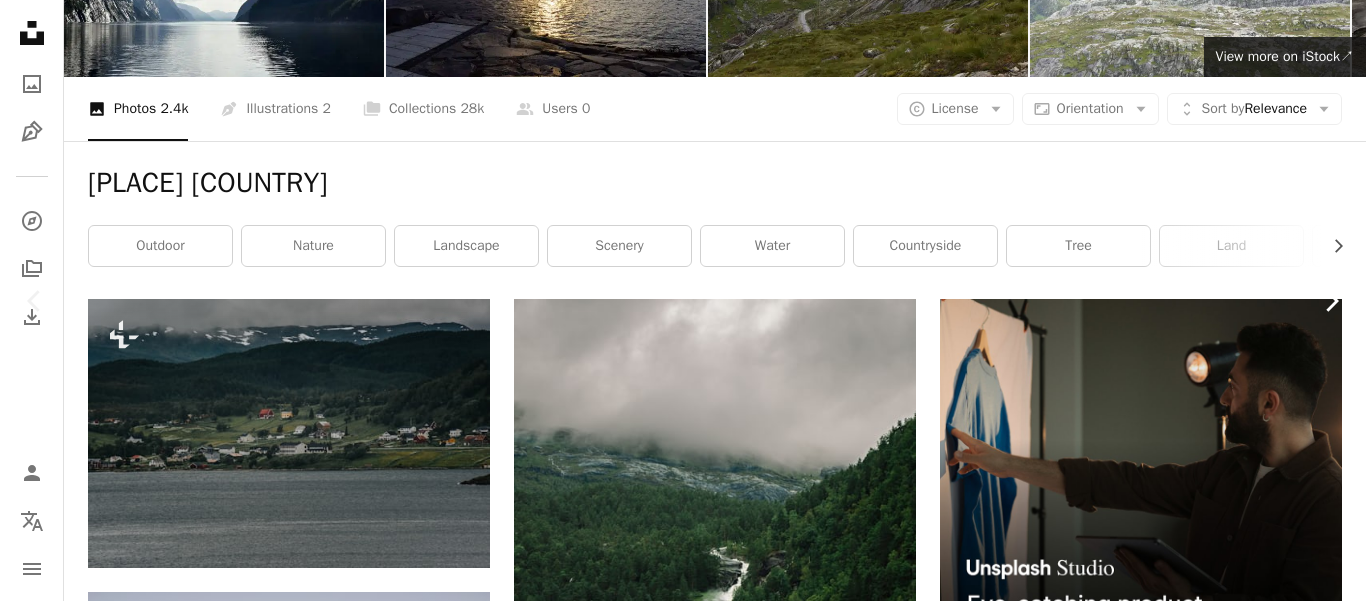 click on "Chevron right" at bounding box center (1331, 301) 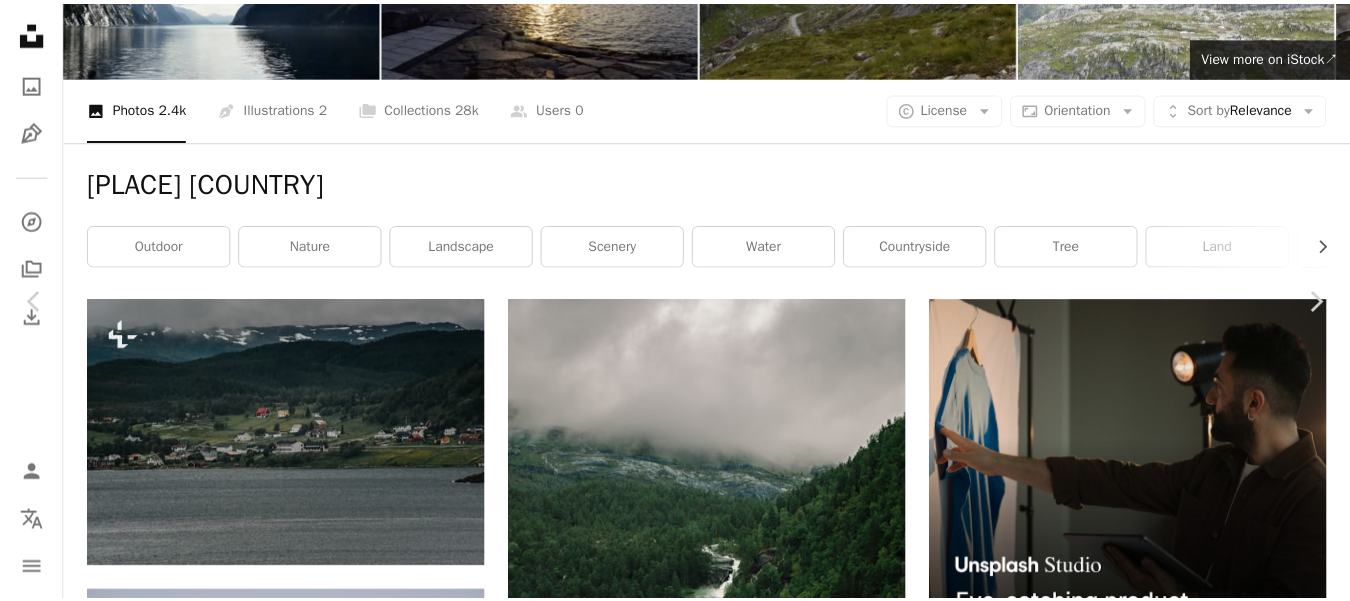 scroll, scrollTop: 400, scrollLeft: 0, axis: vertical 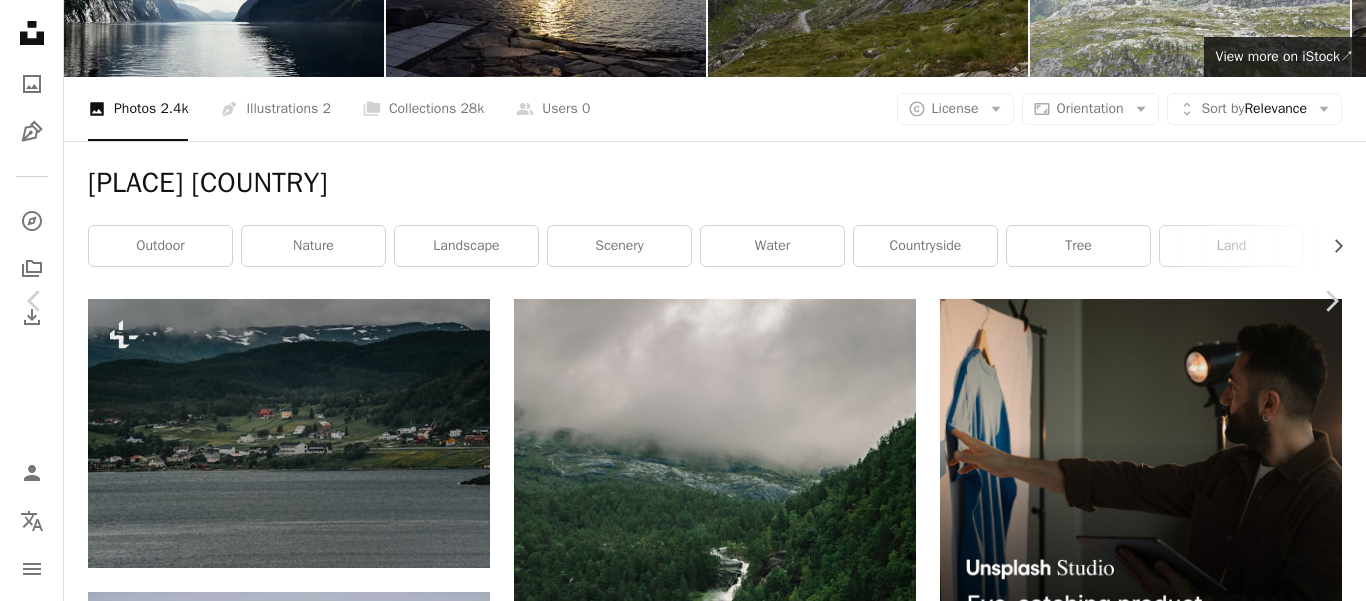 click on "Mo, [COUNTRY]" at bounding box center [683, 5068] 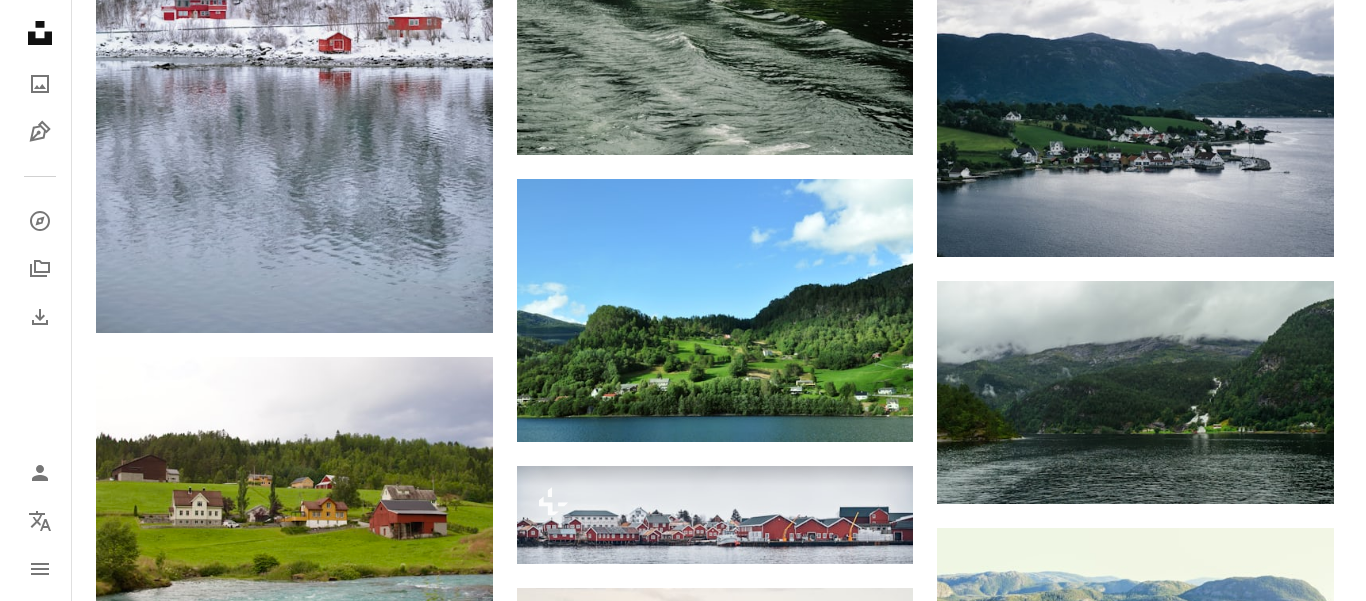 scroll, scrollTop: 1200, scrollLeft: 0, axis: vertical 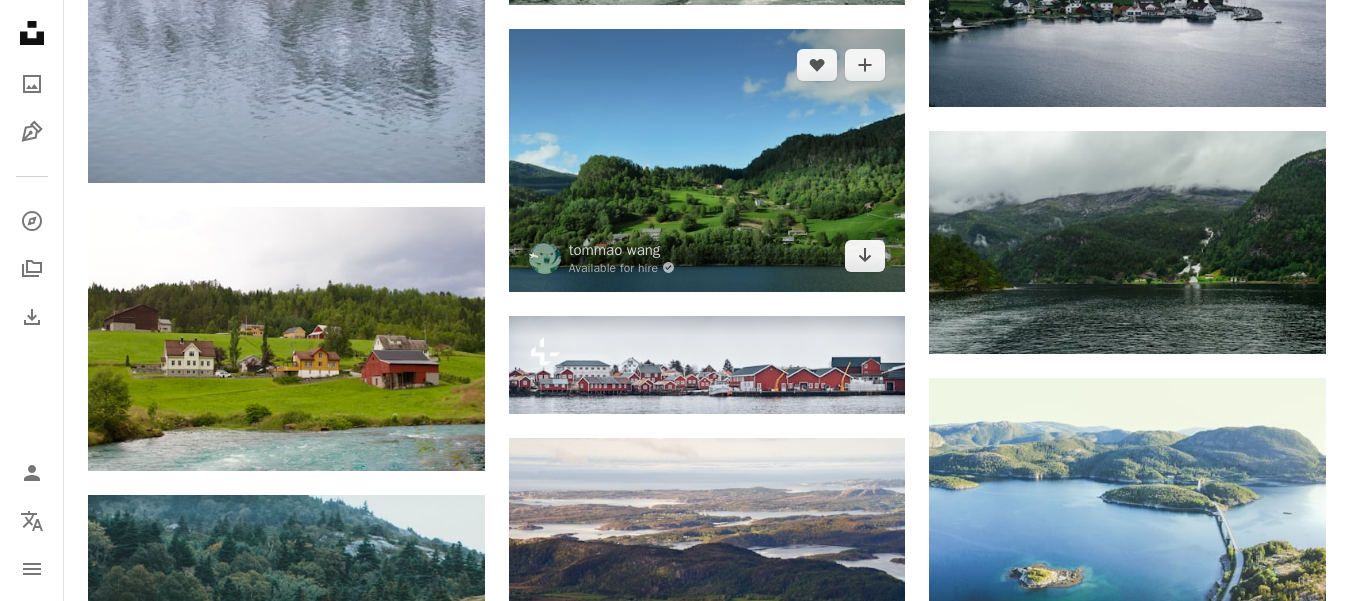 click at bounding box center [707, 160] 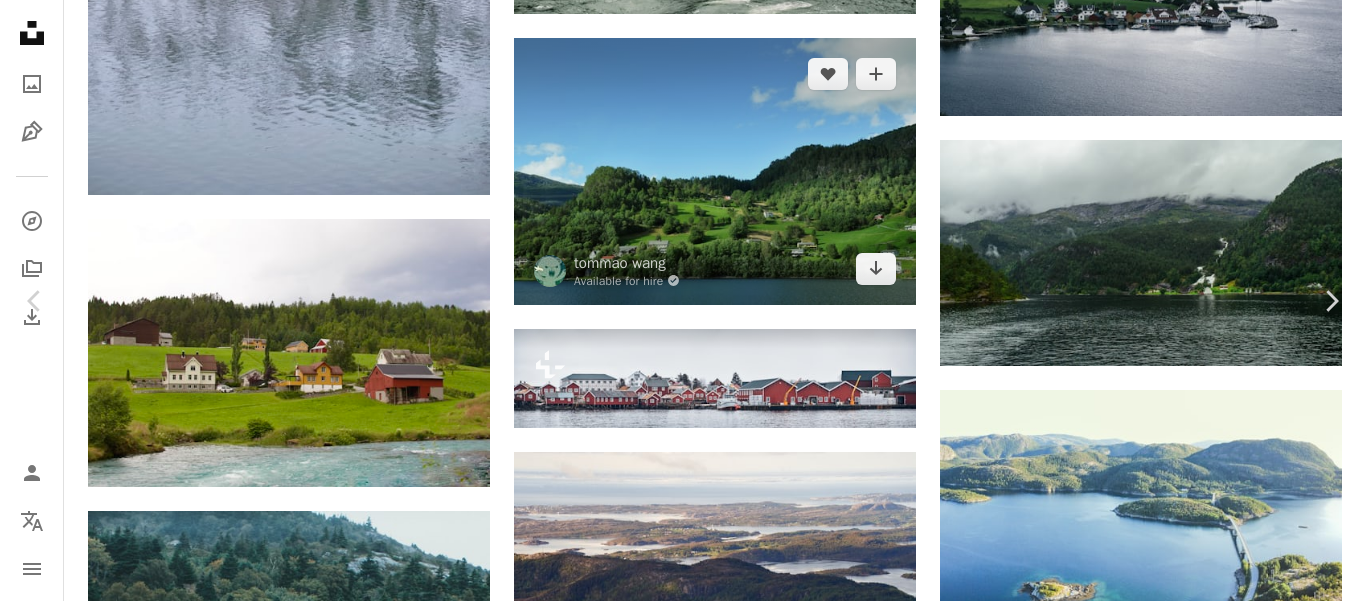 scroll, scrollTop: 400, scrollLeft: 0, axis: vertical 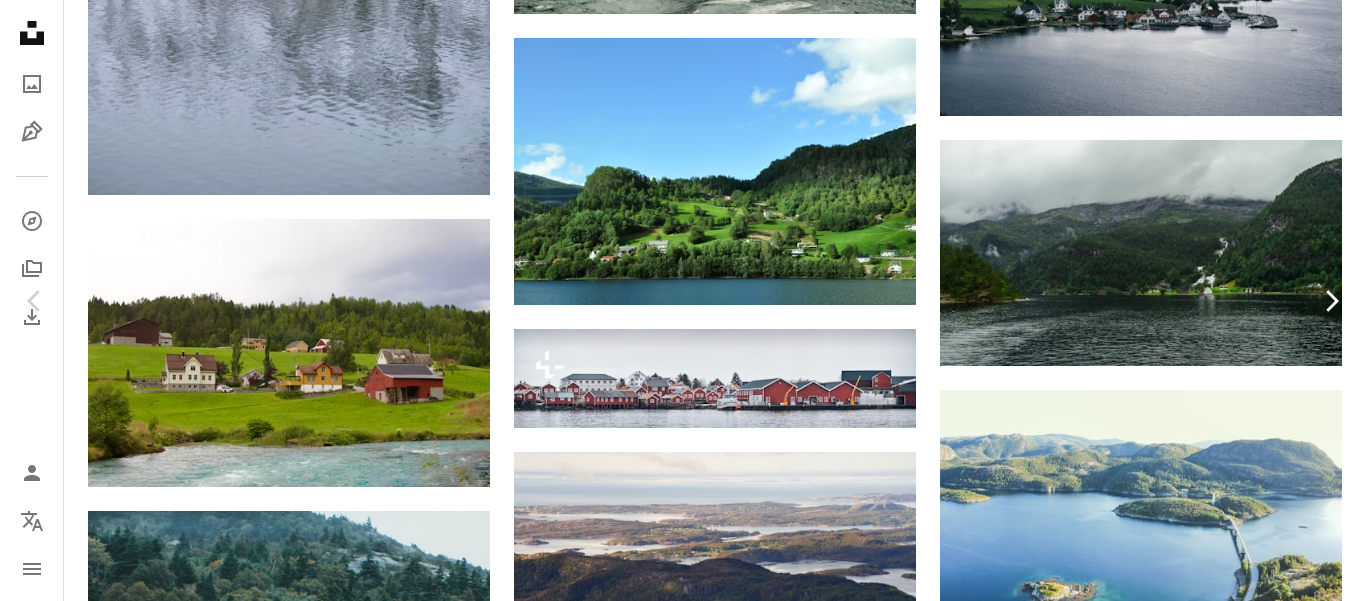click on "Chevron right" at bounding box center (1331, 301) 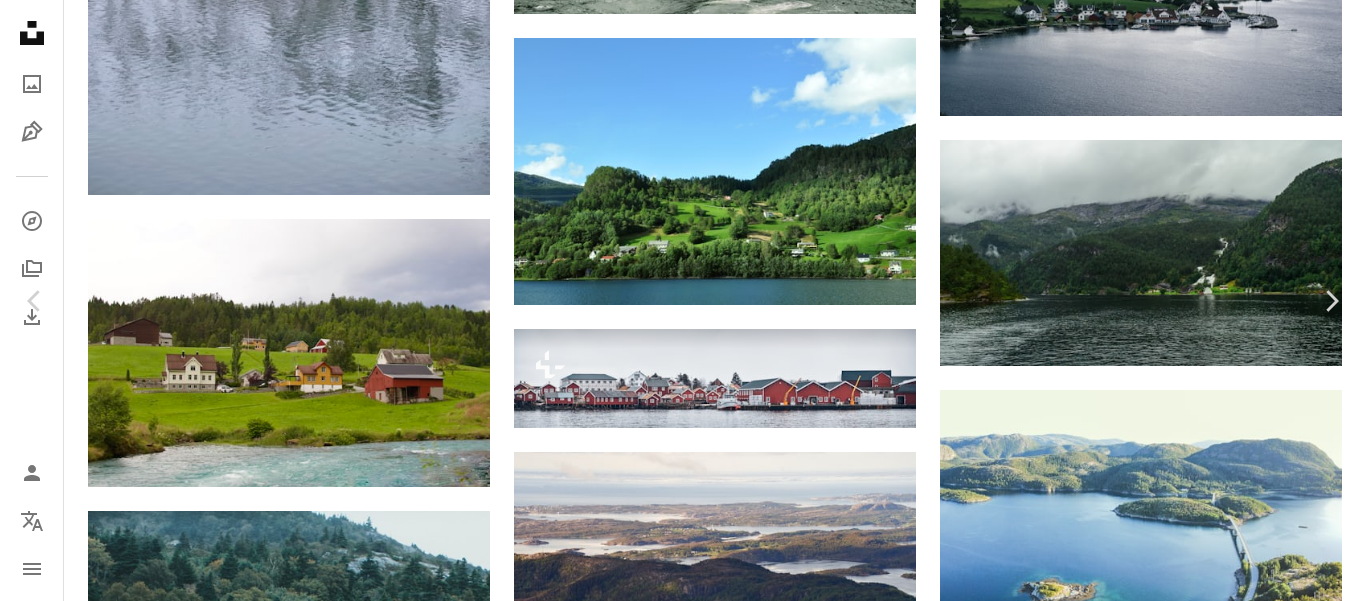 scroll, scrollTop: 300, scrollLeft: 0, axis: vertical 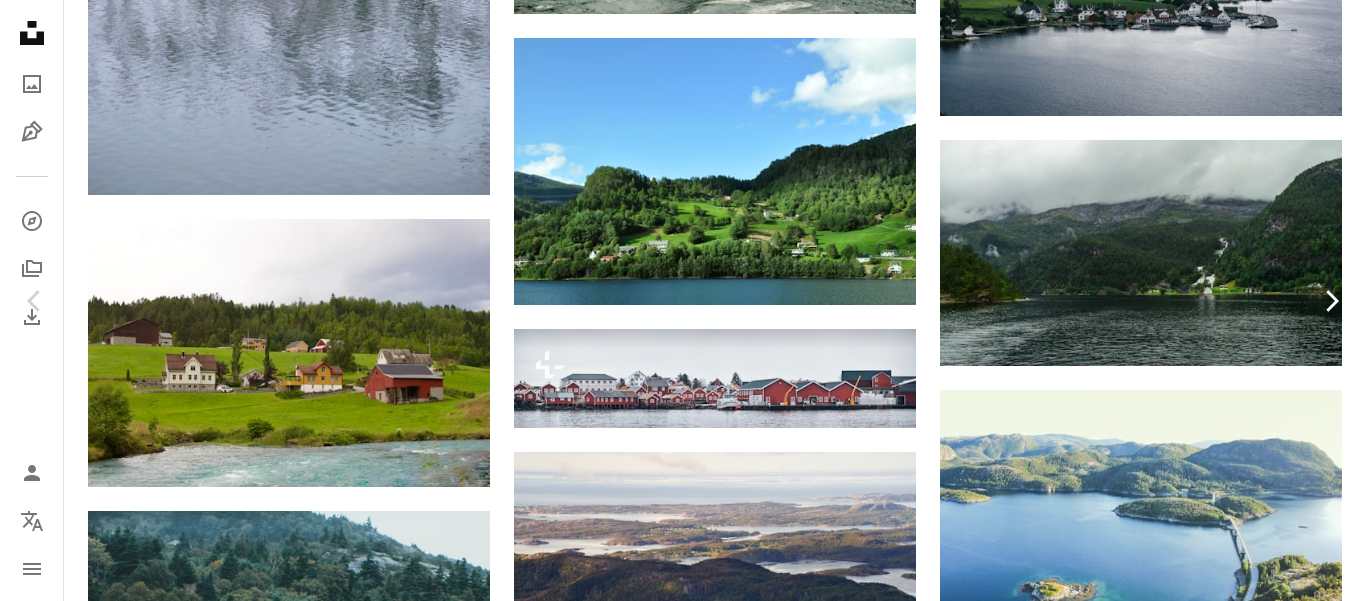 click on "Chevron right" 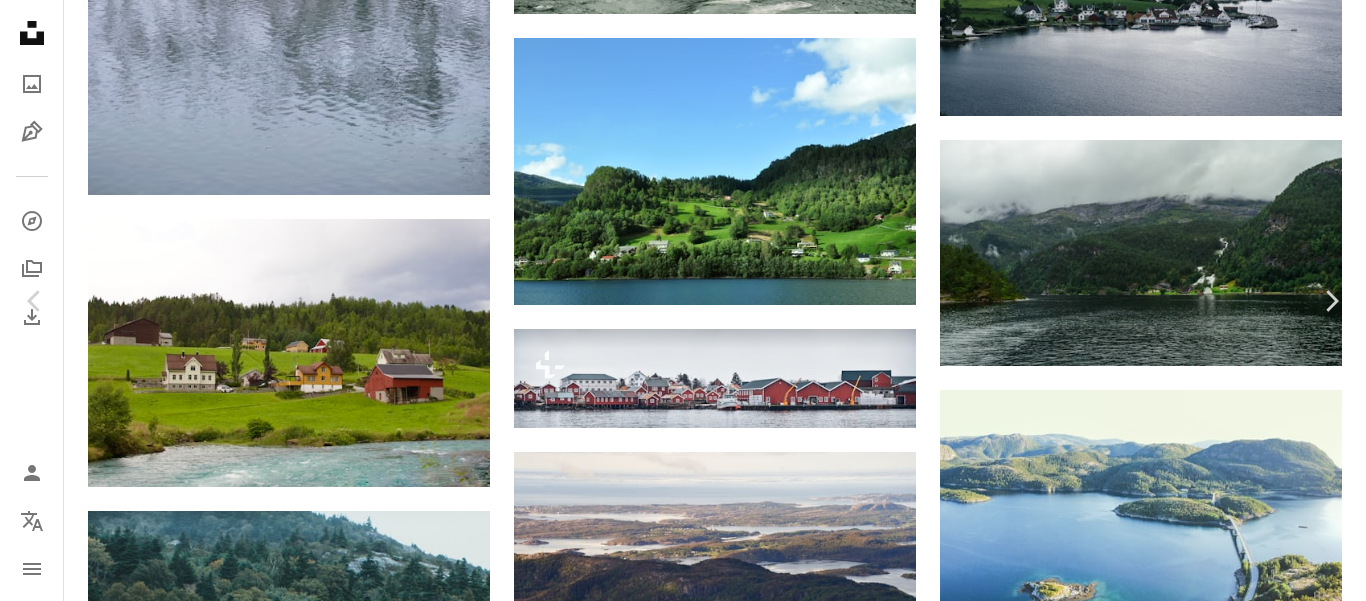 scroll, scrollTop: 300, scrollLeft: 0, axis: vertical 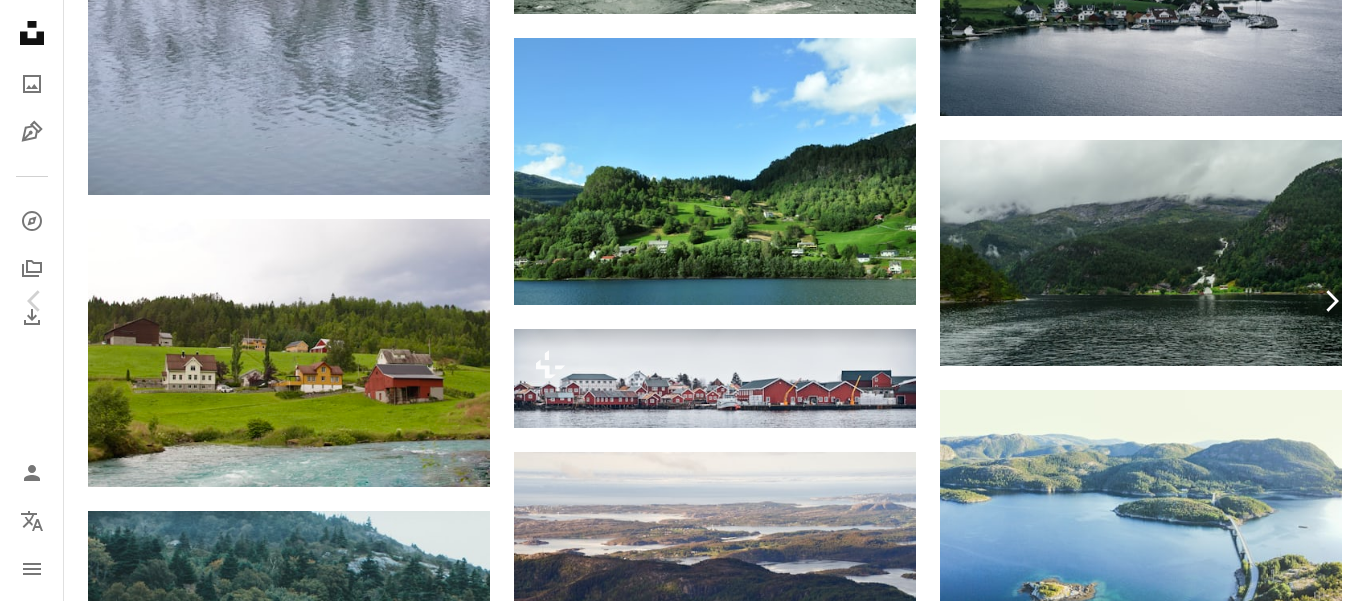 click on "Chevron right" 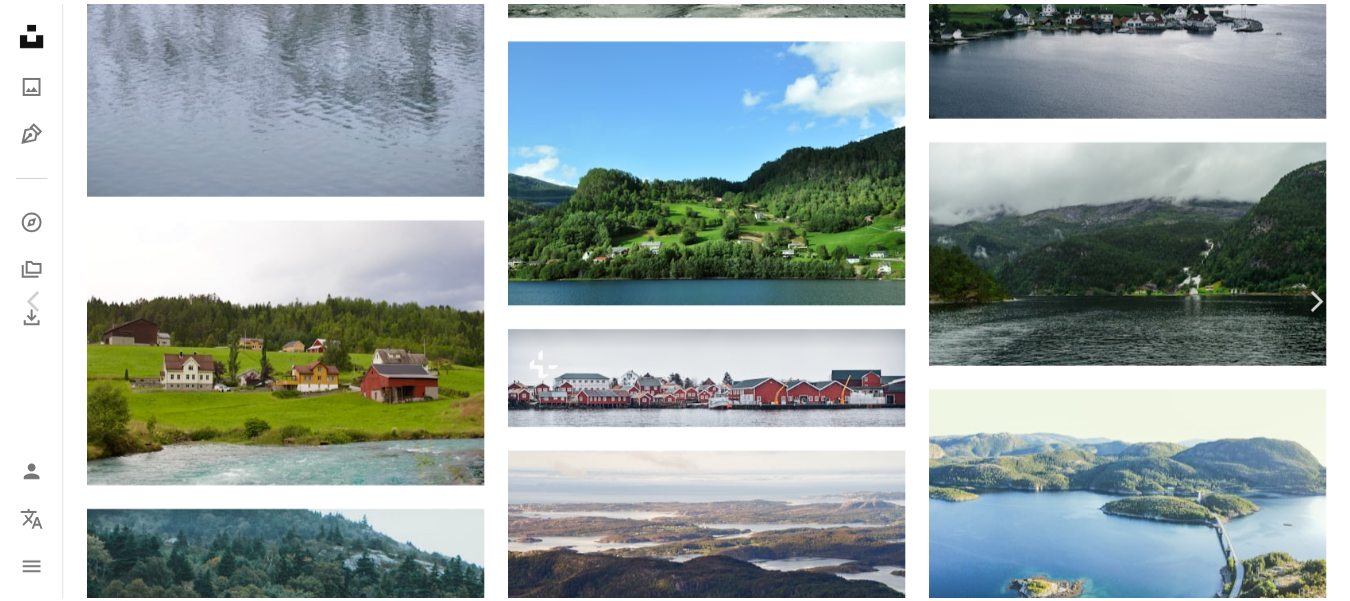 scroll, scrollTop: 400, scrollLeft: 0, axis: vertical 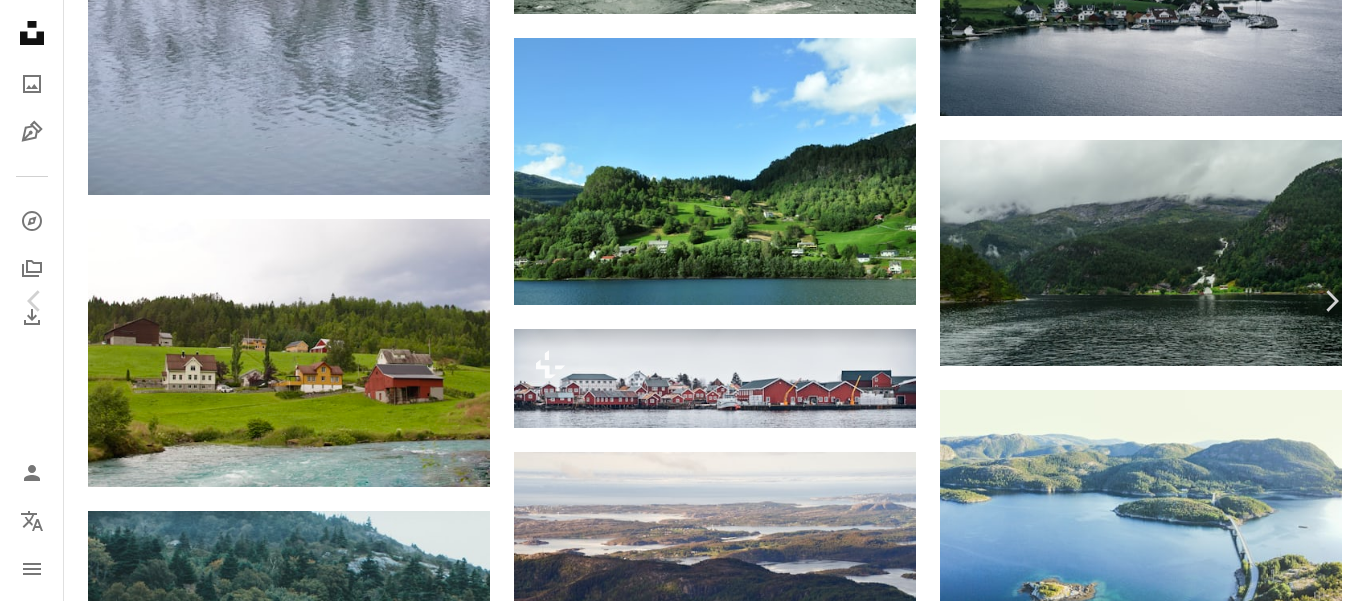 click on "An X shape Chevron left Chevron right [FIRST] [LAST] Available for hire A checkmark inside of a circle A heart A plus sign Download free Chevron down Zoom in Views 1,357 Downloads 21 A forward-right arrow Share Info icon Info More Actions Greenfield and farmhouses on the Norwegian coastline with a wind farm in the distance Calendar outlined Published on October 27, 2022 Camera SONY, ILCE-7RM3 Safety Free to use under the Unsplash License land plant scenery field outdoors countryside grassland slope Free images Browse premium related images on iStock | Save 20% with code UNSPLASH20 View more on iStock ↗ Related images A heart A plus sign [FIRST] [LAST] Arrow pointing down Plus sign for Unsplash+ A heart A plus sign [FIRST] [LAST] For Unsplash+ A lock Download Plus sign for Unsplash+ A heart A plus sign [FIRST] [LAST] For Unsplash+ A lock Download A heart A plus sign [FIRST] [LAST] Available for hire A checkmark inside of a circle Arrow pointing down A heart A plus sign [FIRST] [LAST] Arrow pointing down A heart A plus sign" at bounding box center [683, 4068] 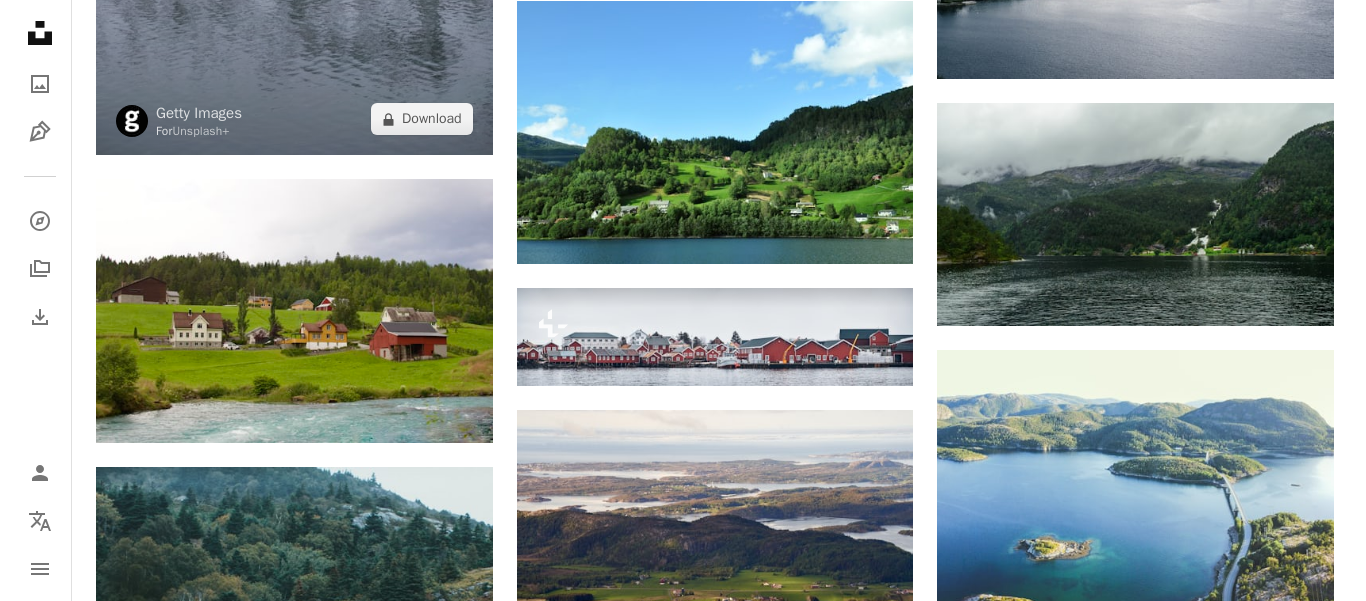 scroll, scrollTop: 1200, scrollLeft: 0, axis: vertical 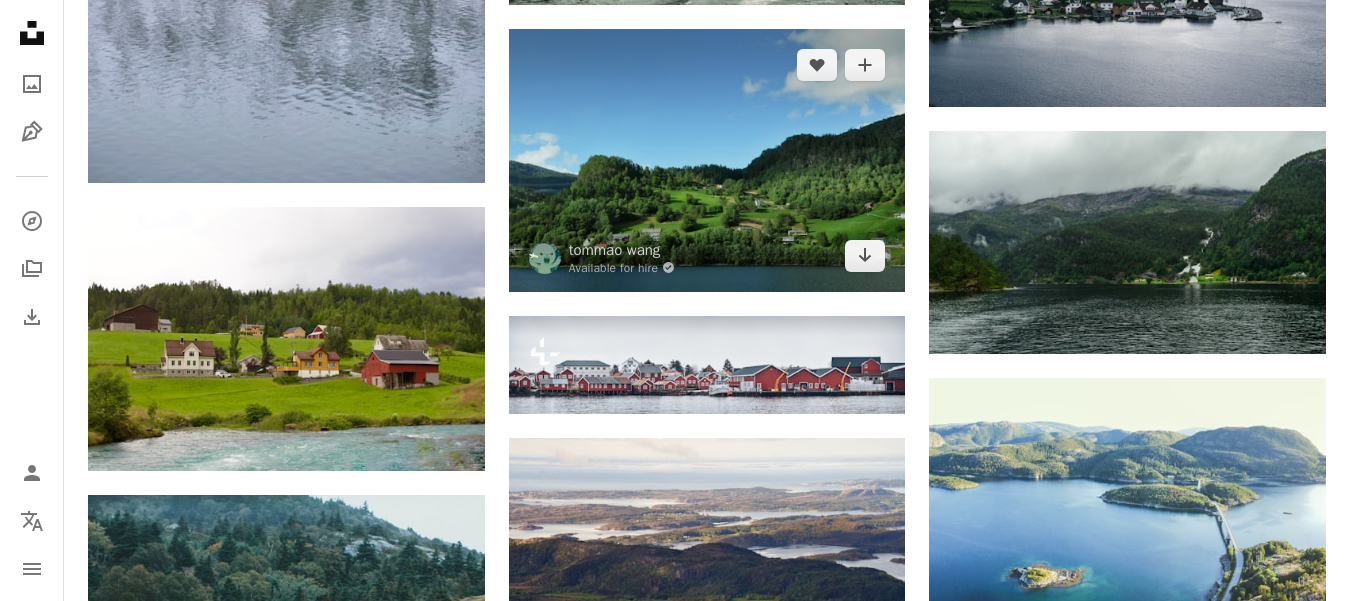 click at bounding box center (707, 160) 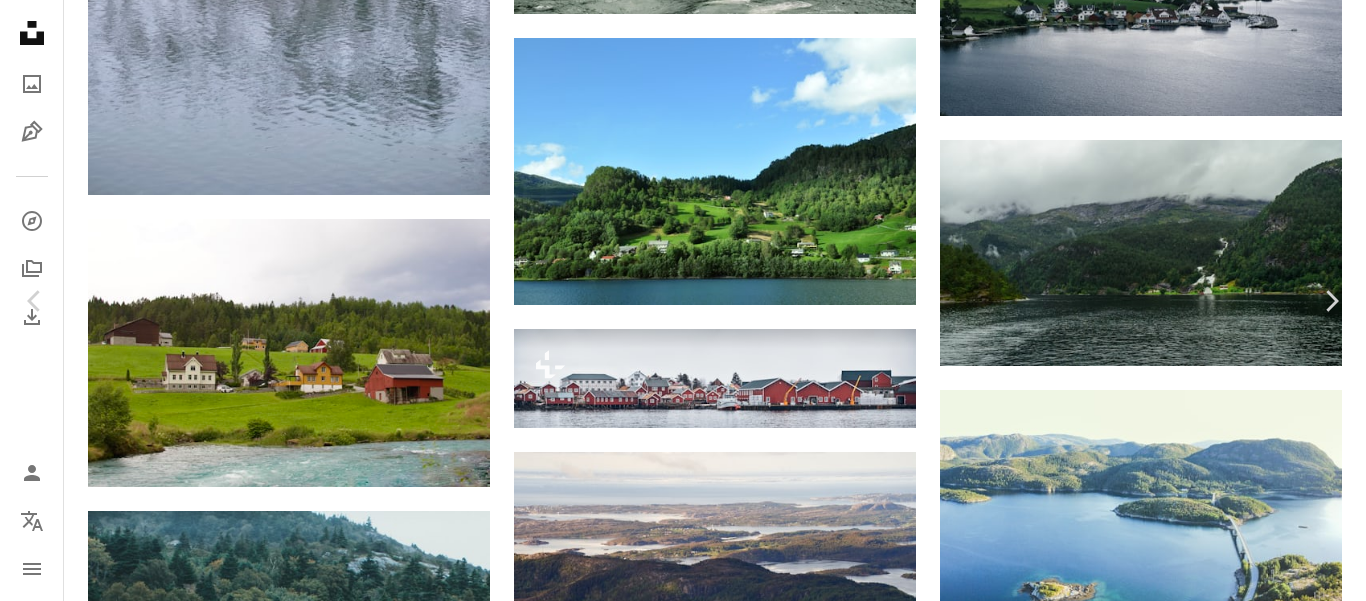 scroll, scrollTop: 600, scrollLeft: 0, axis: vertical 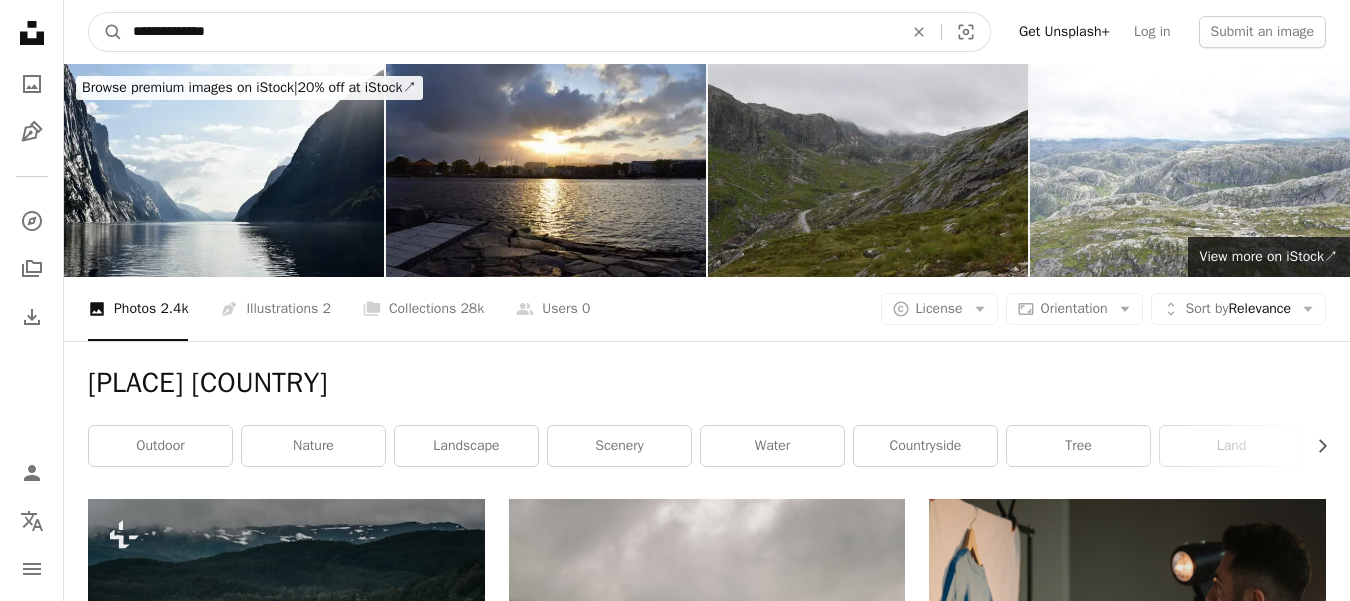 click on "**********" at bounding box center (510, 32) 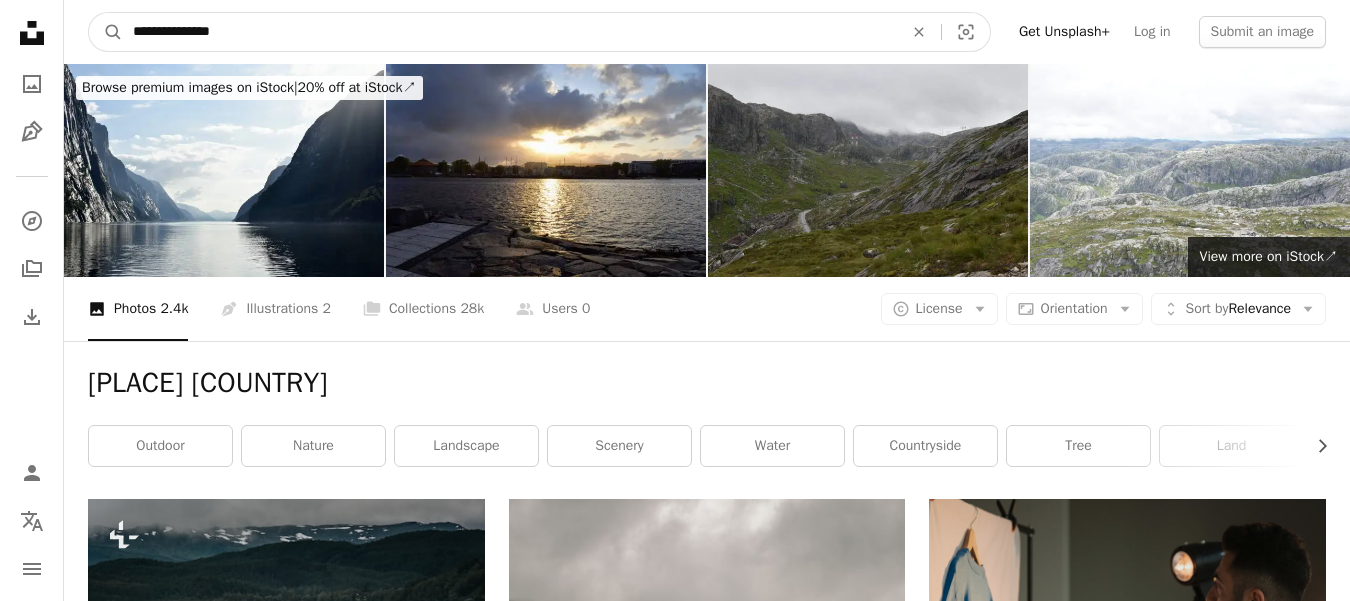 type on "**********" 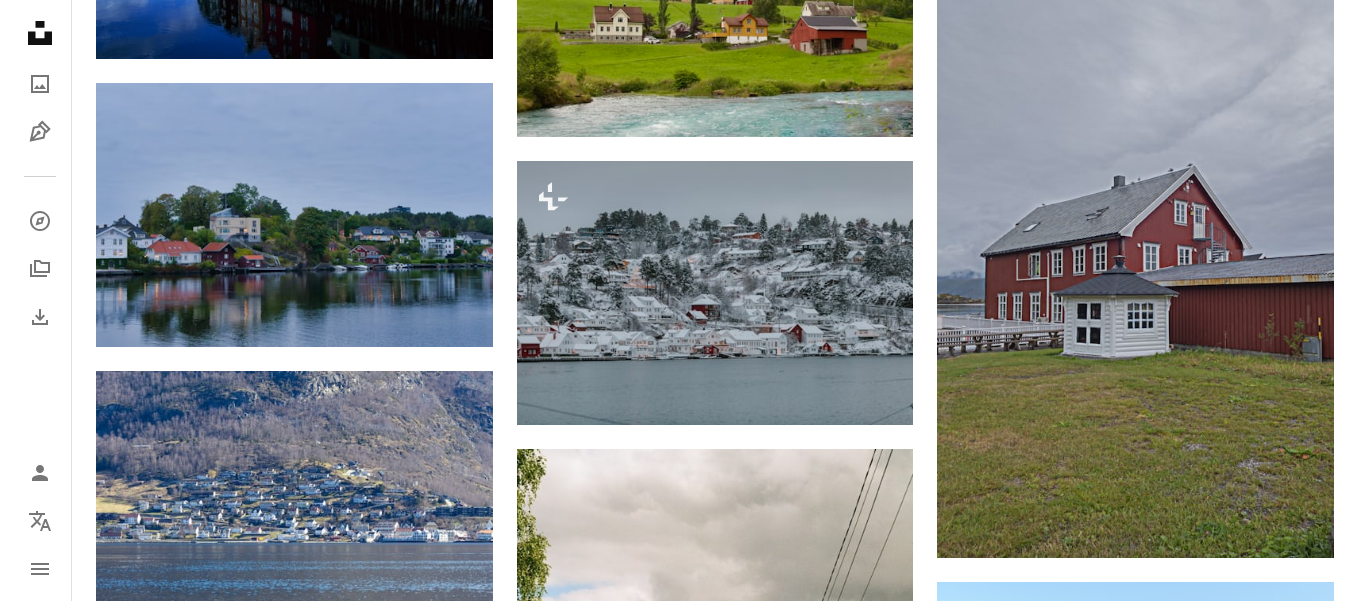 scroll, scrollTop: 2700, scrollLeft: 0, axis: vertical 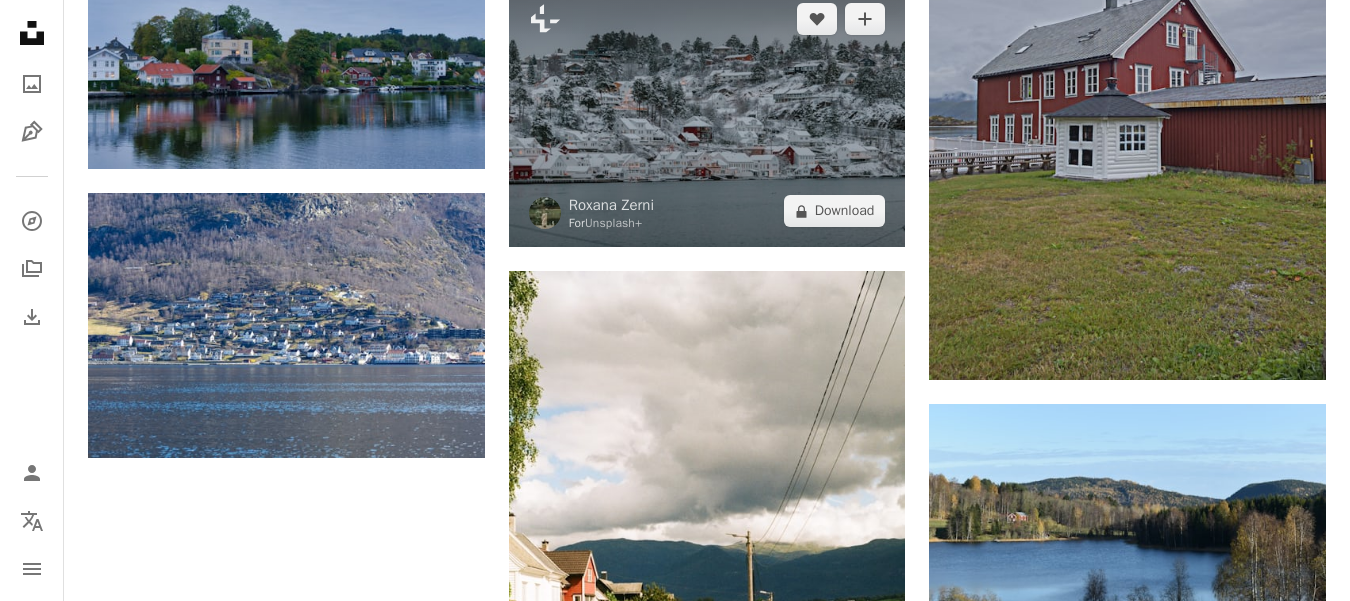 click at bounding box center (707, 115) 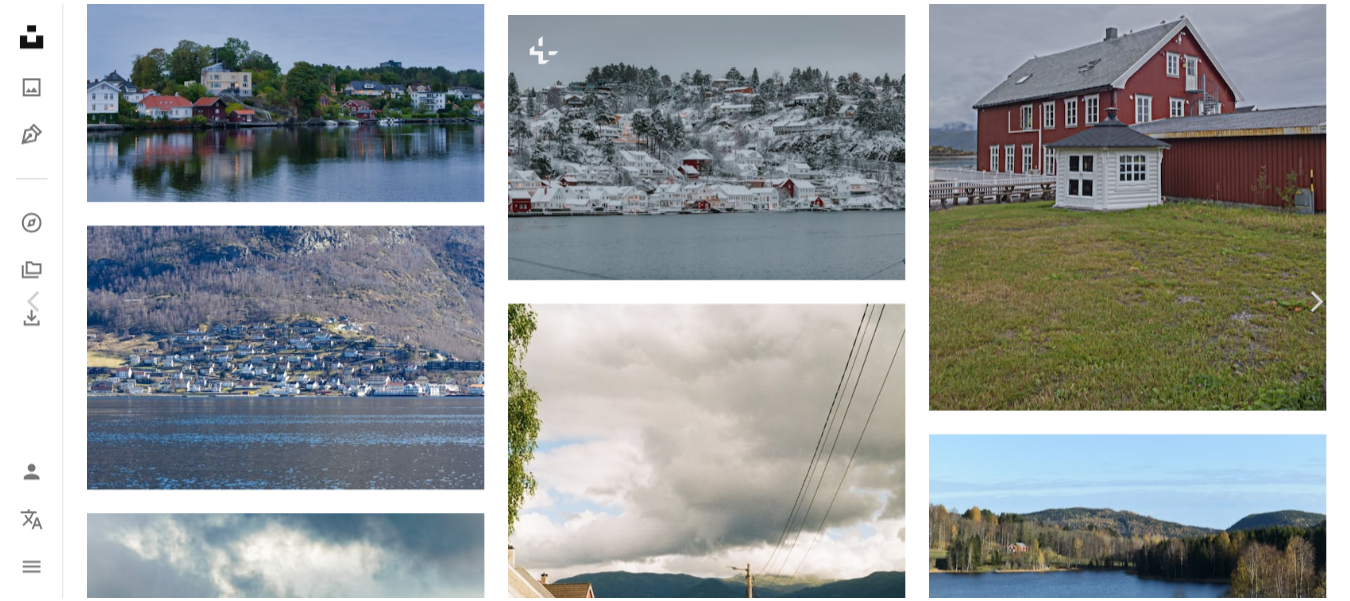 scroll, scrollTop: 0, scrollLeft: 0, axis: both 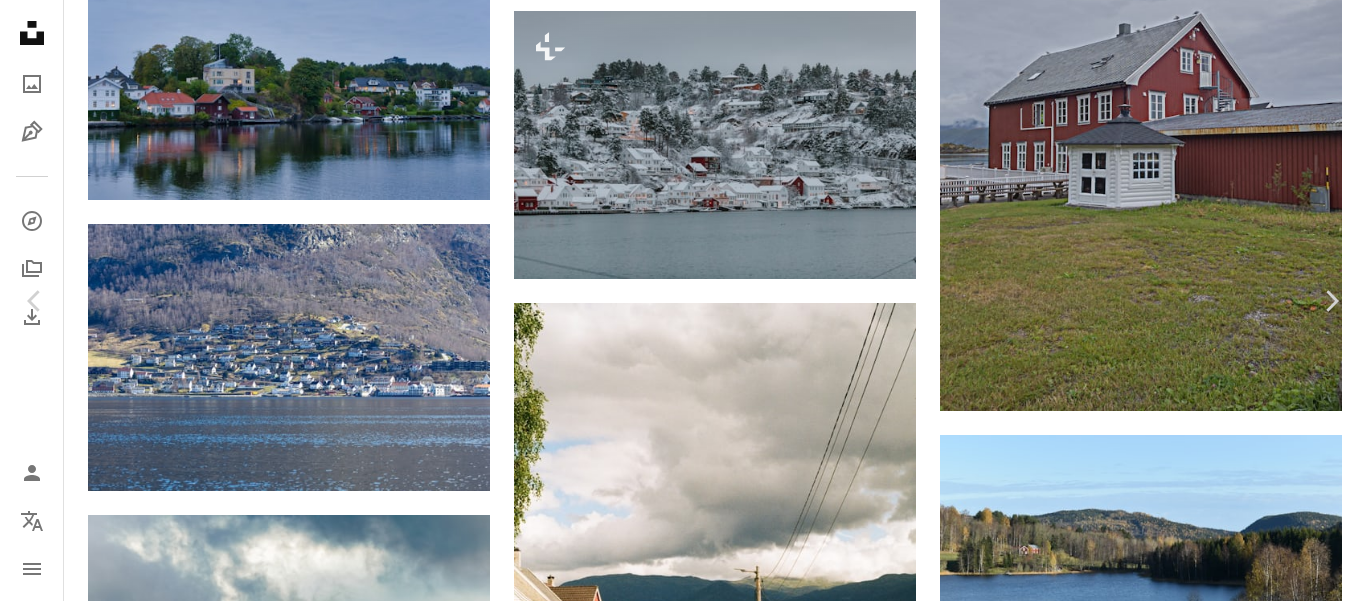 click on "An X shape Chevron left Chevron right [FIRST] [LAST] For Unsplash+ A heart A plus sign A lock Download Zoom in A forward-right arrow Share More Actions Calendar outlined Published on January 7, 2023 Safety Licensed under the Unsplash+ License winter snow scenery village cold winter wonderland snowy snow village wintery contryside Free images Related images Plus sign for Unsplash+ A heart A plus sign [FIRST] [LAST] For Unsplash+ A lock Download Plus sign for Unsplash+ A heart A plus sign Getty Images For Unsplash+ A lock Download Plus sign for Unsplash+ A heart A plus sign Getty Images For Unsplash+ A lock Download Plus sign for Unsplash+ A heart A plus sign Getty Images For Unsplash+ A lock Download Plus sign for Unsplash+ A heart A plus sign [FIRST] [LAST] For Unsplash+ A lock Download Plus sign for Unsplash+ A heart A plus sign Getty Images For Unsplash+ A lock Download Plus sign for Unsplash+ A heart A plus sign" at bounding box center (683, 5575) 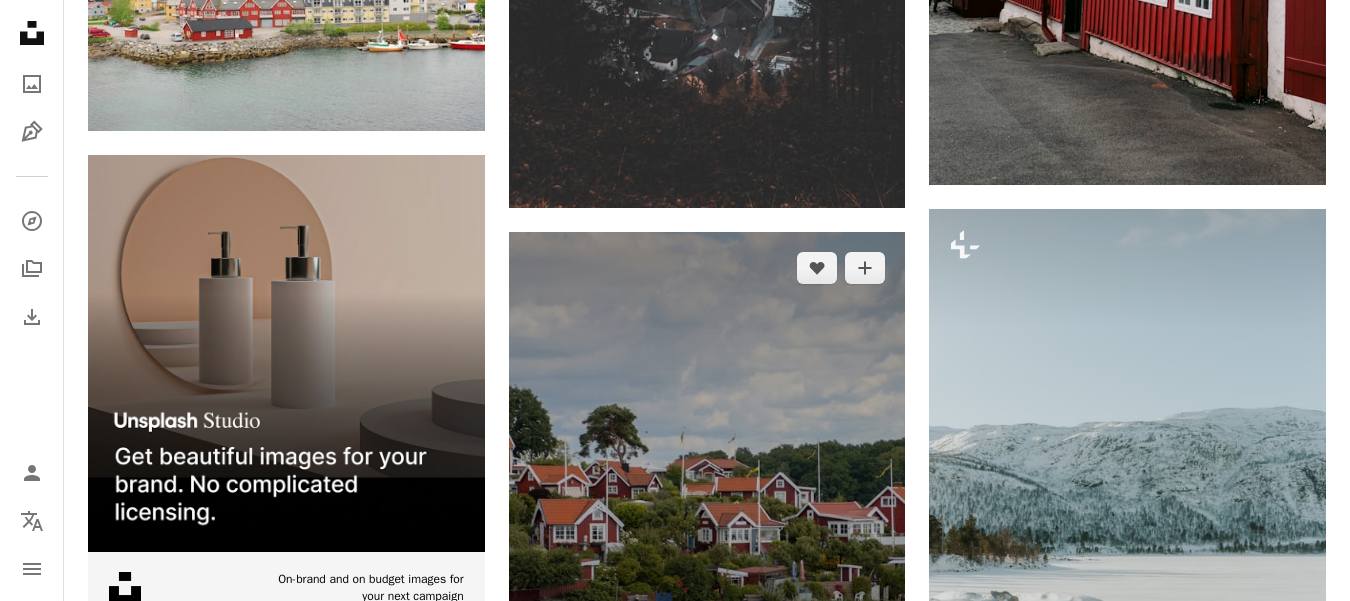 scroll, scrollTop: 4400, scrollLeft: 0, axis: vertical 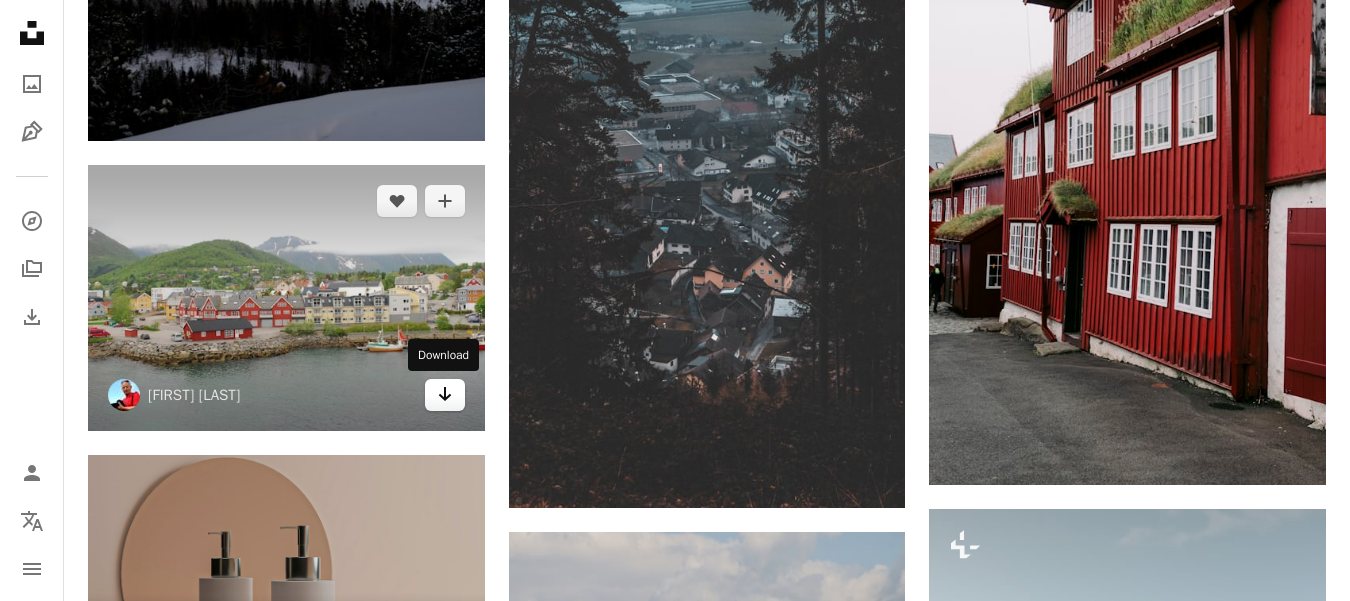 click on "Arrow pointing down" 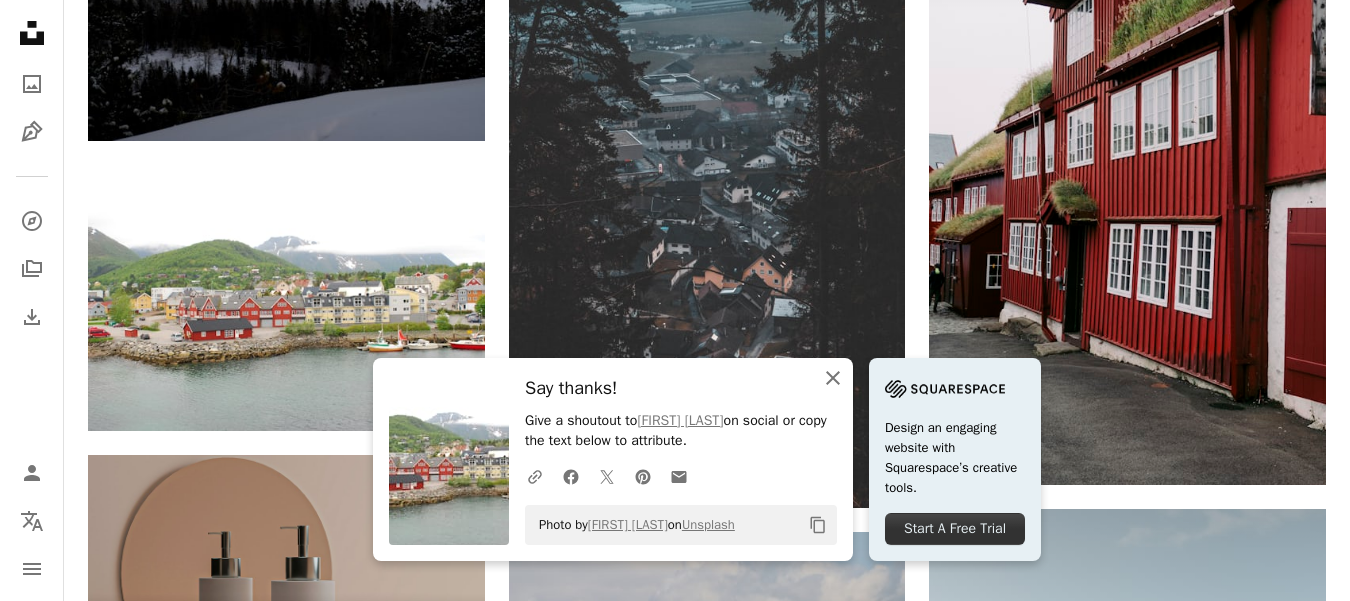click on "An X shape" 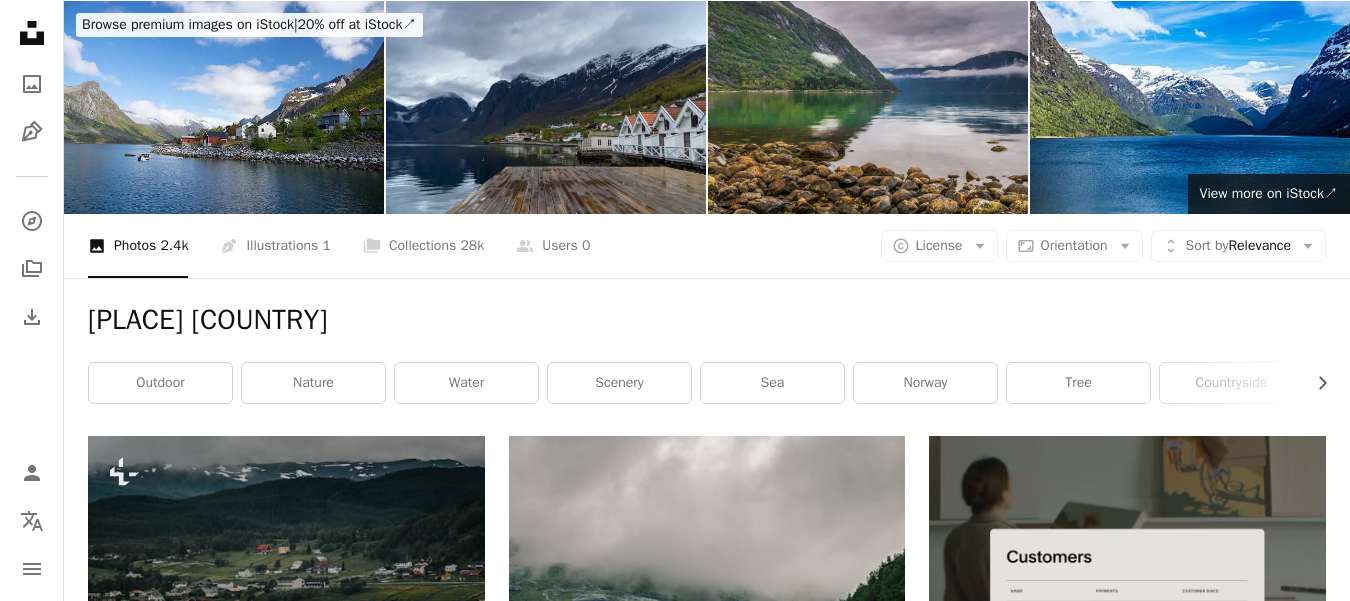 scroll, scrollTop: 0, scrollLeft: 0, axis: both 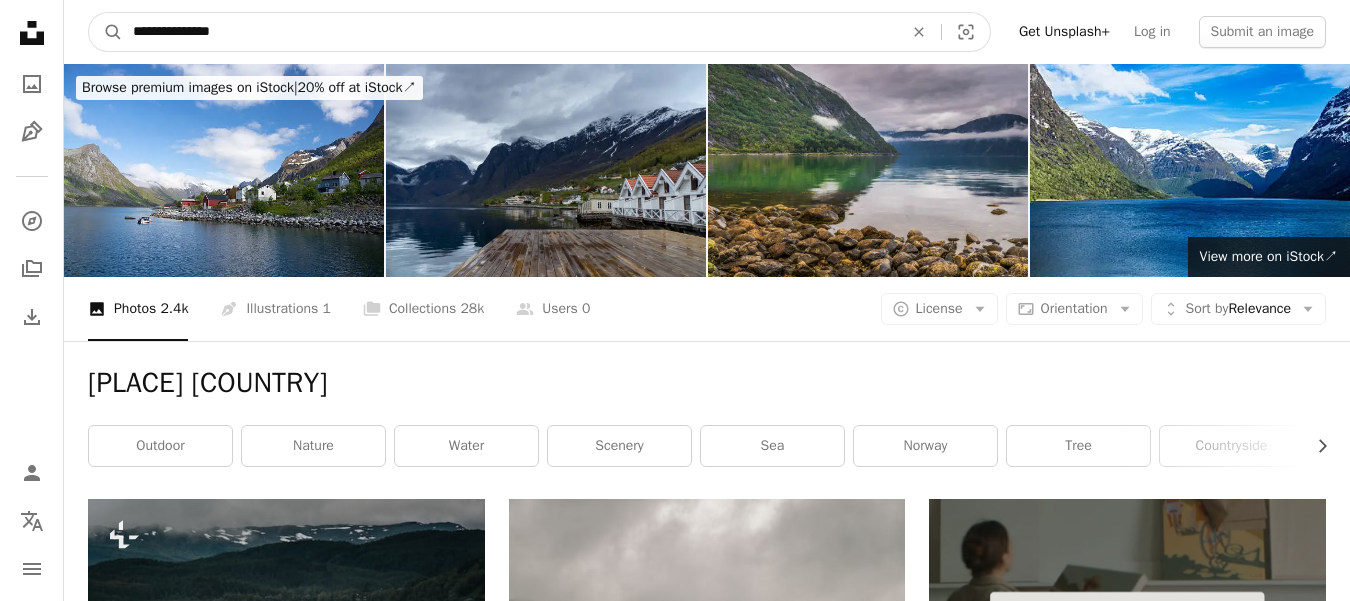 click on "**********" at bounding box center (510, 32) 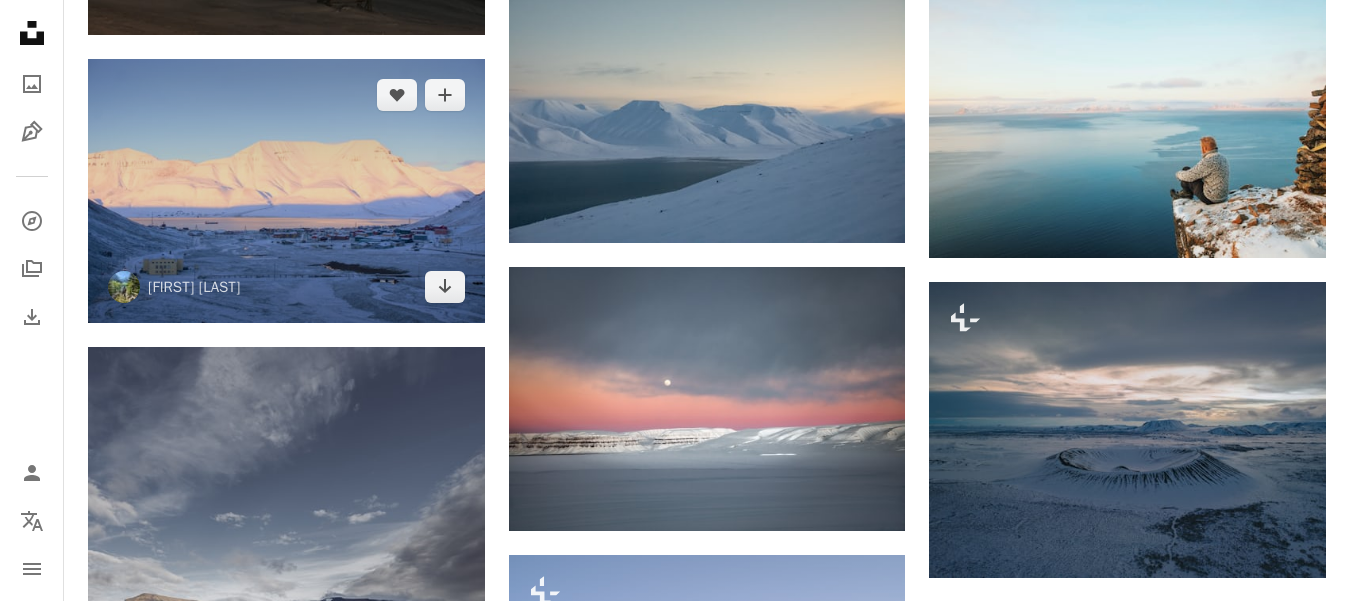 scroll, scrollTop: 1000, scrollLeft: 0, axis: vertical 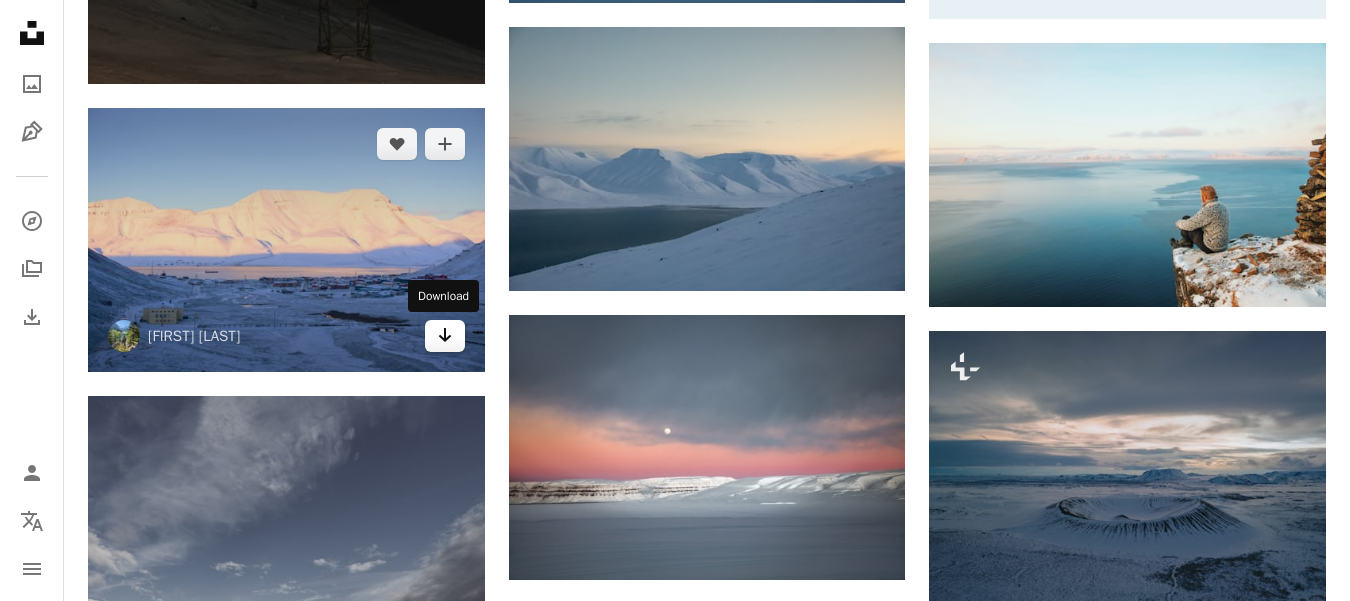 click on "Arrow pointing down" 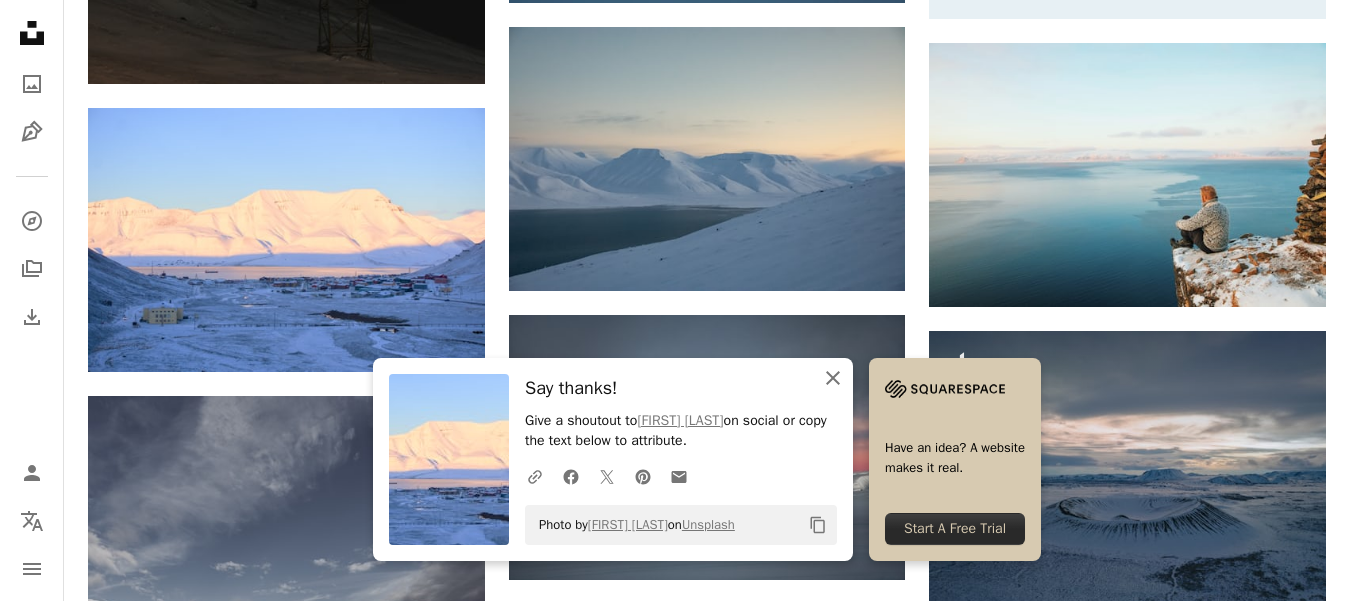 click on "An X shape Close" at bounding box center [833, 378] 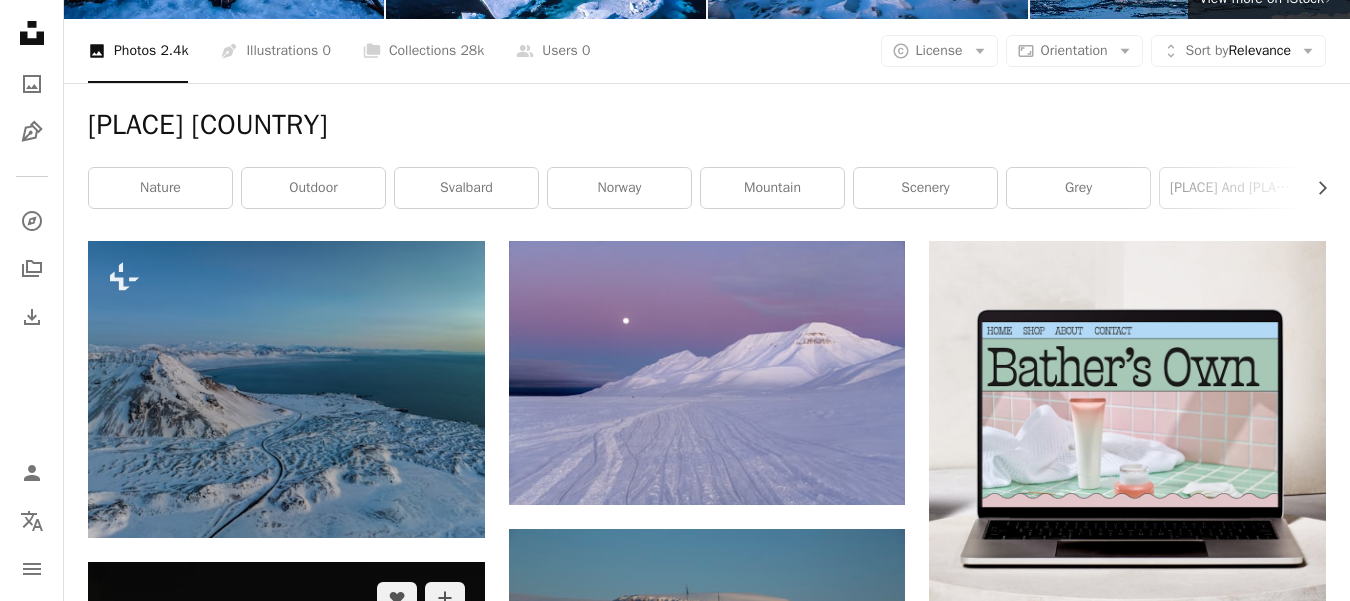 scroll, scrollTop: 0, scrollLeft: 0, axis: both 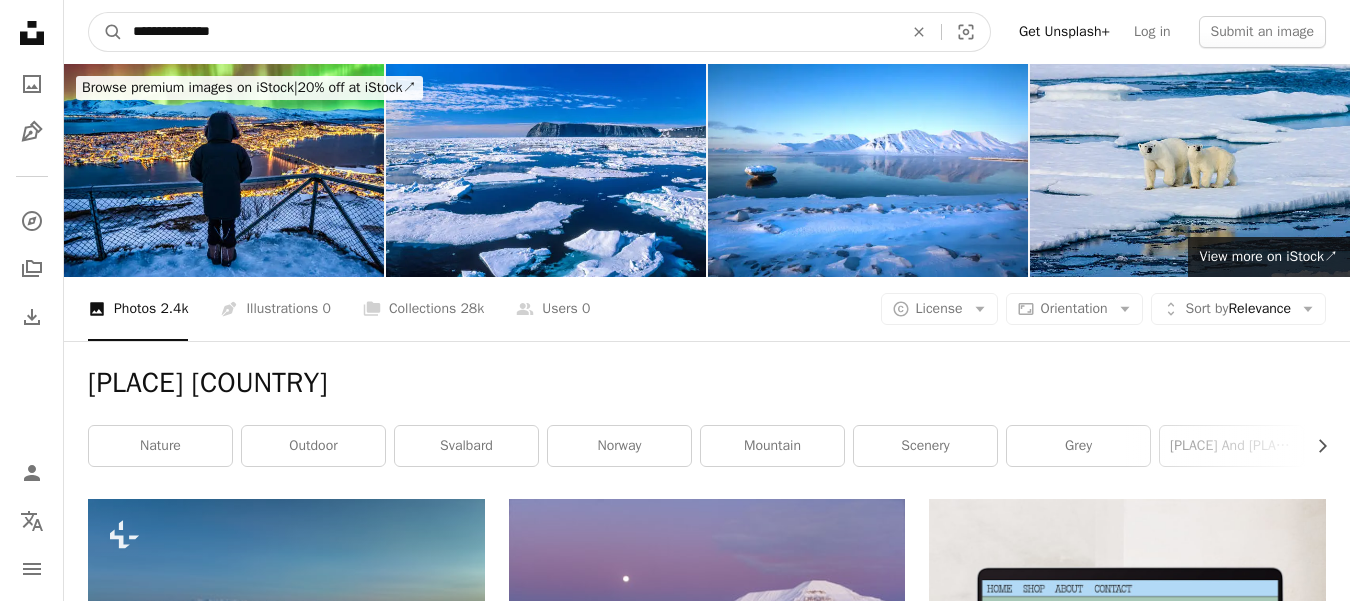 click on "**********" at bounding box center (510, 32) 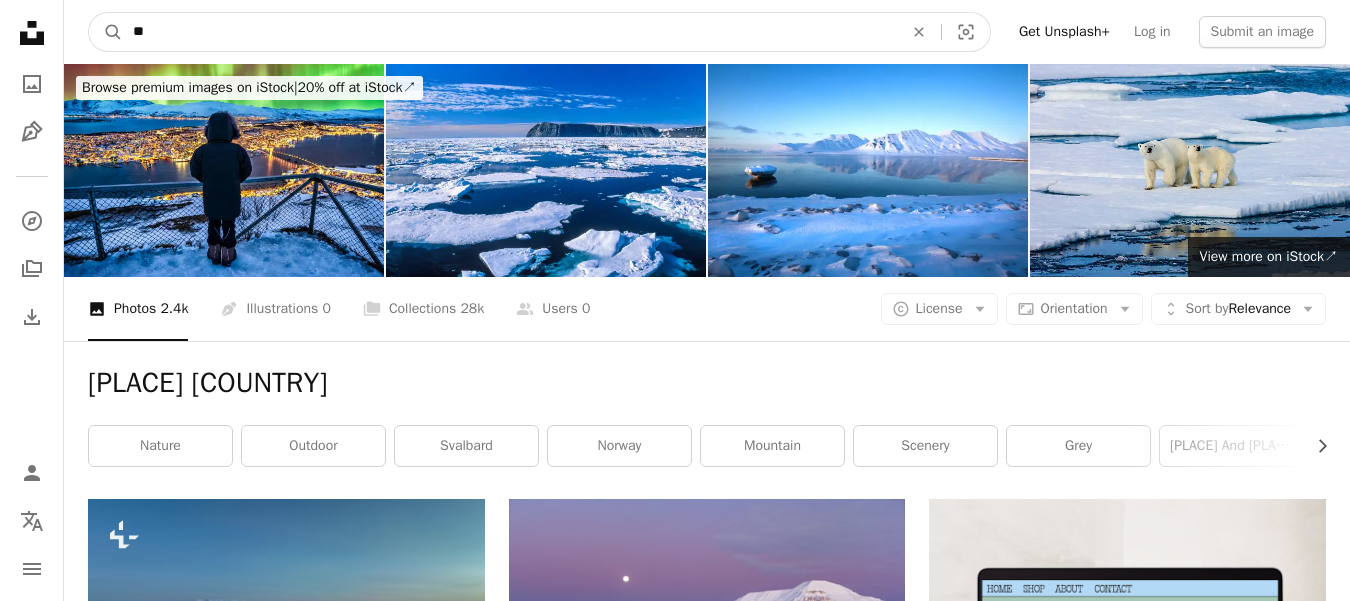 type on "*" 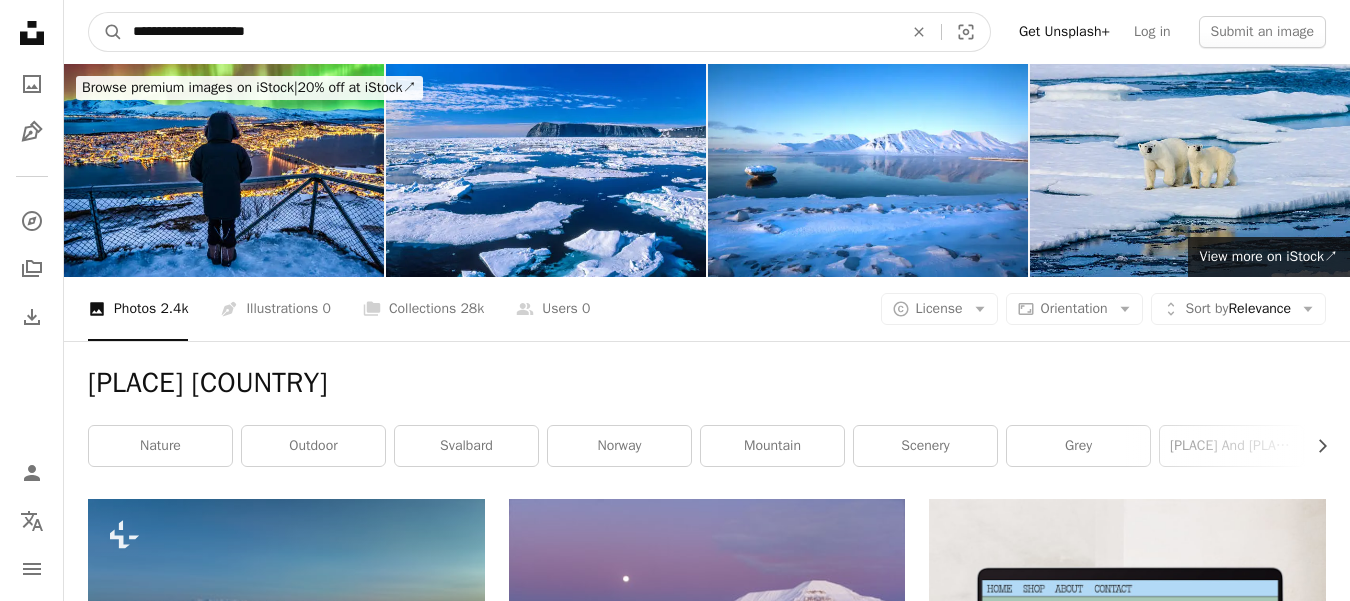 type on "**********" 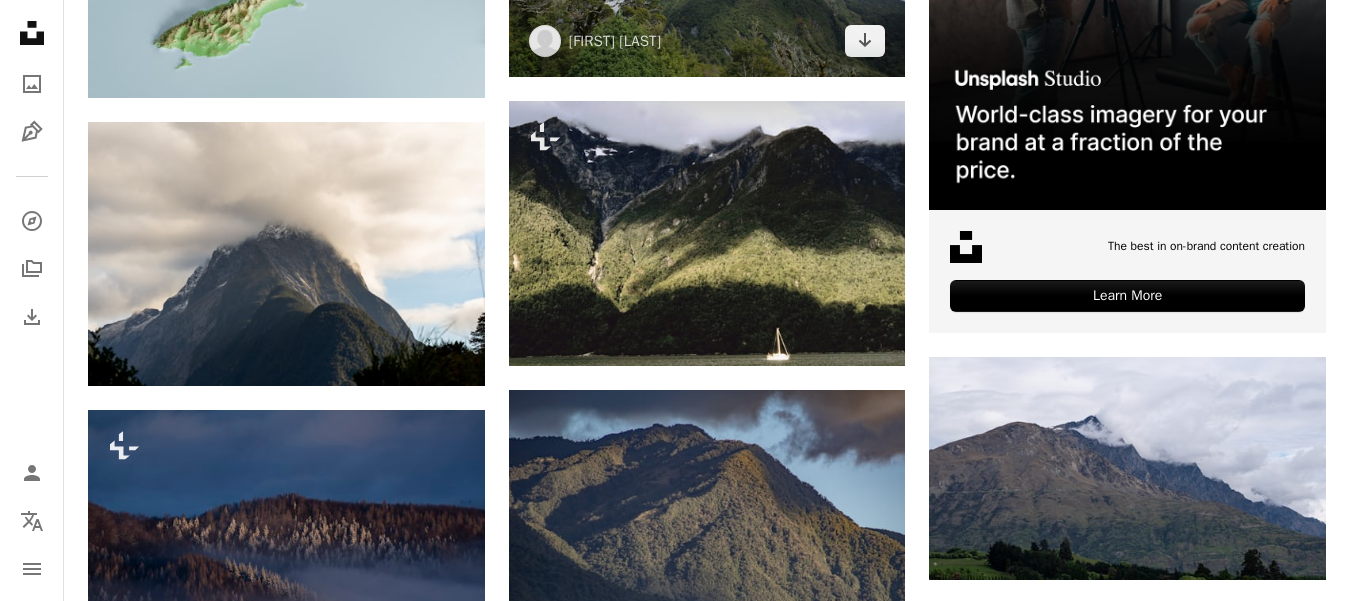 scroll, scrollTop: 800, scrollLeft: 0, axis: vertical 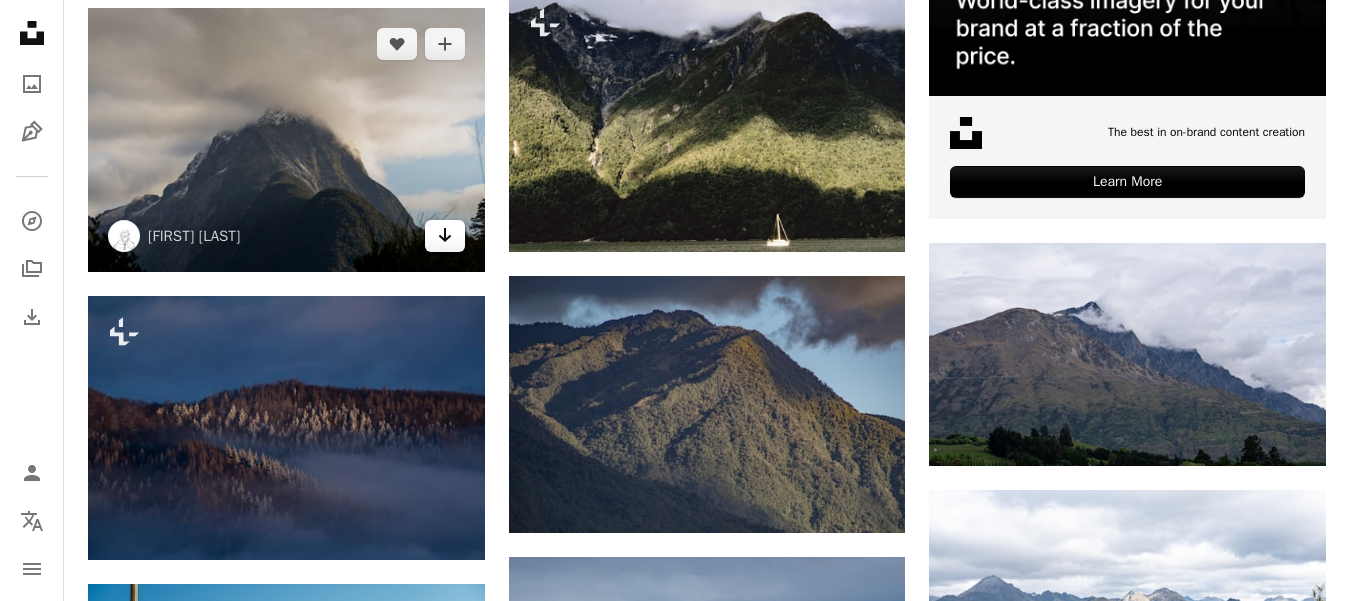 click on "Arrow pointing down" 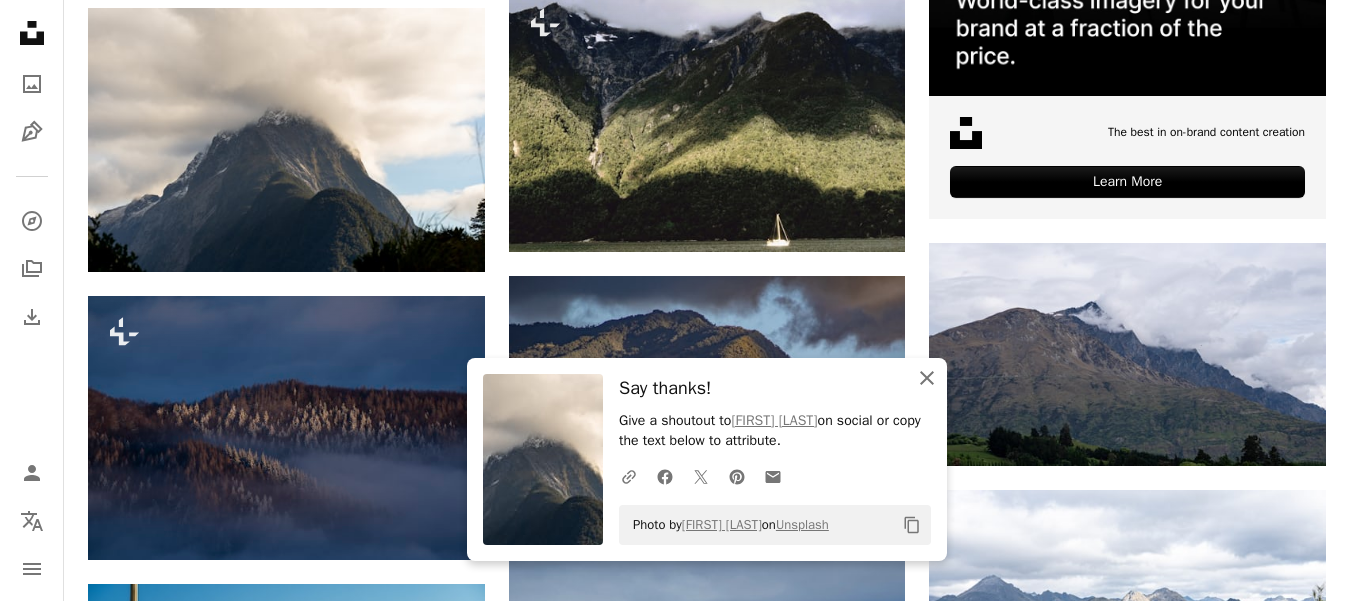 click on "An X shape" 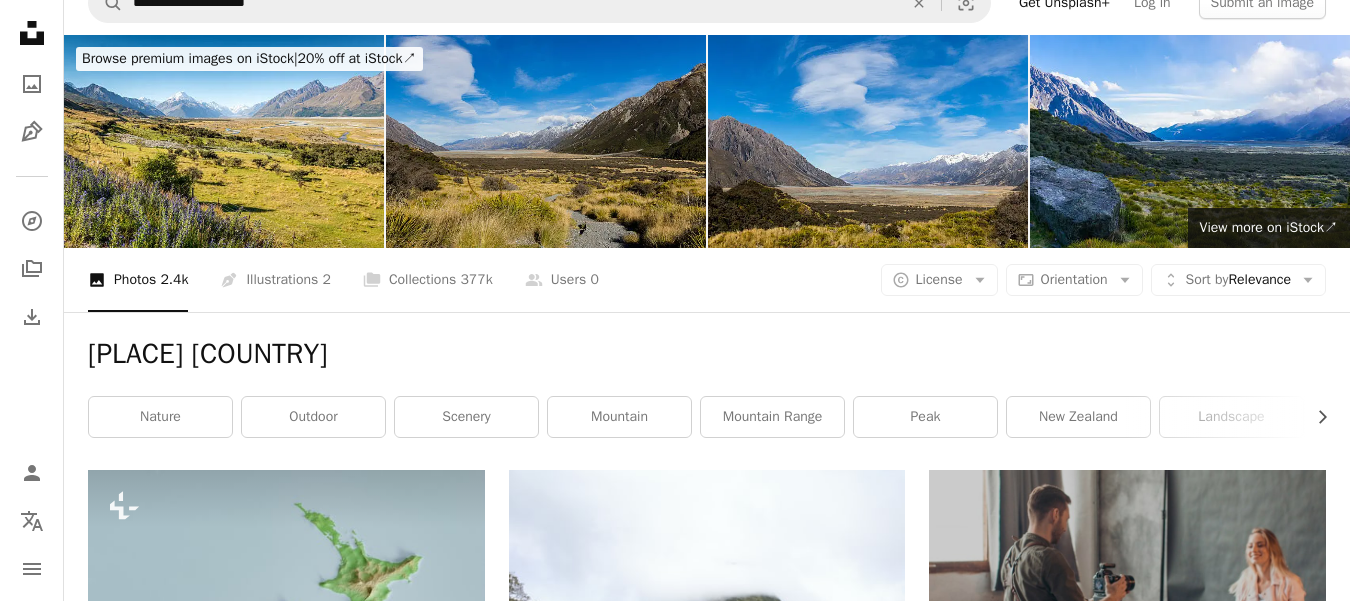 scroll, scrollTop: 0, scrollLeft: 0, axis: both 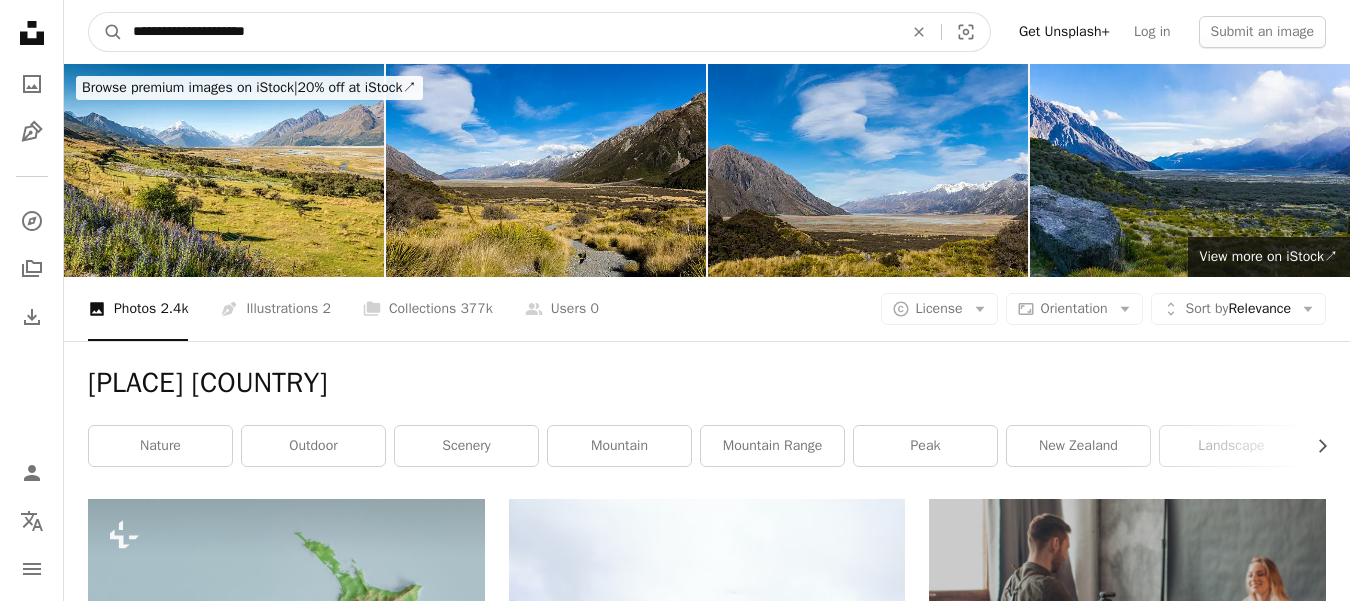 click on "**********" at bounding box center (510, 32) 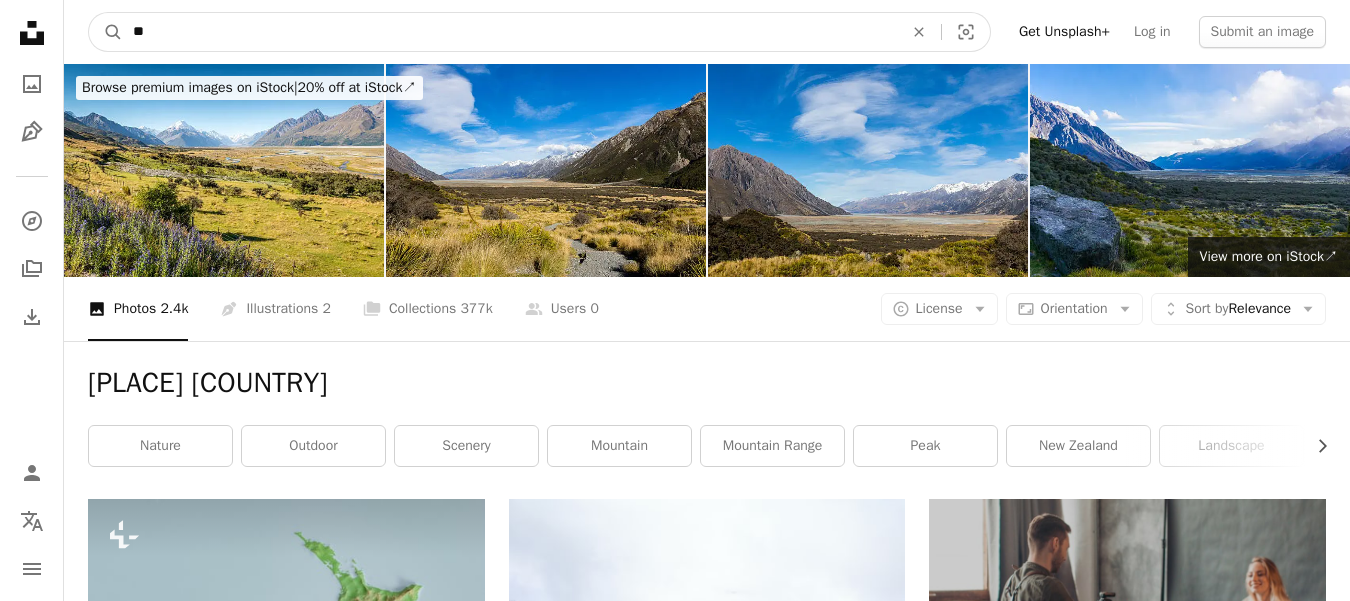 type on "*" 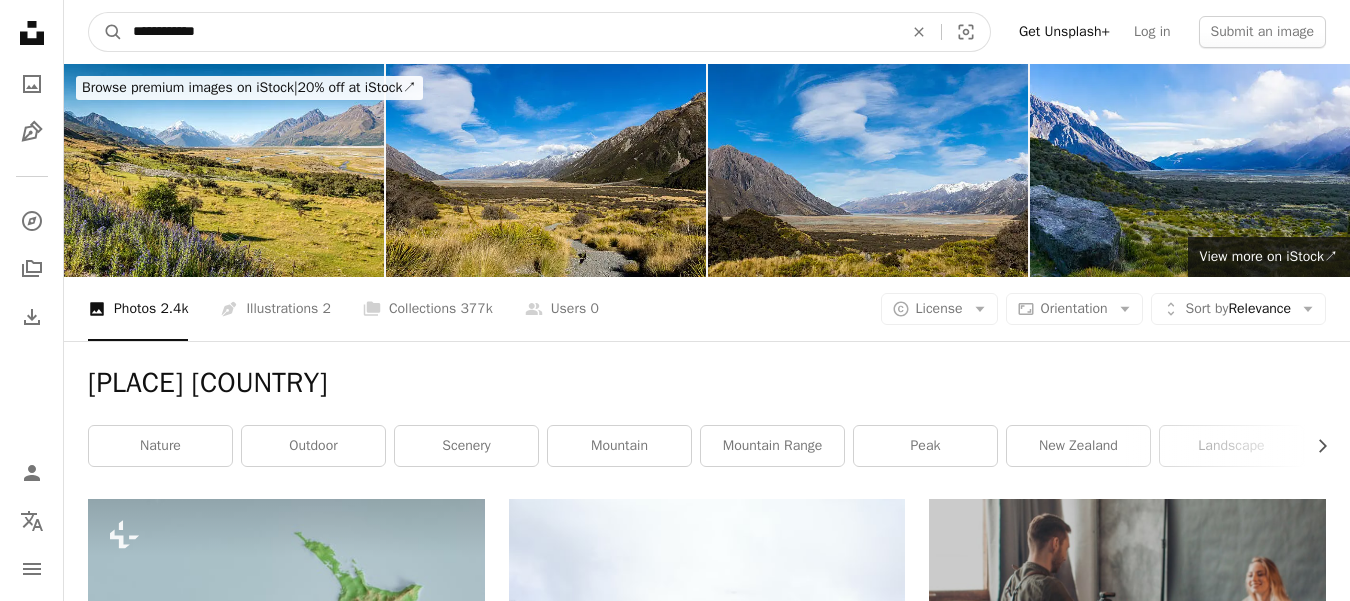 type on "**********" 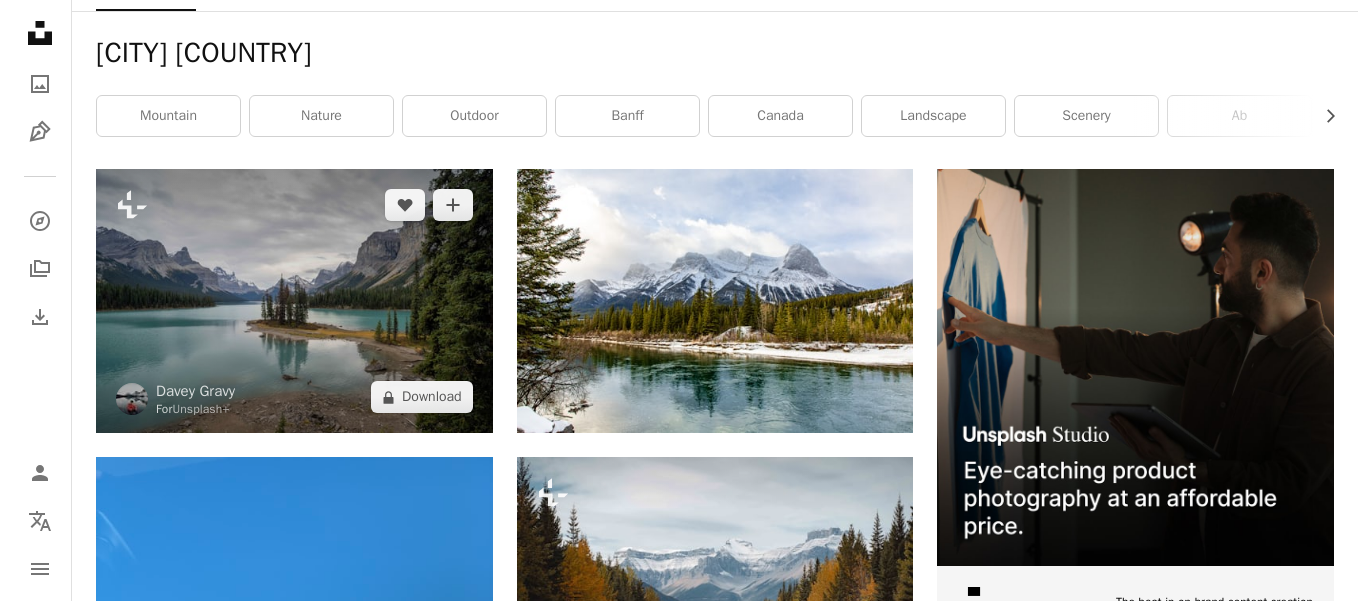 scroll, scrollTop: 400, scrollLeft: 0, axis: vertical 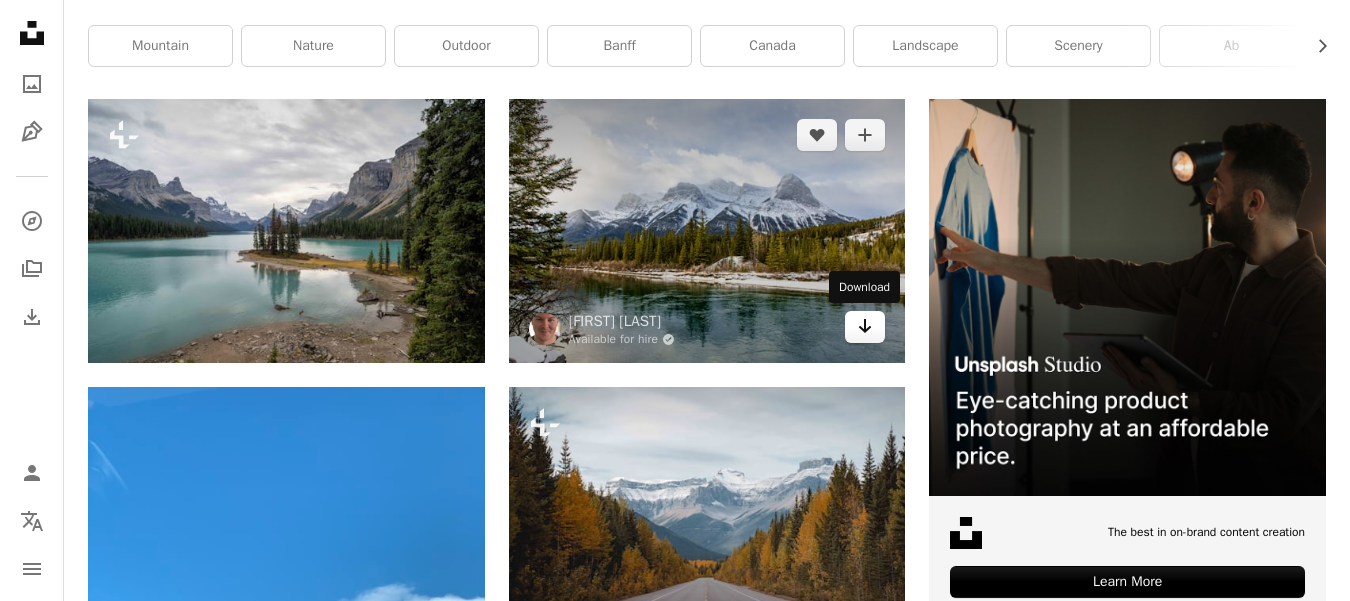 click on "Arrow pointing down" 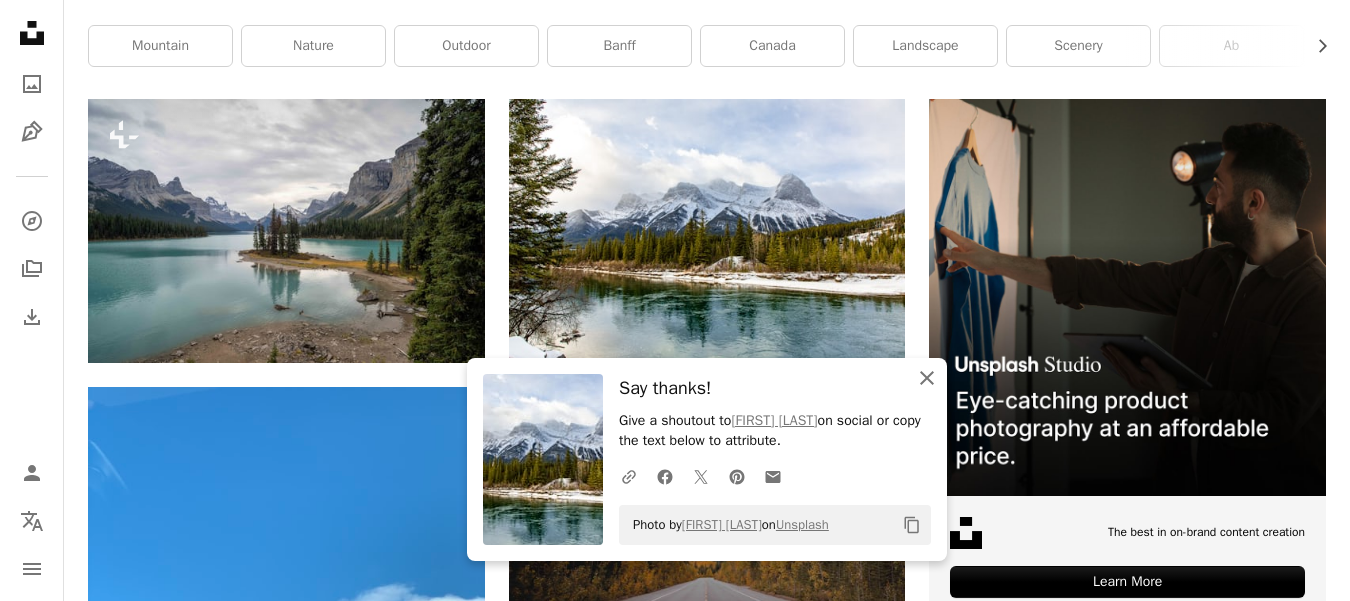 click on "An X shape Close" at bounding box center [927, 378] 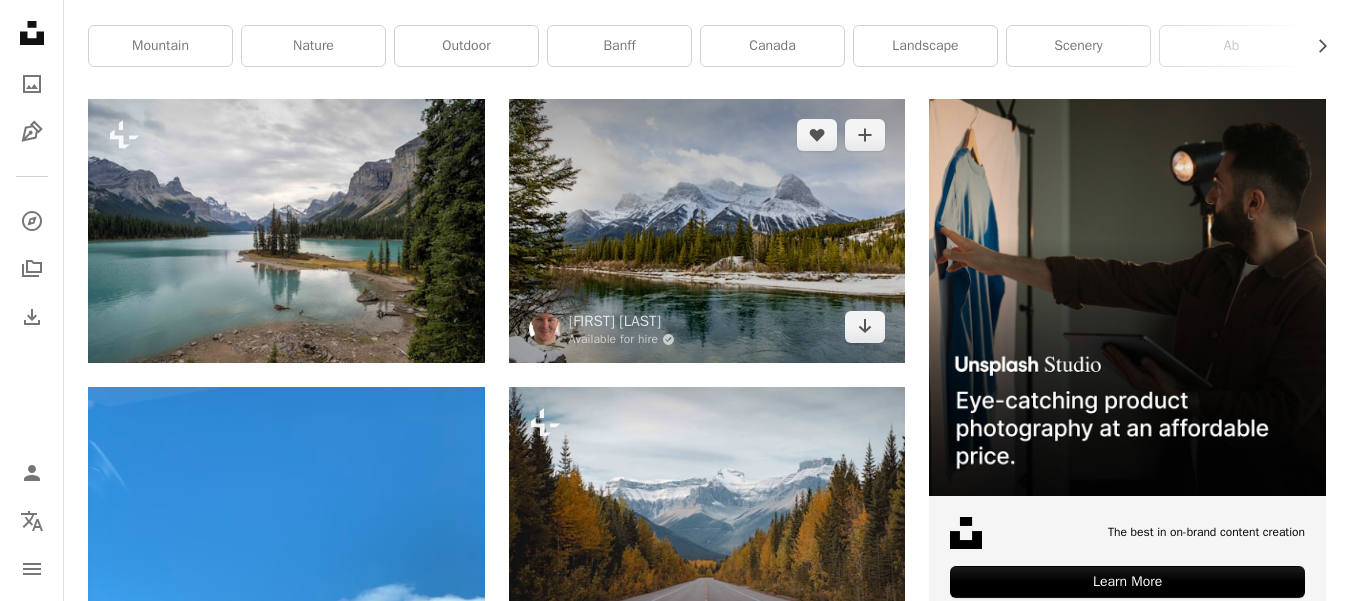 click at bounding box center [707, 231] 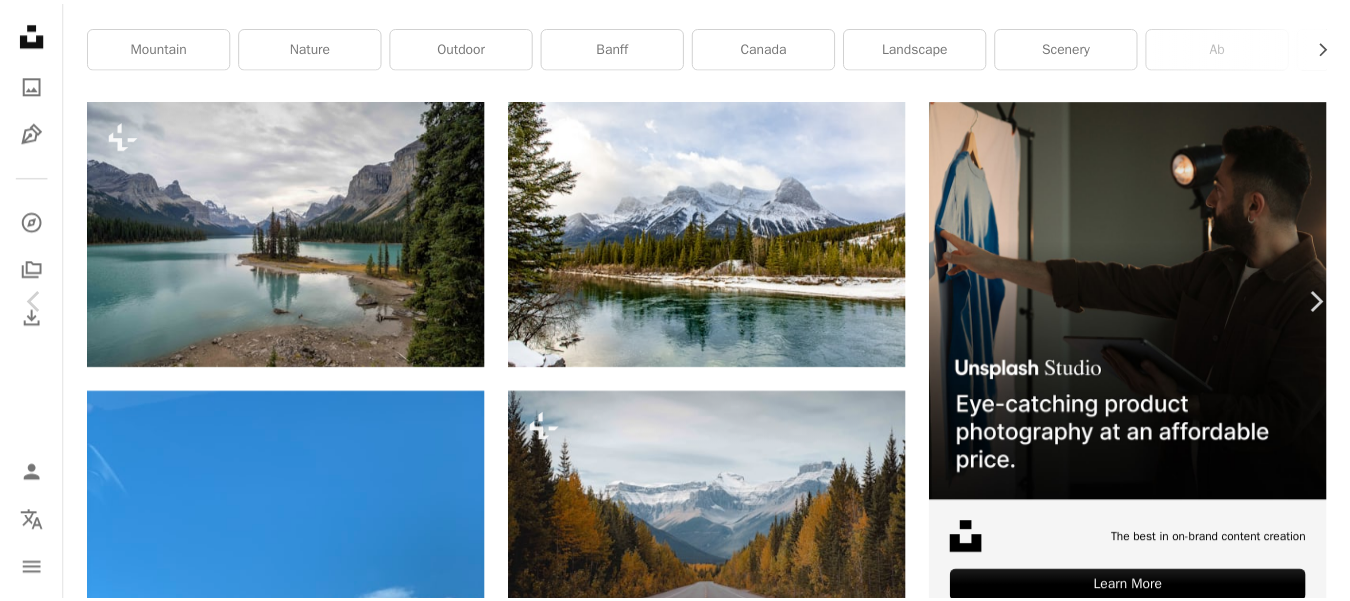 scroll, scrollTop: 100, scrollLeft: 0, axis: vertical 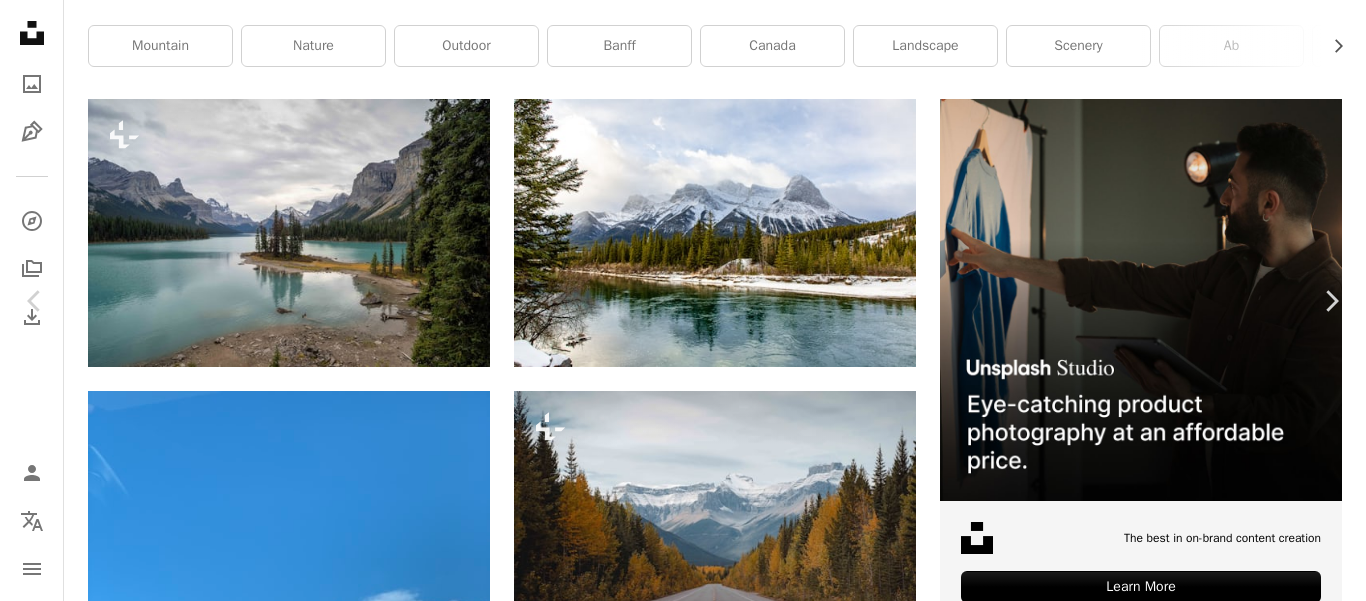 click on "An X shape Chevron left Chevron right [FIRST] [LAST] Available for hire A checkmark inside of a circle A heart A plus sign Download free Chevron down Zoom in Views 31,123 Downloads 487 A forward-right arrow Share Info icon Info More Actions [CITY] [REGION] [COUNTRY] A map marker [CITY], [COUNTRY] Calendar outlined Published on November 16, 2020 Camera Canon, EOS 5D Mark III Safety Free to use under the Unsplash License winter snow [COUNTRY] park [CITY] lake louise moraine lake [CITY] [COUNTRY] forest land plant lake ice outdoors mountain range peak vegetation woodland wilderness pine Free images Browse premium related images on iStock | Save 20% with code UNSPLASH20 View more on iStock ↗ Related images A heart A plus sign [FIRST] [LAST] Arrow pointing down Plus sign for Unsplash+ A heart A plus sign [FIRST] [LAST] For Unsplash+ A lock Download A heart A plus sign [FIRST] [LAST] Arrow pointing down A heart A plus sign [FIRST] [LAST] Arrow pointing down A heart" at bounding box center (683, 4350) 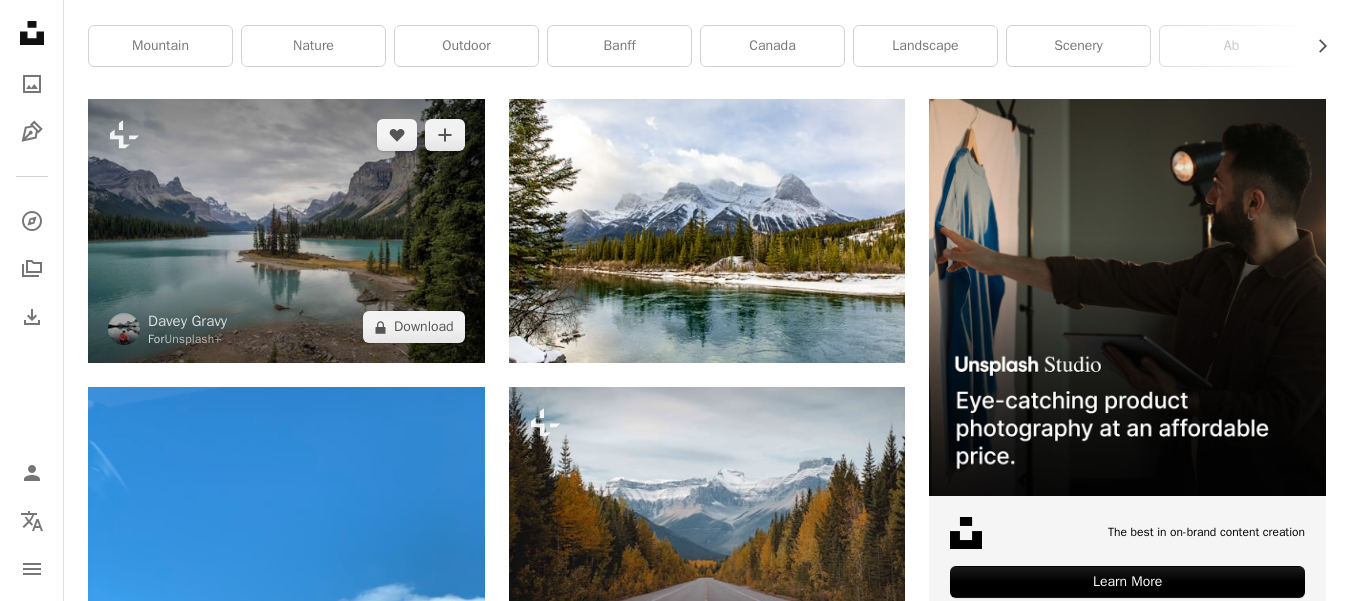scroll, scrollTop: 0, scrollLeft: 0, axis: both 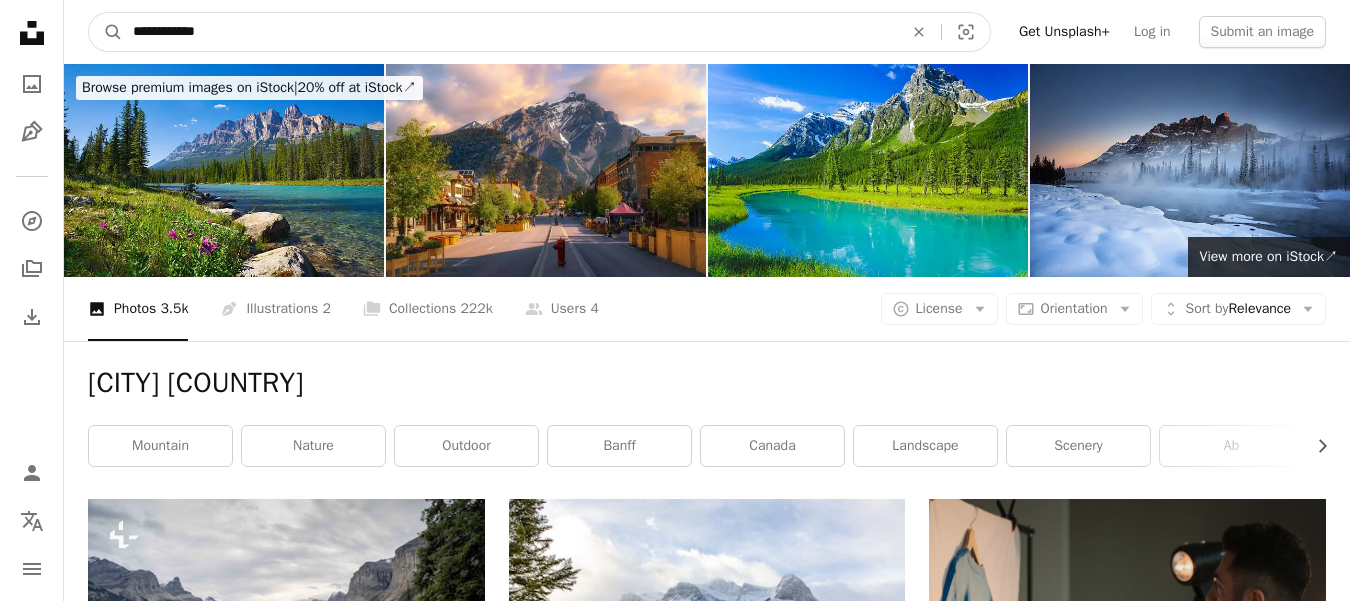 click on "**********" at bounding box center (510, 32) 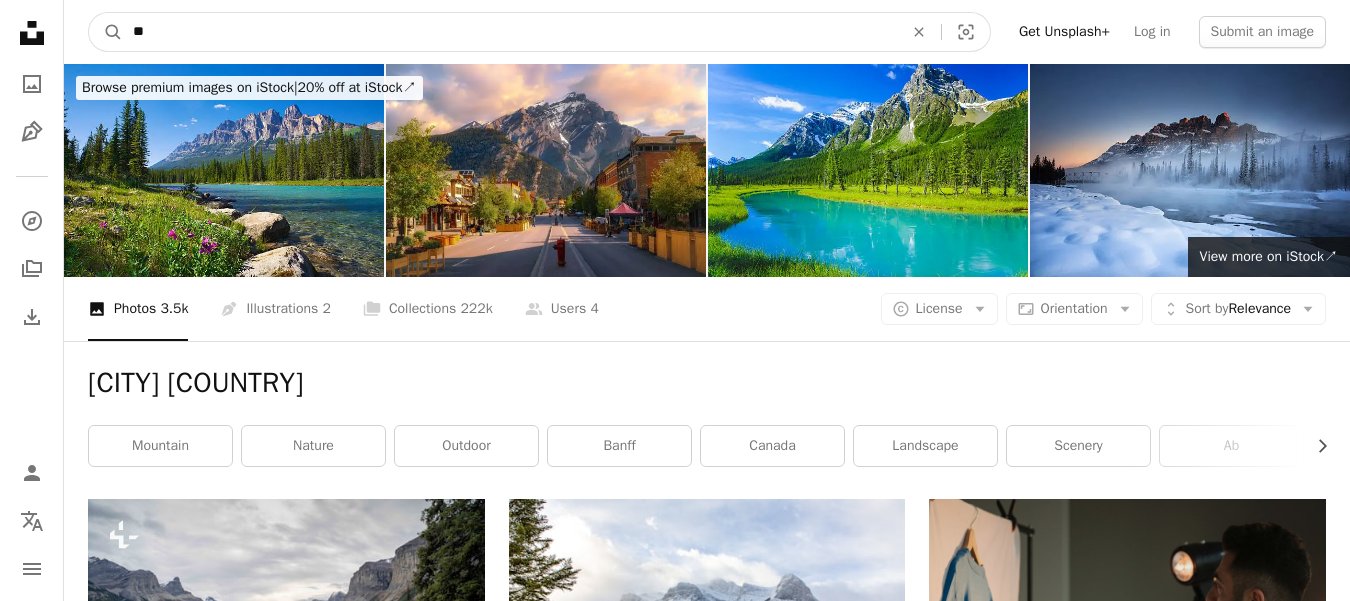 type on "*" 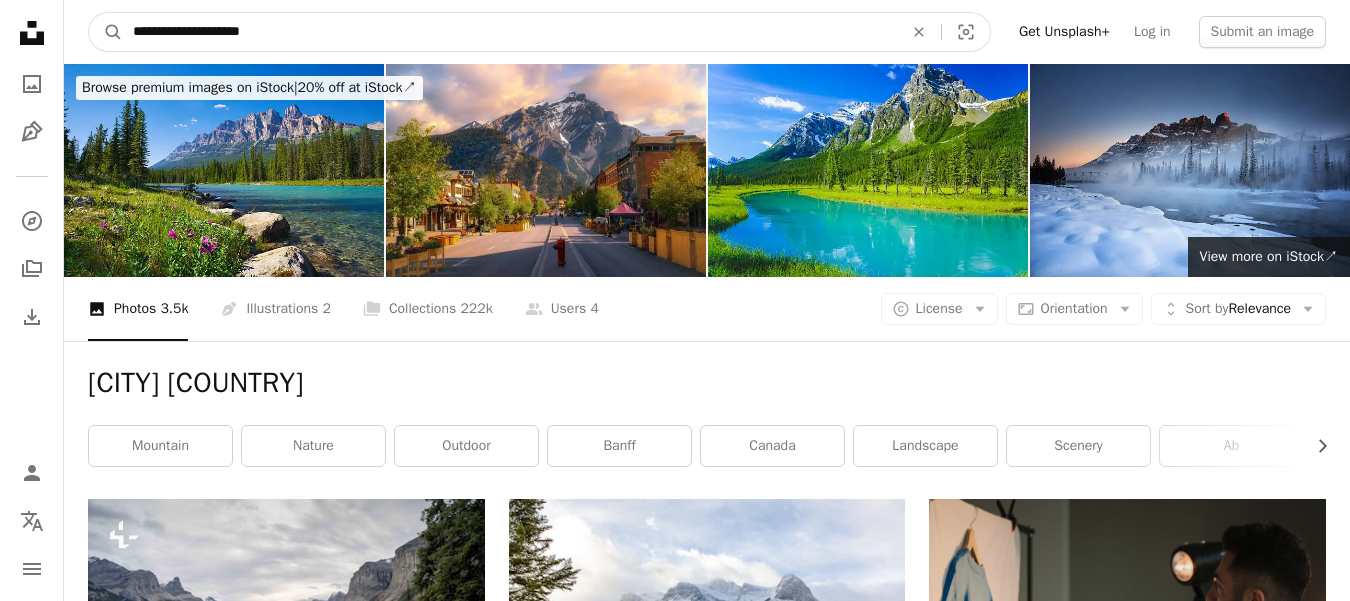 type on "**********" 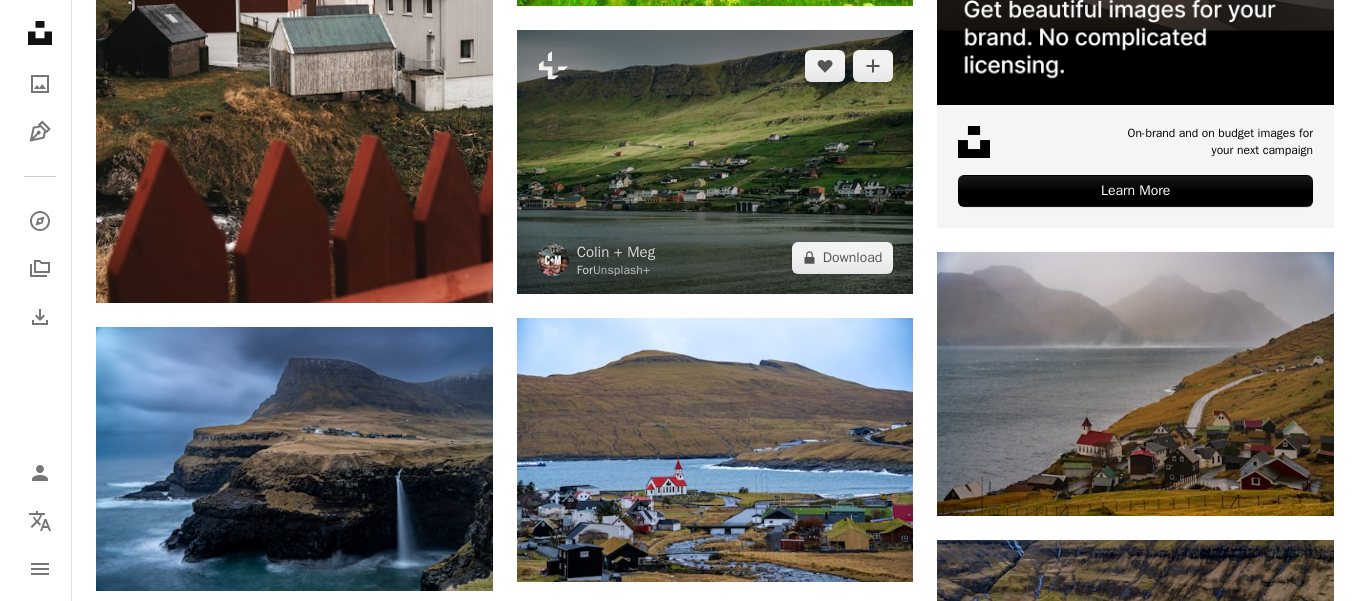 scroll, scrollTop: 900, scrollLeft: 0, axis: vertical 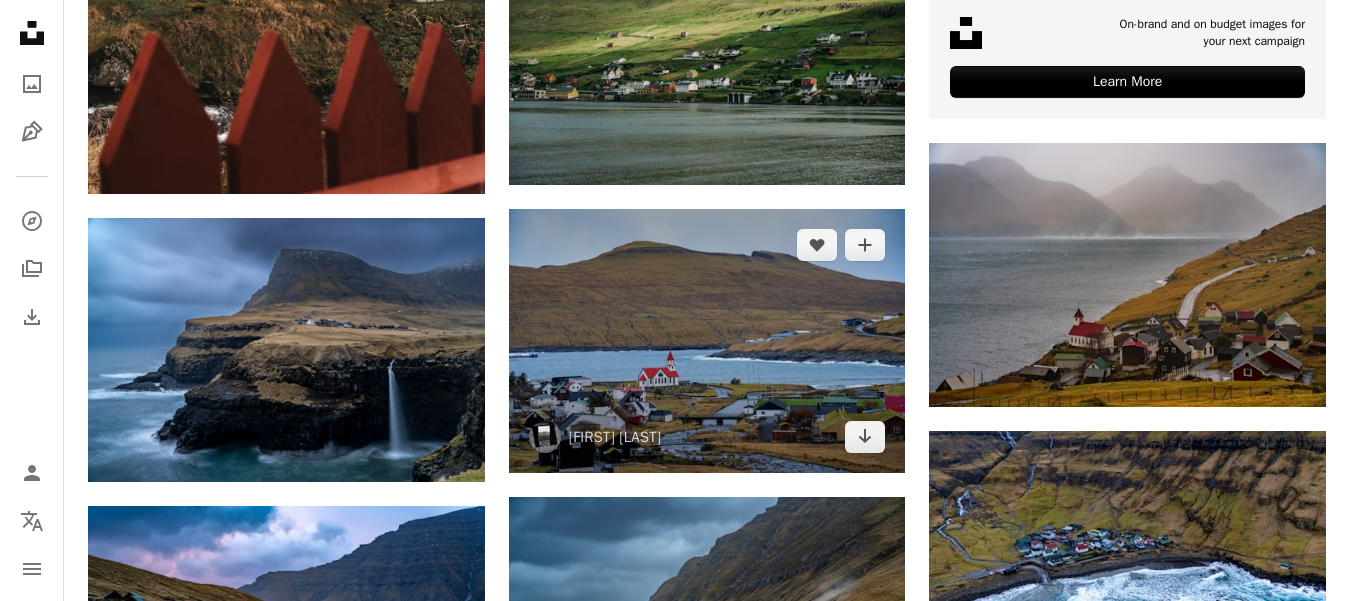 click at bounding box center (707, 341) 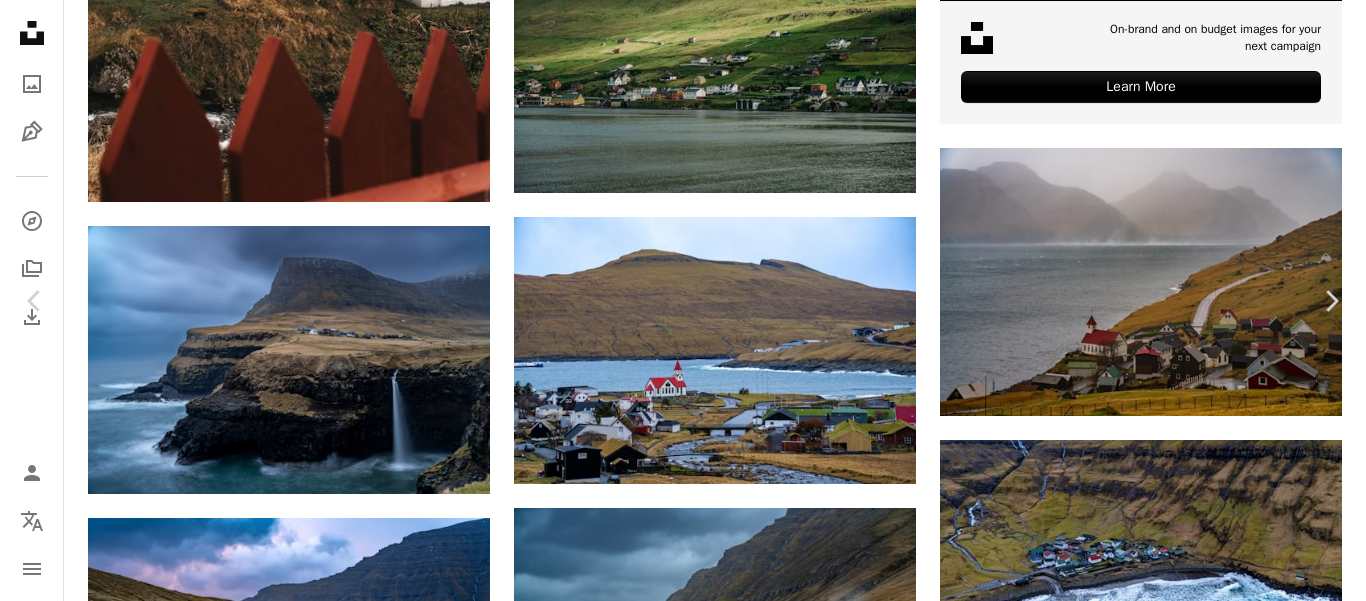 scroll, scrollTop: 100, scrollLeft: 0, axis: vertical 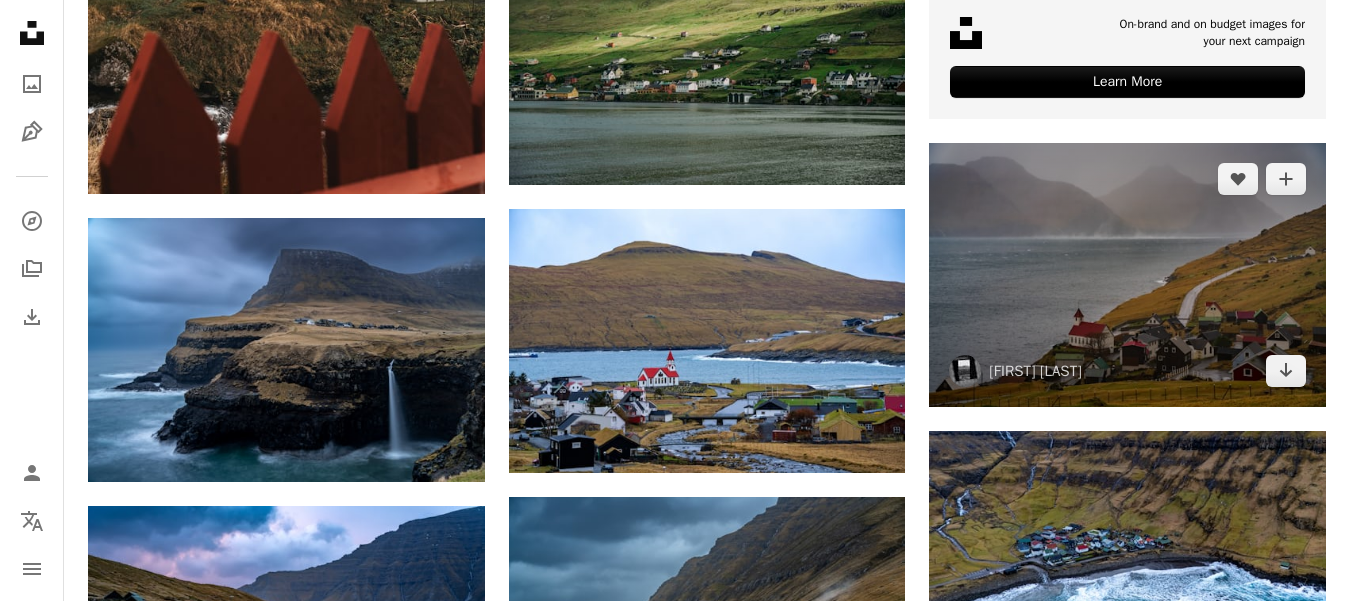 click at bounding box center [1127, 275] 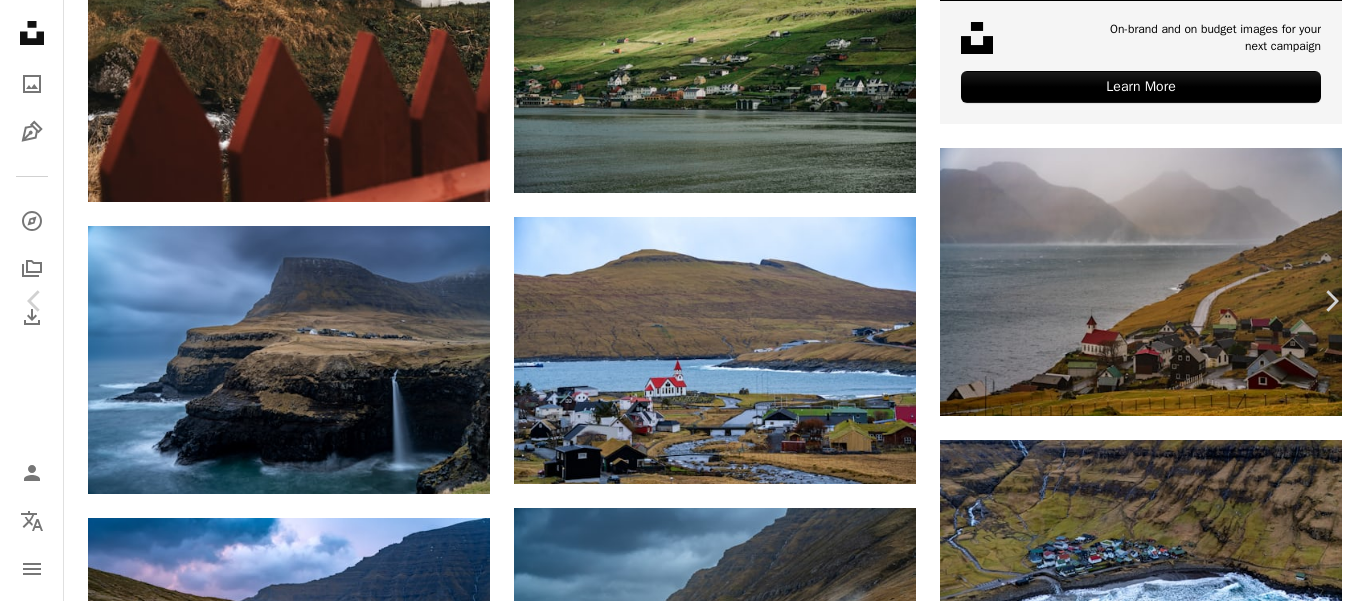 scroll, scrollTop: 300, scrollLeft: 0, axis: vertical 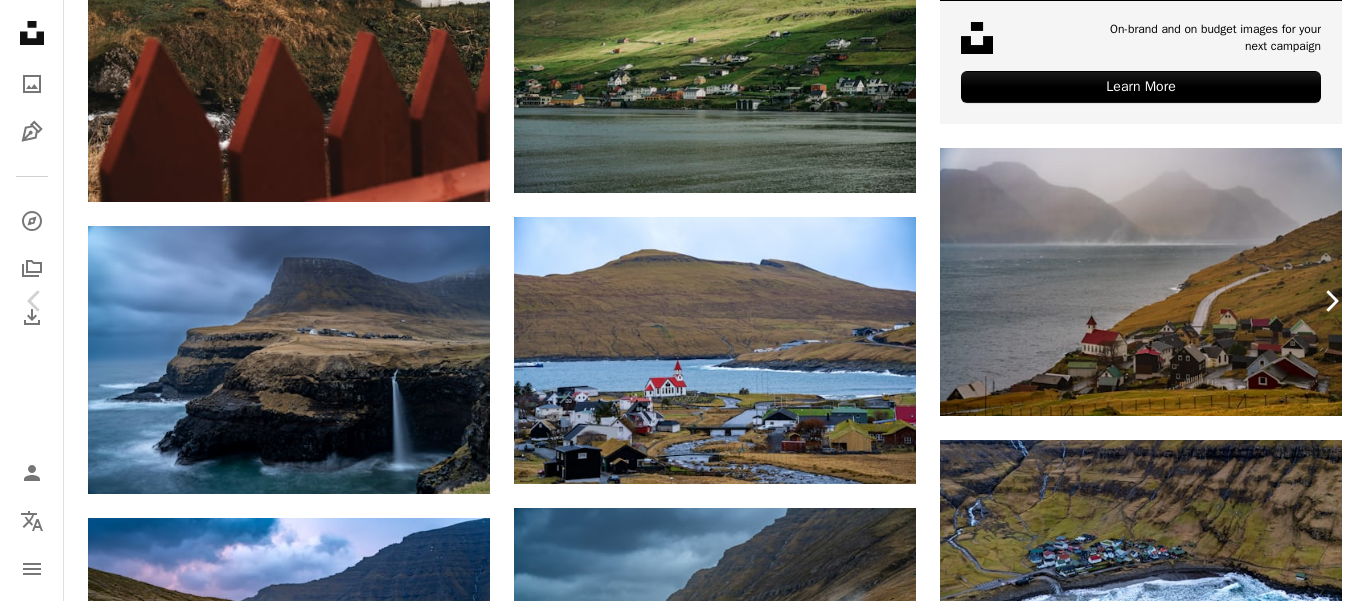 click on "Chevron right" at bounding box center [1331, 301] 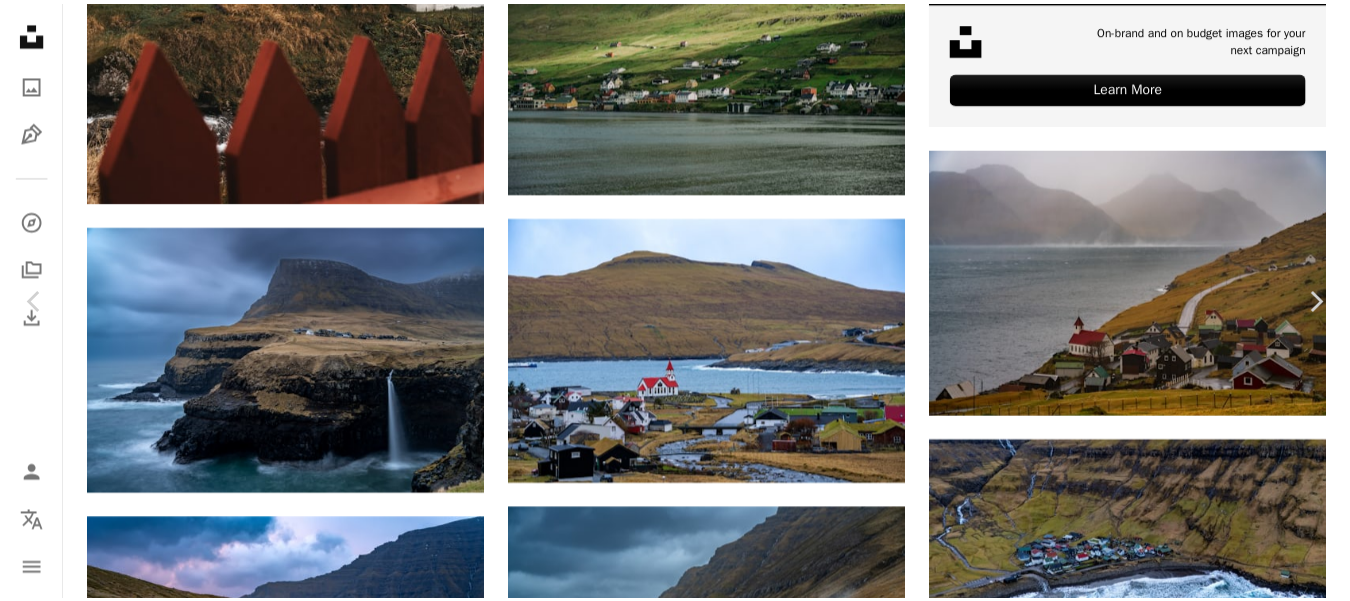 scroll, scrollTop: 200, scrollLeft: 0, axis: vertical 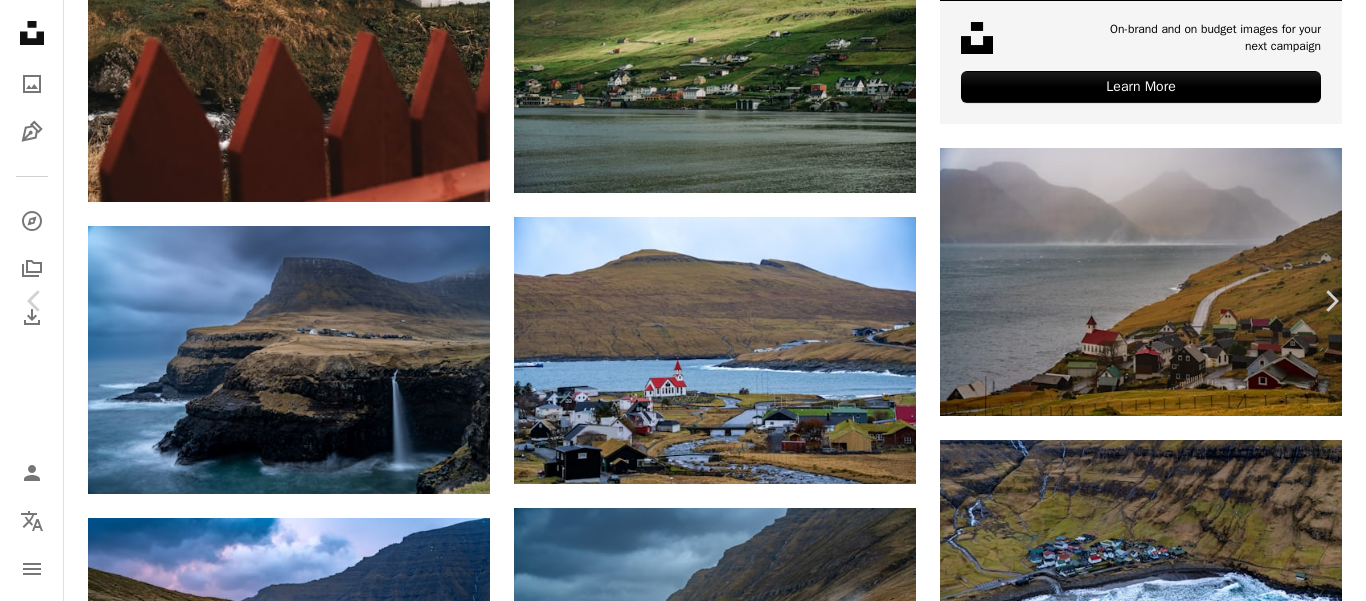 click on "An X shape Chevron left Chevron right [FIRST] [LAST] A heart A plus sign Download free Chevron down Zoom in Views [NUMBER] Downloads [NUMBER] A forward-right arrow Share Info icon Info More Actions The village of [CITY] of the Faroe Islands. A map marker [CITY], [COUNTRY] Calendar outlined Published on  [DATE], [YEAR] Camera [BRAND], [MODEL] Safety Free to use under the  Unsplash License beach building green beauty grass calm europe beautiful drone countryside denmark coast cliff aerial faroe islands destination bay high above faroe Free images Browse premium related images on iStock  |  Save 20% with code UNSPLASH20 View more on iStock  ↗ Related images A heart A plus sign [FIRST] [LAST] Available for hire A checkmark inside of a circle Arrow pointing down A heart A plus sign [FIRST] [LAST] Arrow pointing down Plus sign for Unsplash+ A heart A plus sign [BRAND] For  Unsplash+ A lock Download A heart A plus sign [FIRST] [LAST] Arrow pointing down Plus sign for Unsplash+ A heart A plus sign" at bounding box center [683, 4002] 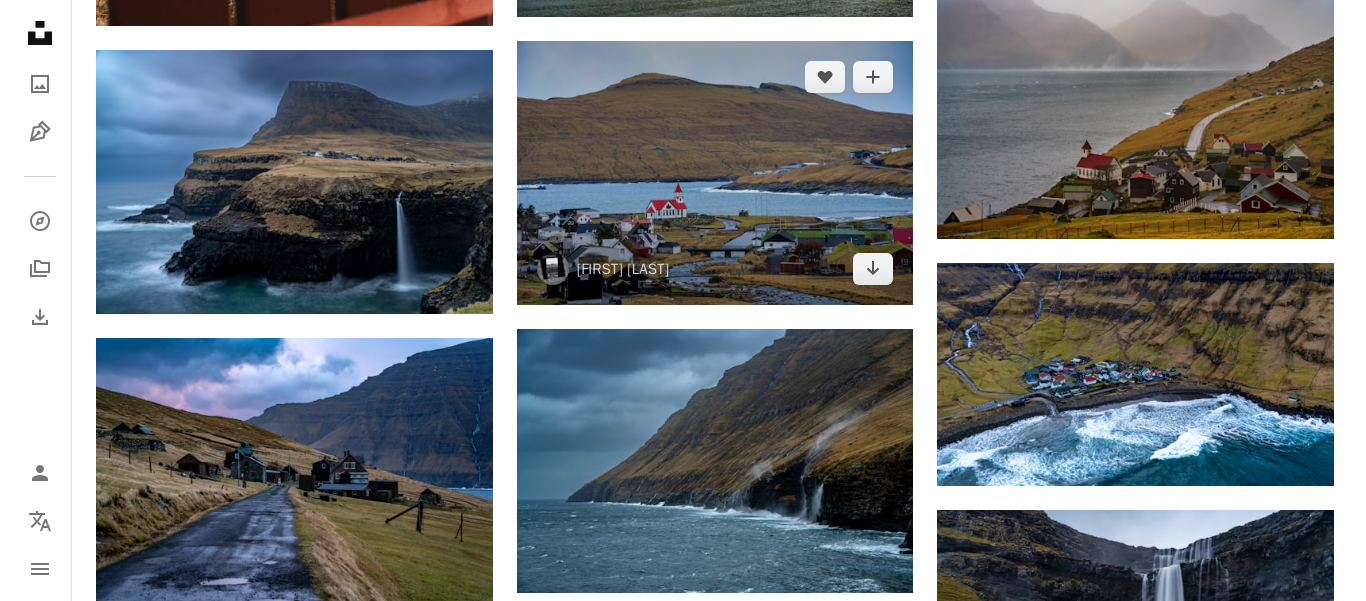 scroll, scrollTop: 1200, scrollLeft: 0, axis: vertical 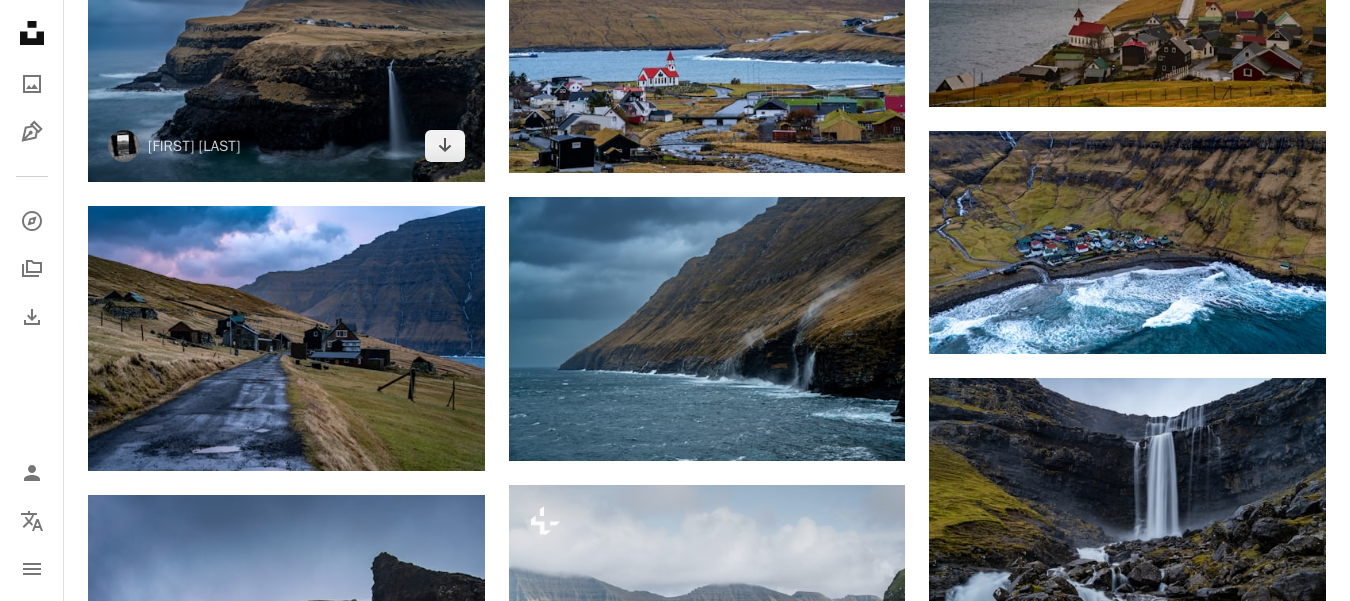 click at bounding box center (286, 50) 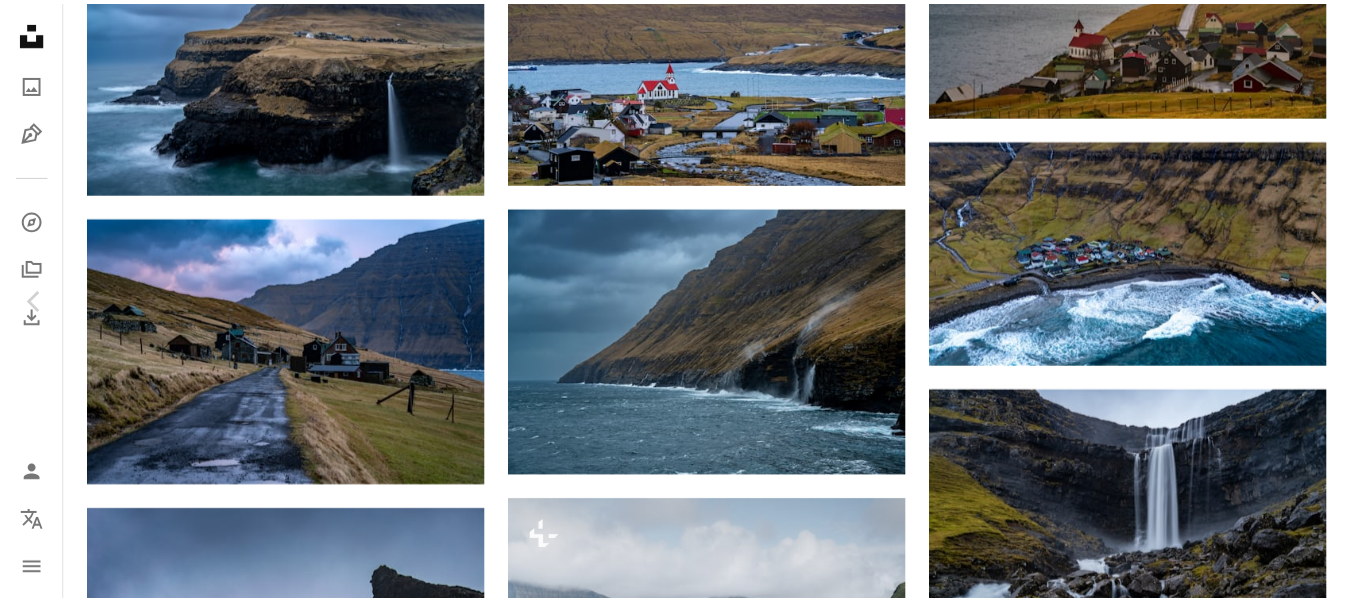 scroll, scrollTop: 200, scrollLeft: 0, axis: vertical 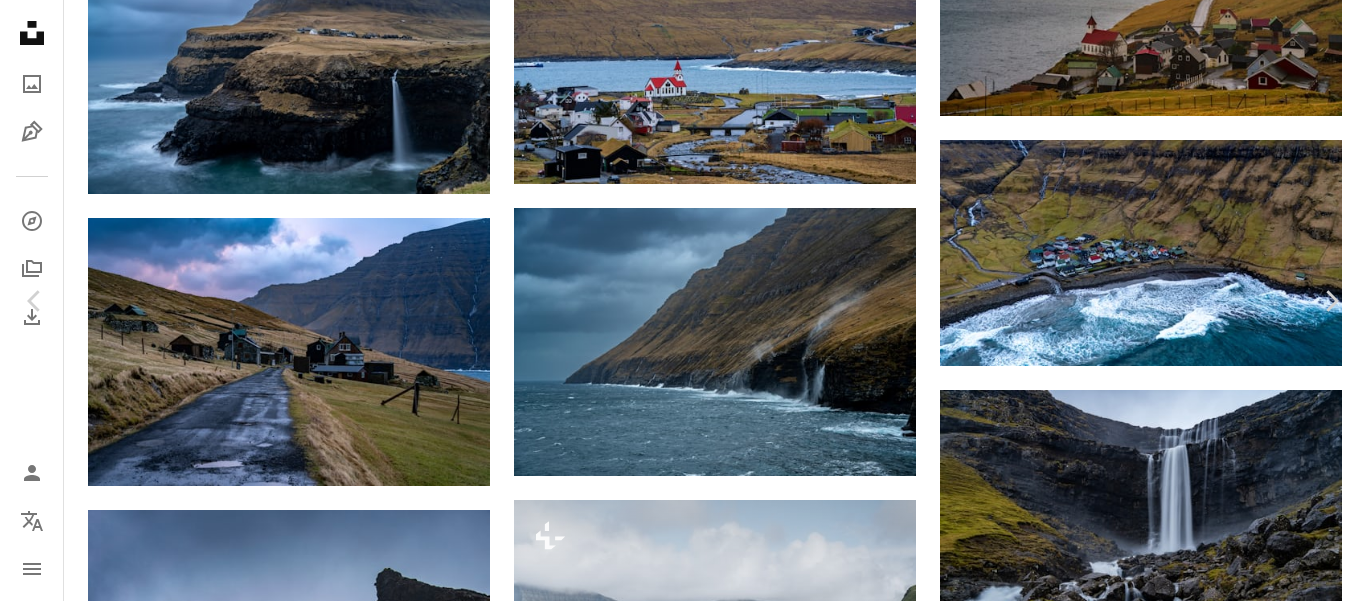 click on "**********" at bounding box center (683, 1100) 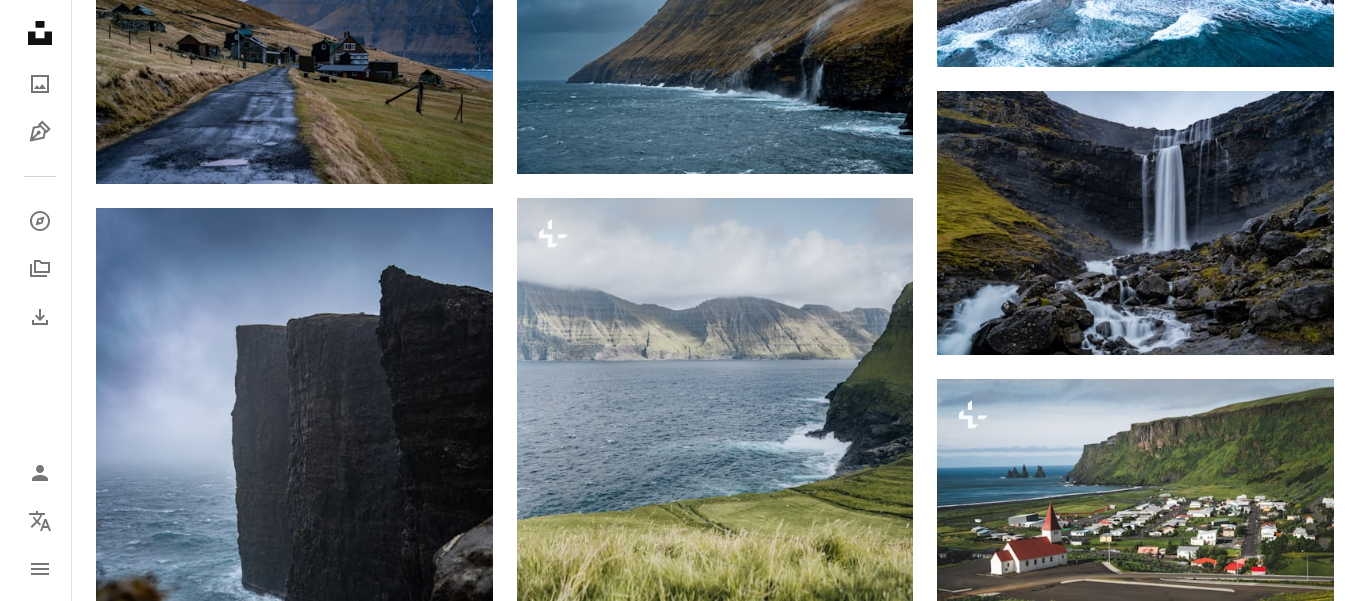 scroll, scrollTop: 1500, scrollLeft: 0, axis: vertical 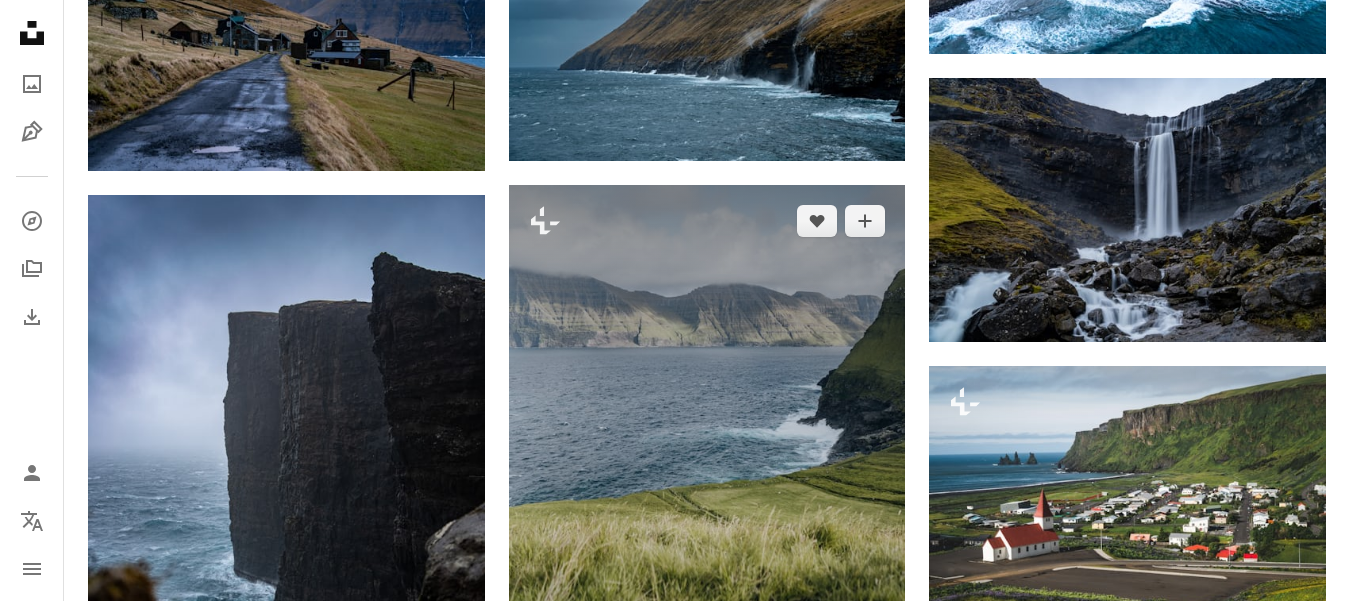 click at bounding box center [707, 482] 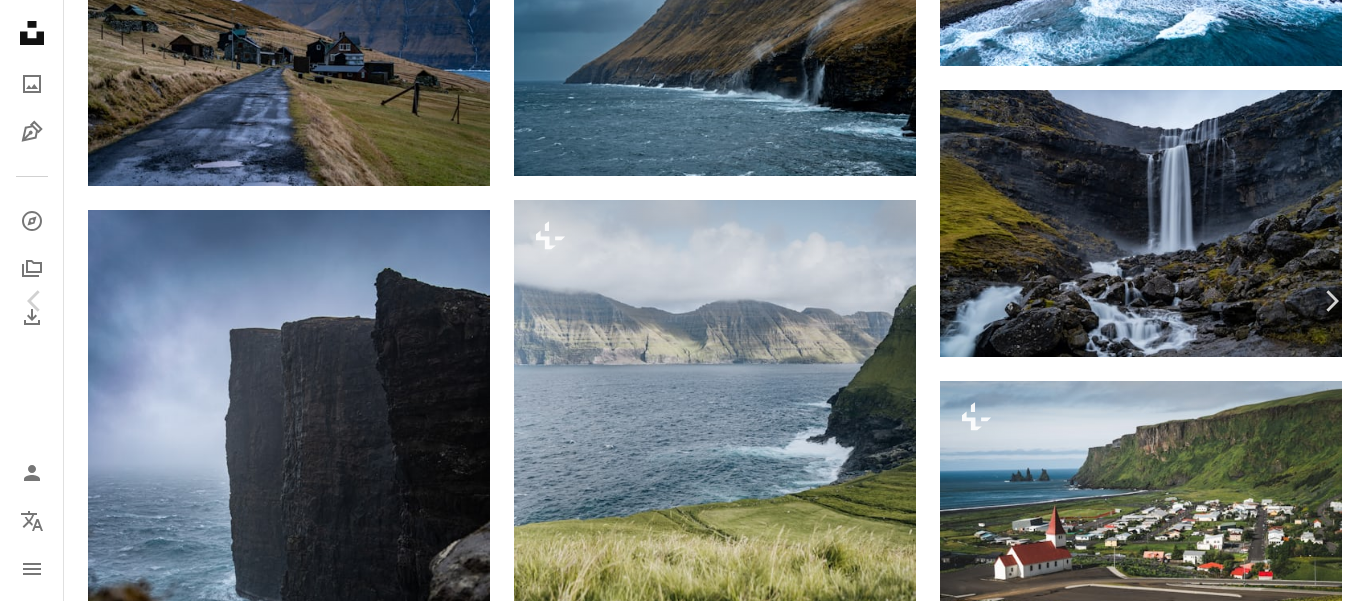 scroll, scrollTop: 0, scrollLeft: 0, axis: both 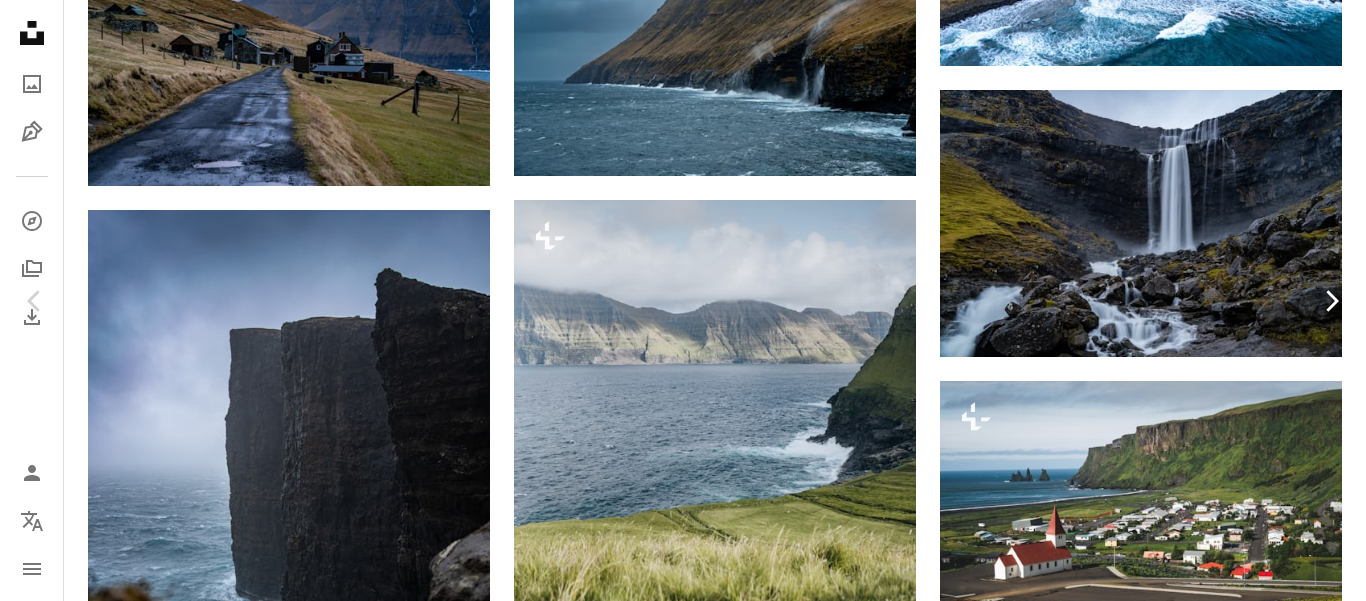 click on "Chevron right" at bounding box center (1331, 301) 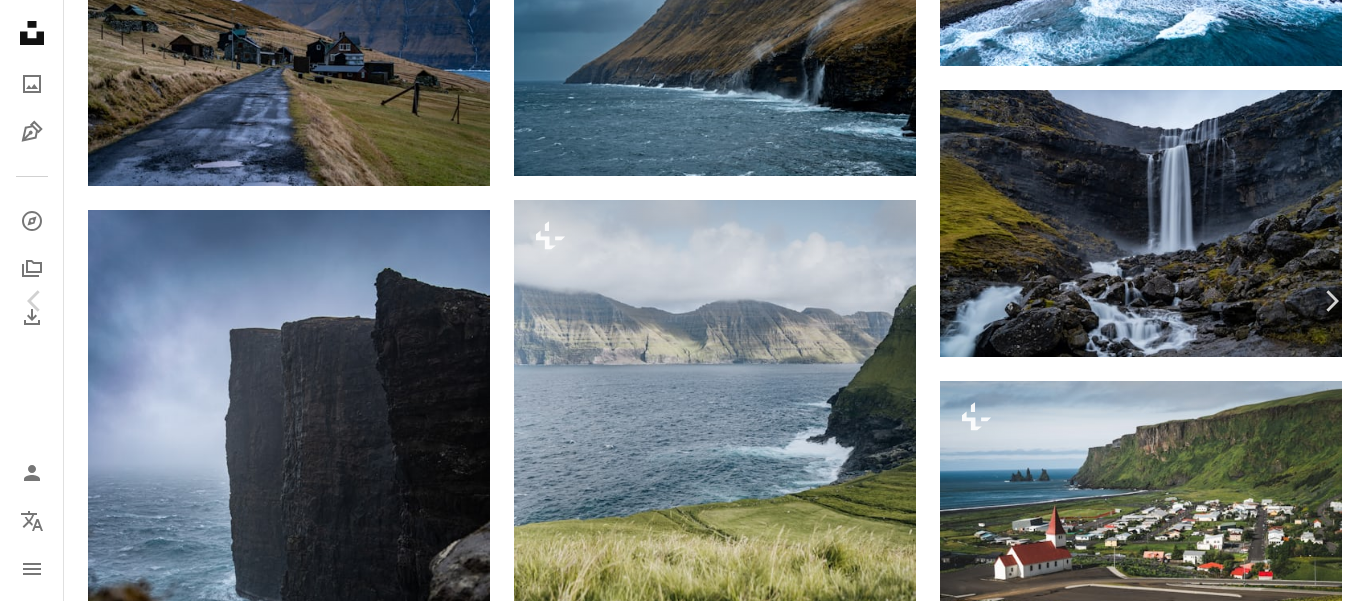 scroll, scrollTop: 200, scrollLeft: 0, axis: vertical 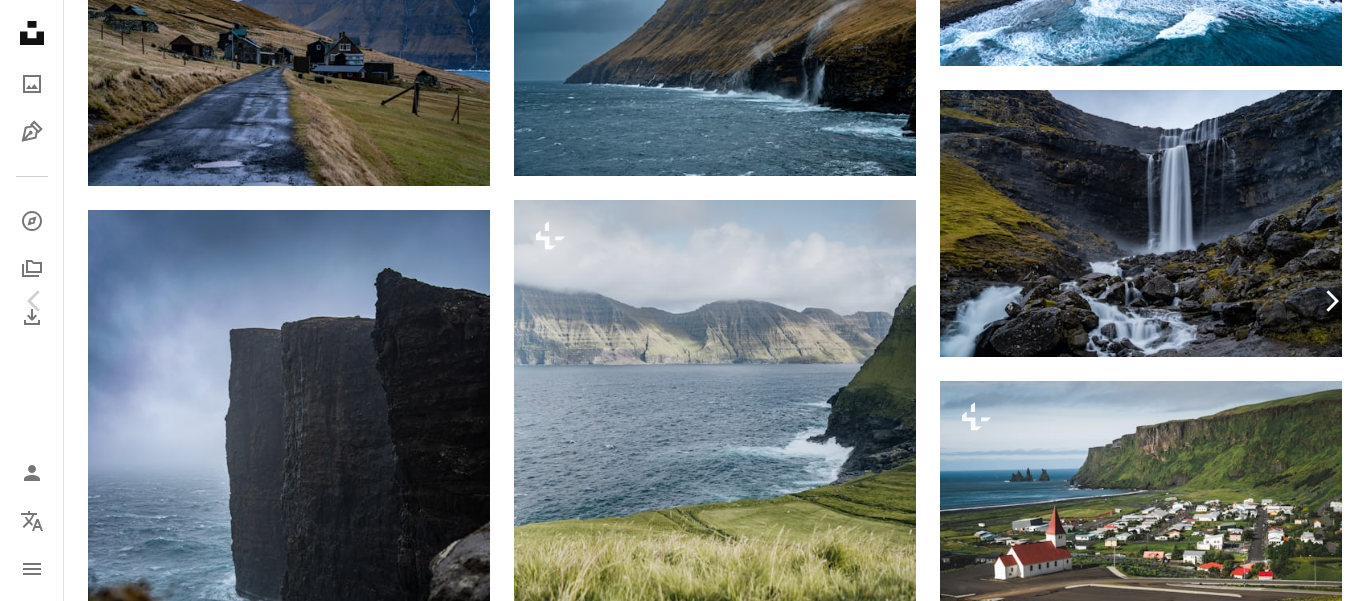 click on "Chevron right" 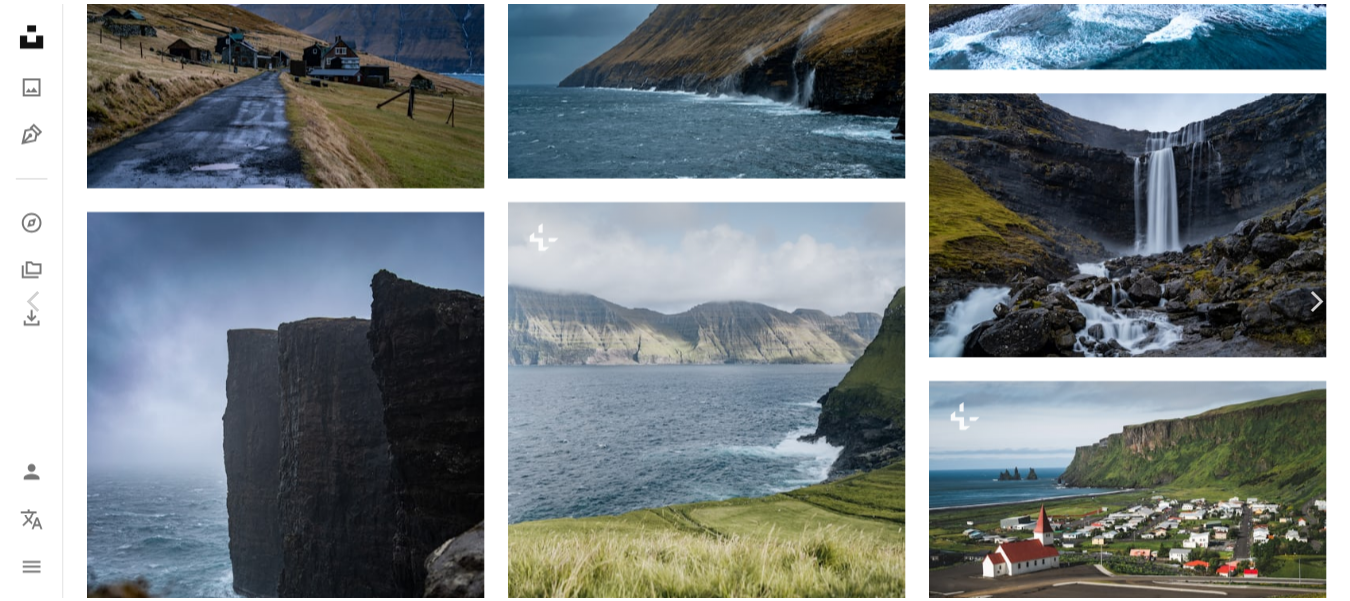 scroll, scrollTop: 200, scrollLeft: 0, axis: vertical 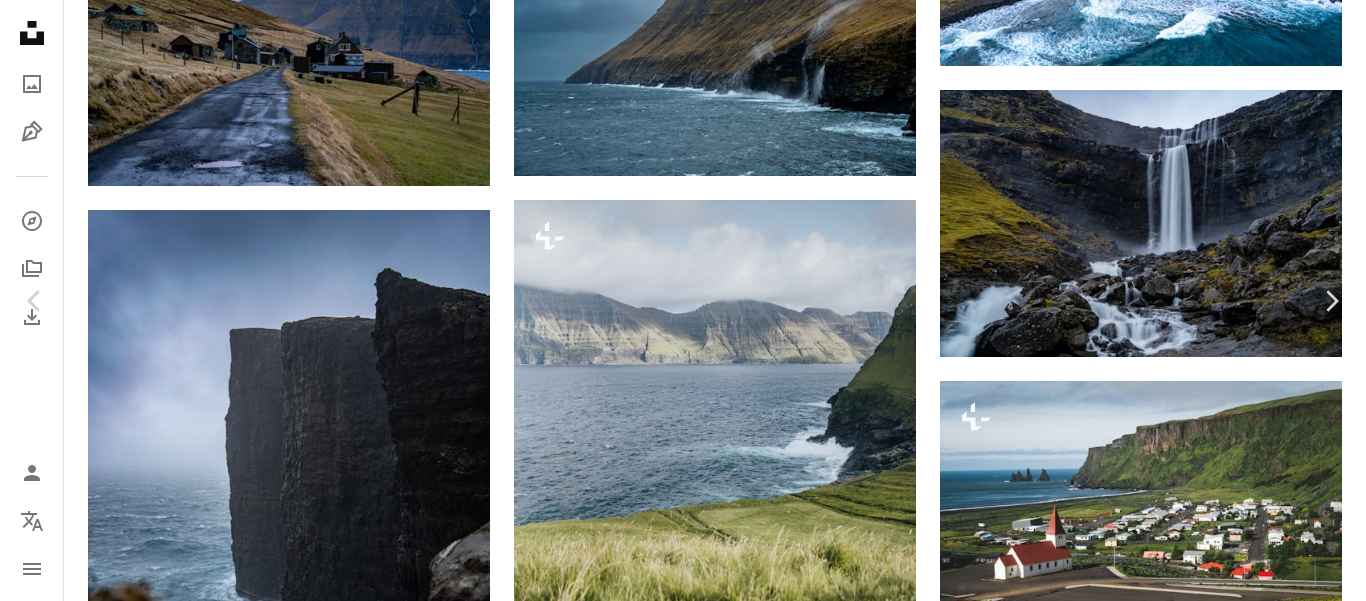 click on "An X shape Chevron left Chevron right [FIRST] [LAST] For Unsplash+ A heart A plus sign A lock Download Zoom in A forward-right arrow Share More Actions A map marker [COUNTRY] Calendar outlined Published on October 7, 2022 Safety Licensed under the Unsplash+ License wallpaper sea nature background waves wave wallpapers backgrounds coast cliff seaside [COUNTRY] shoreline scandinavia [COUNTRY] scandinavian nature Free stock photos From this series Chevron right Plus sign for Unsplash+ Plus sign for Unsplash+ Plus sign for Unsplash+ Plus sign for Unsplash+ Plus sign for Unsplash+ Plus sign for Unsplash+ Plus sign for Unsplash+ Related images Plus sign for Unsplash+ A heart A plus sign [FIRST] [LAST] For Unsplash+ A lock Download Plus sign for Unsplash+ A heart A plus sign [FIRST] [LAST] For Unsplash+ A lock Download Plus sign for Unsplash+ A heart A plus sign [FIRST] [LAST] For Unsplash+ A lock Download Plus sign for Unsplash+ A heart A plus sign" at bounding box center (683, 6727) 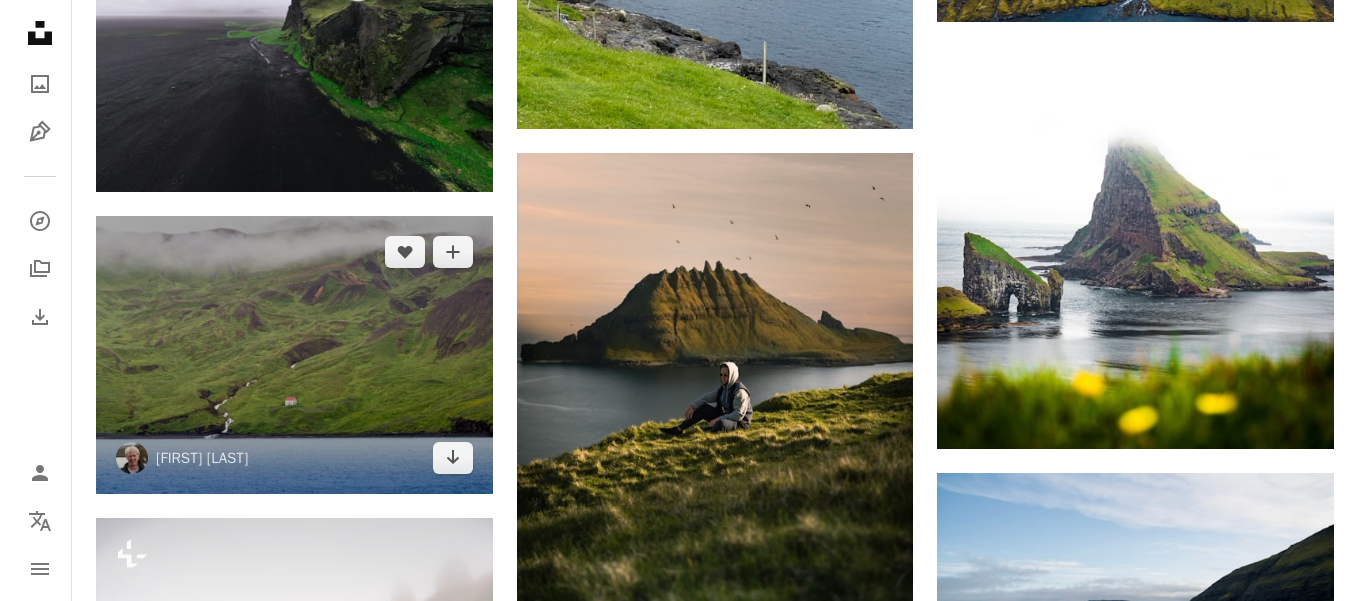 scroll, scrollTop: 4200, scrollLeft: 0, axis: vertical 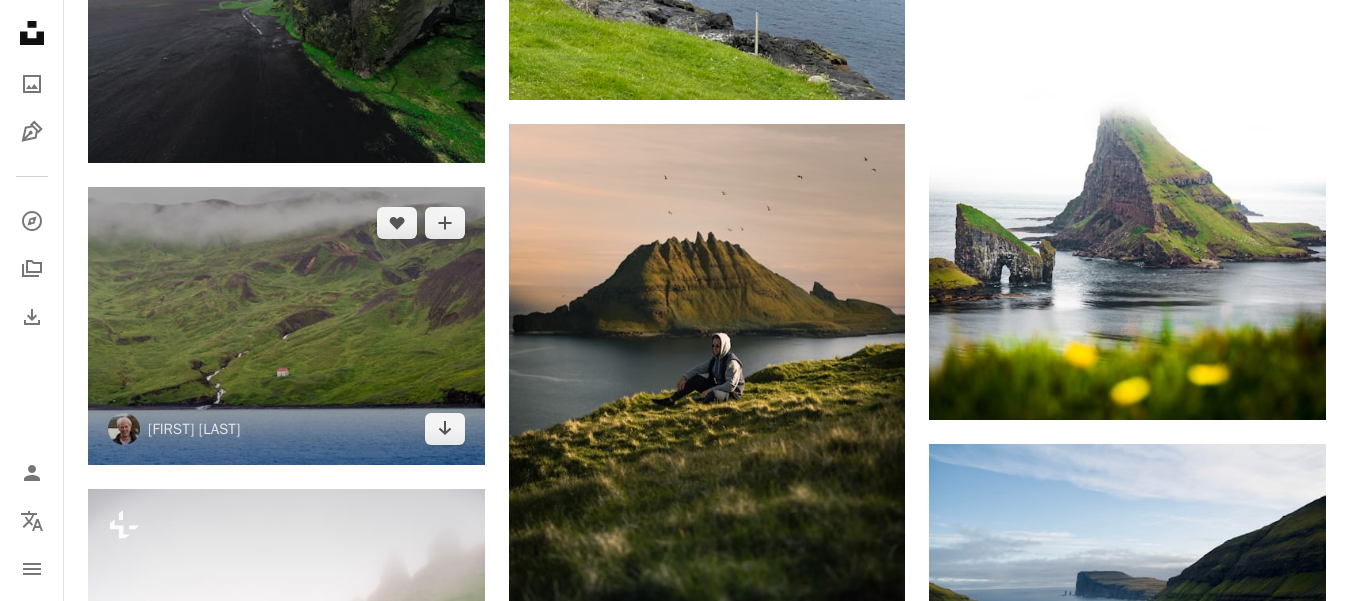 click at bounding box center [286, 326] 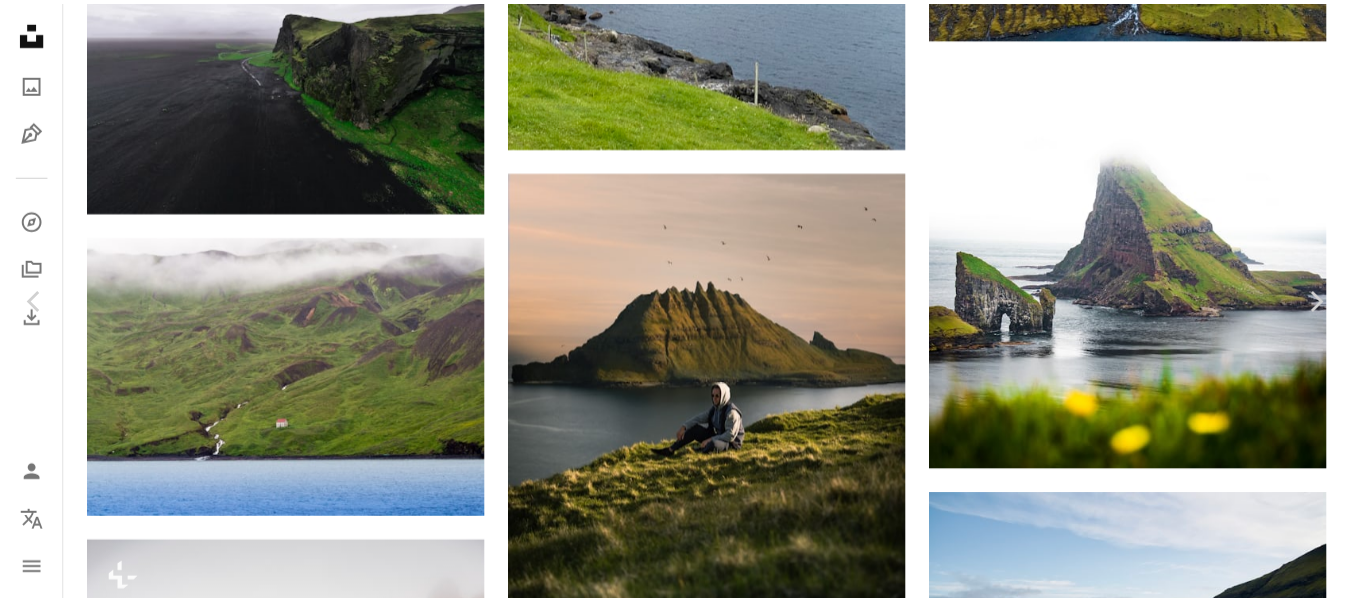 scroll, scrollTop: 300, scrollLeft: 0, axis: vertical 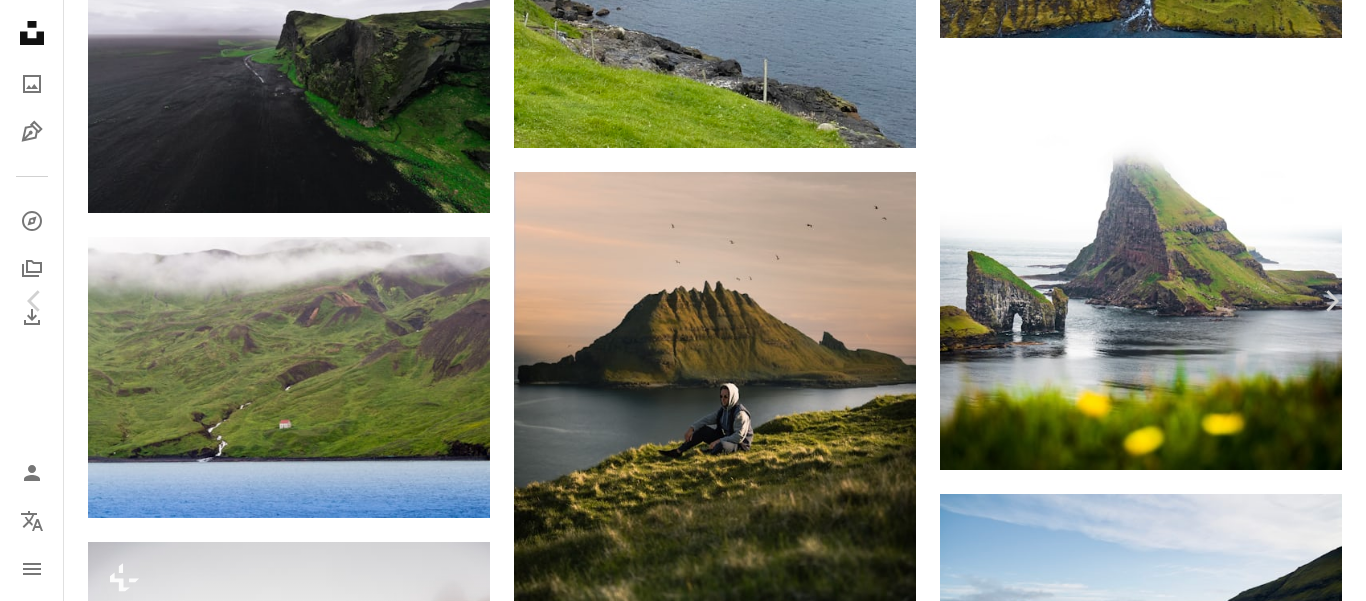 click on "An X shape Chevron left Chevron right [FIRST] [LAST] [EMAIL] A heart A plus sign Download free Chevron down Zoom in Views 497,893 Downloads 2,474 A forward-right arrow Share Info icon Info More Actions Remote real estate A map marker Skjálfandi, [COUNTRY] Calendar outlined Published on [DATE] Safety Free to use under the Unsplash License house waterfall river iceland lake countryside cottage stream rural remote lakeside hillside slope little land sea animal green bird scenery Public domain images Browse premium related images on iStock | Save 20% with code UNSPLASH20 View more on iStock ↗ Related images A heart A plus sign [FIRST] [LAST] Arrow pointing down A heart A plus sign [FIRST] [LAST] [BRAND] Arrow pointing down A heart A plus sign [FIRST] [LAST] Available for hire A checkmark inside of a circle Arrow pointing down A heart A plus sign A P Arrow pointing down Plus sign for Unsplash+ A heart A plus sign [FIRST] + [LAST] For Unsplash+ A lock Download A heart A plus sign [FIRST] [LAST] Arrow pointing down For" at bounding box center [683, 4027] 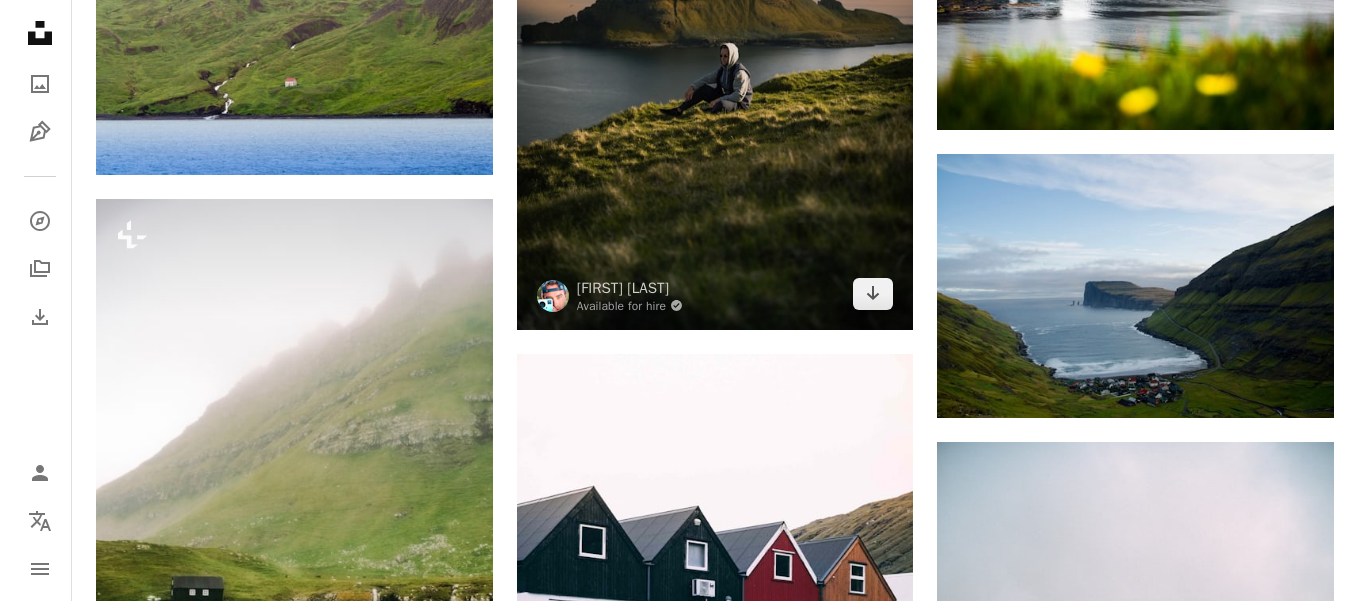 scroll, scrollTop: 4500, scrollLeft: 0, axis: vertical 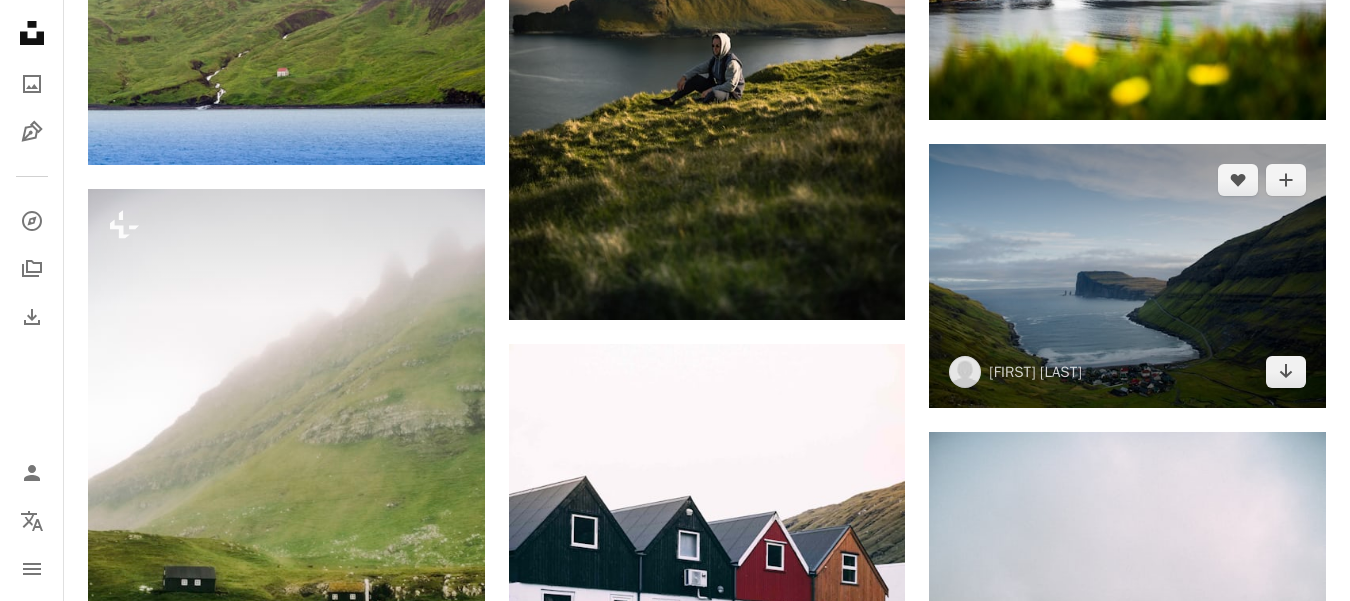 click at bounding box center (1127, 276) 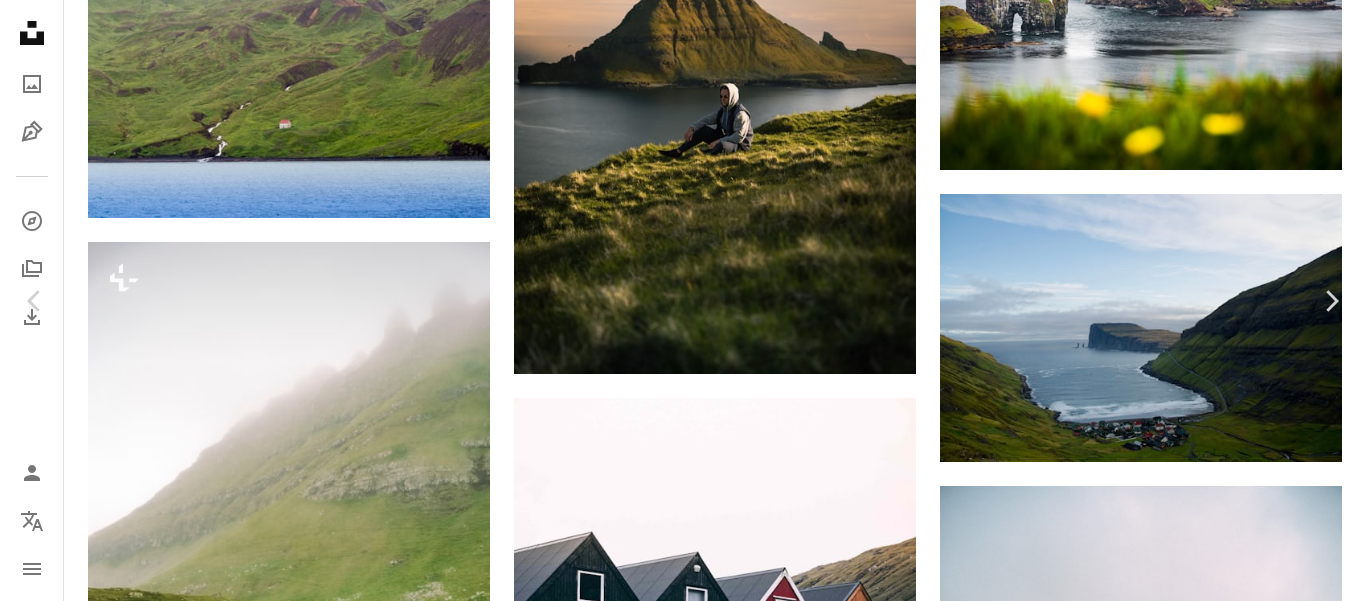 scroll, scrollTop: 300, scrollLeft: 0, axis: vertical 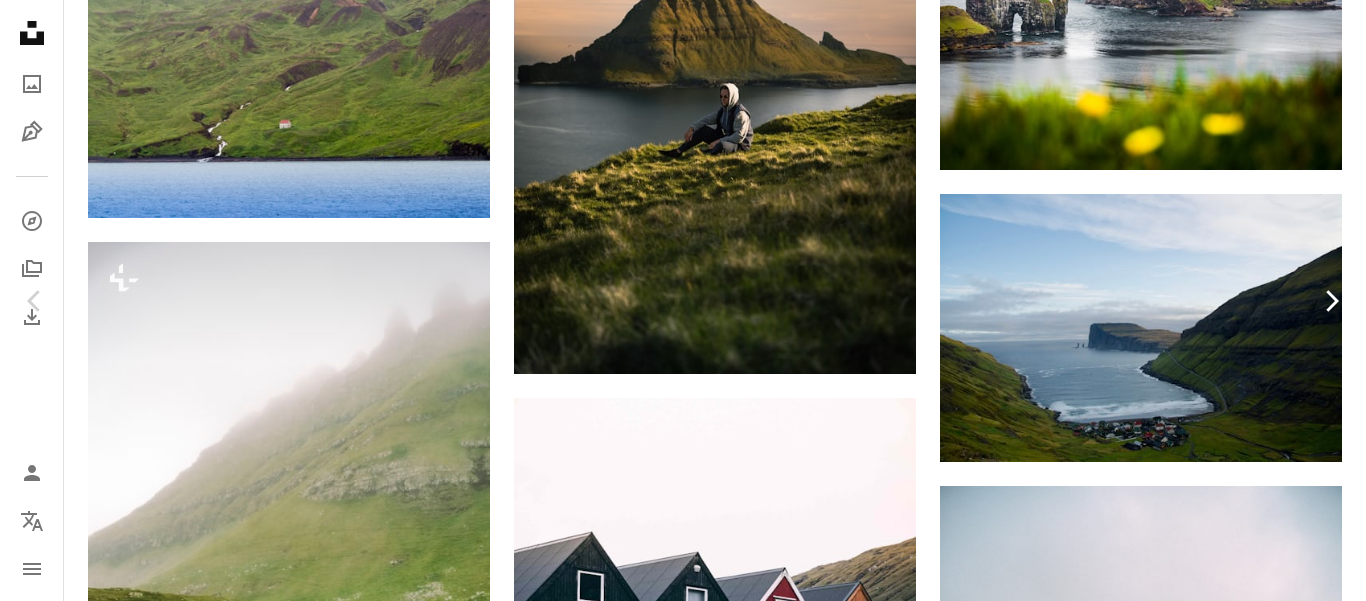 click on "Chevron right" at bounding box center (1331, 301) 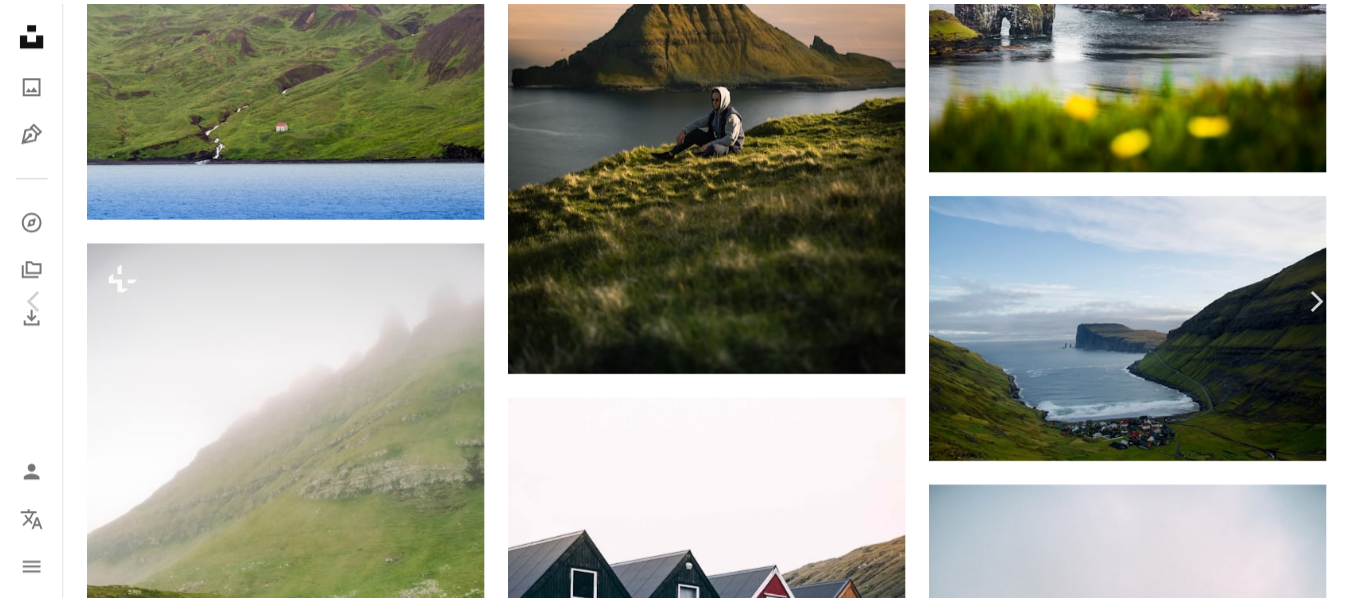 scroll, scrollTop: 0, scrollLeft: 0, axis: both 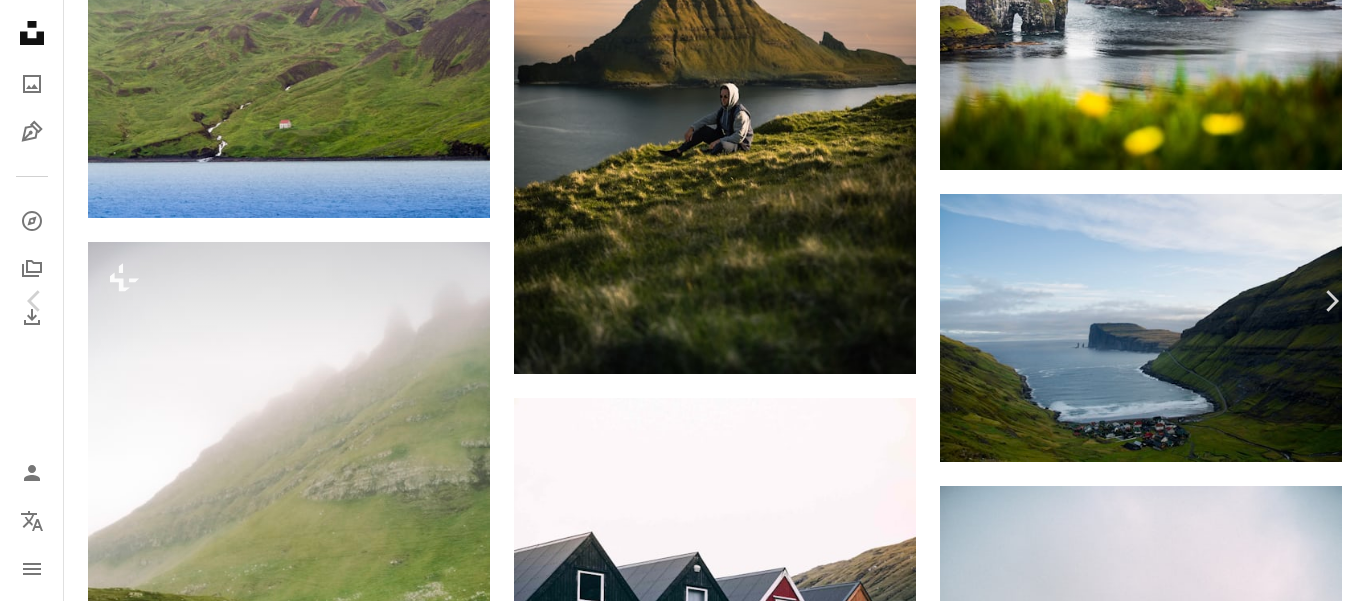 click on "An X shape Chevron left Chevron right [FIRST] [LAST] For Unsplash+ A heart A plus sign A lock Download Zoom in A forward-right arrow Share More Actions A map marker [COUNTRY] Calendar outlined Published on August 22, 2023 Camera DJI, FC3170 Safety Licensed under the Unsplash+ License wallpaper green [COUNTRY] scenery nature background greenery green aesthetic moody drone view coastline cliffs [COUNTRY] landscape Public domain images From this series Plus sign for Unsplash+ Plus sign for Unsplash+ Related images Plus sign for Unsplash+ A heart A plus sign [FIRST] [LAST] For Unsplash+ A lock Download Plus sign for Unsplash+ A heart A plus sign [FIRST] [LAST] For Unsplash+ A lock Download Plus sign for Unsplash+ A heart A plus sign Getty Images For Unsplash+ A lock Download Plus sign for Unsplash+ A heart A plus sign [FIRST] [LAST] For Unsplash+ A lock Download Plus sign for Unsplash+ A heart A plus sign [FIRST] [LAST] For Unsplash+ A lock Download Plus sign for Unsplash+ A heart A plus sign [FIRST] [LAST] For Unsplash+ A lock Download Plus sign for Unsplash+ A heart A plus sign [FIRST] [LAST]" at bounding box center (683, 3727) 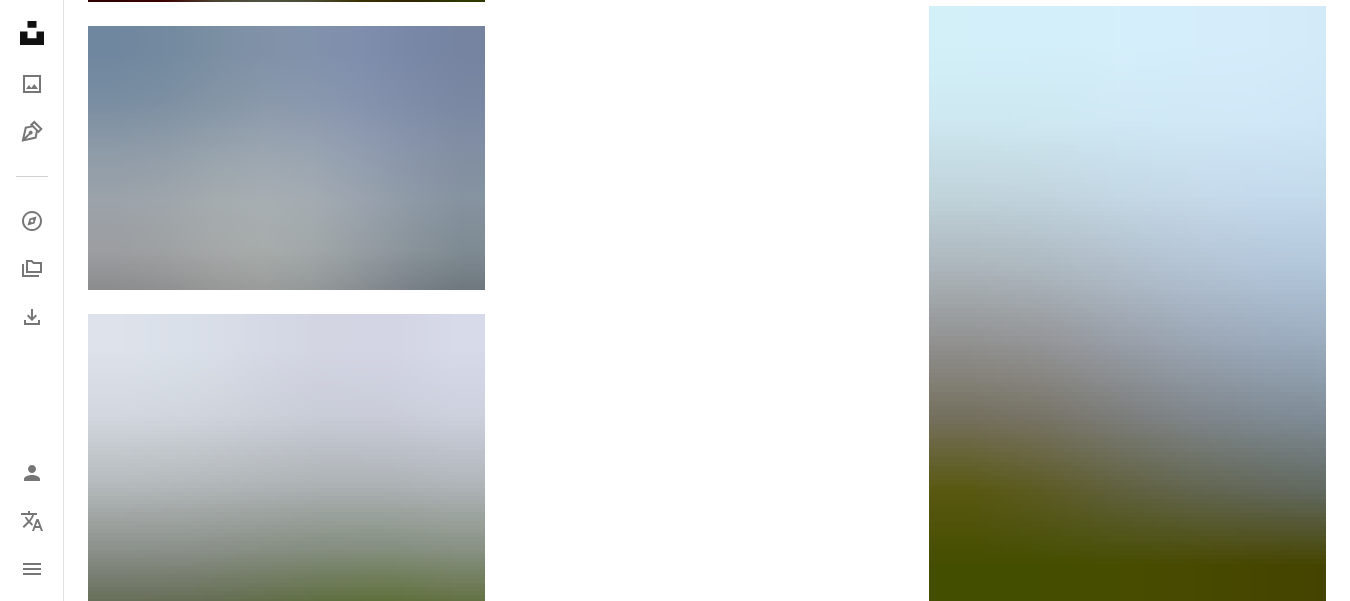 scroll, scrollTop: 6100, scrollLeft: 0, axis: vertical 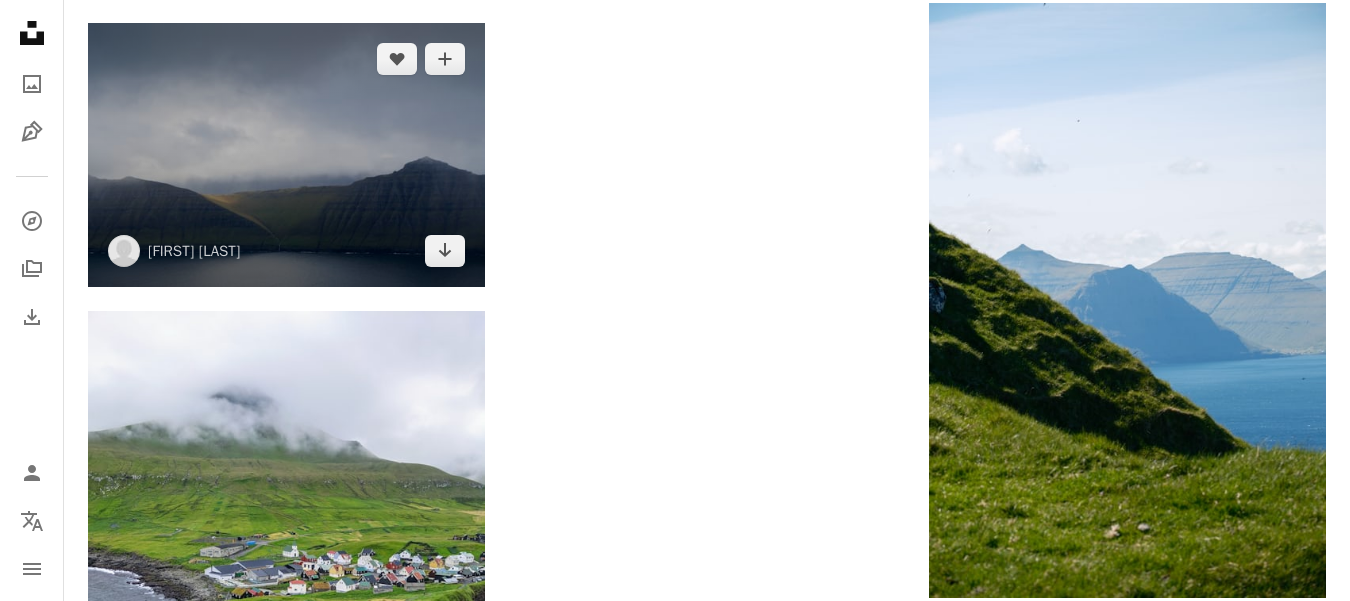 click at bounding box center [286, 155] 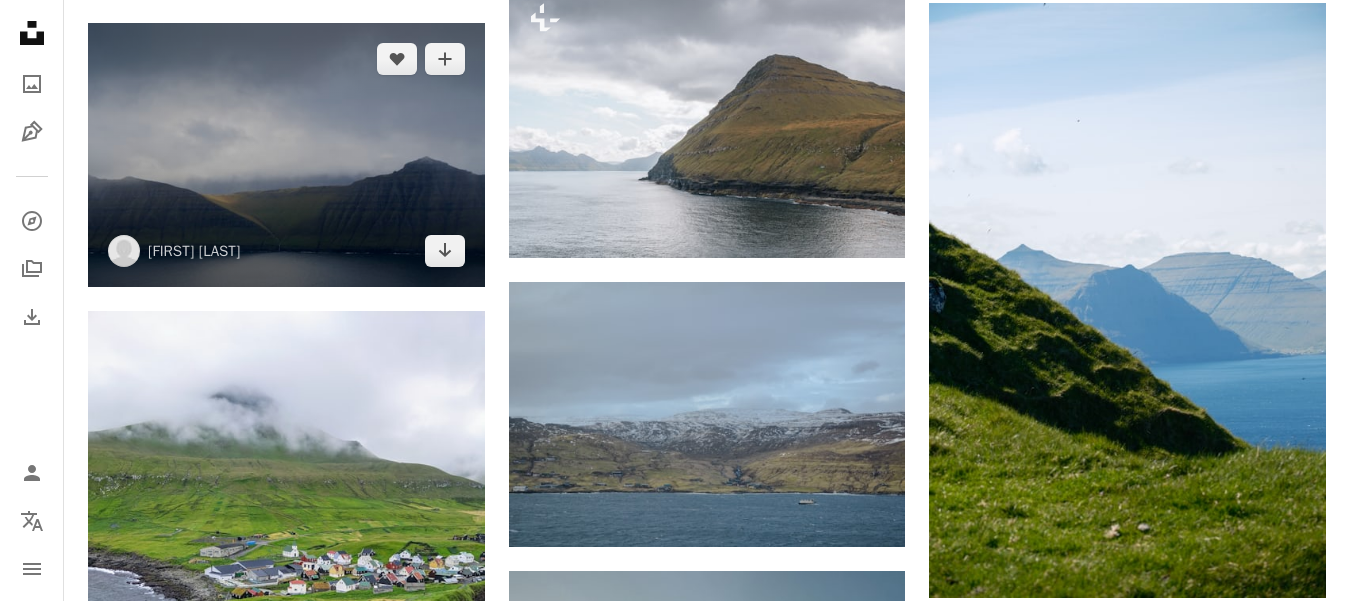 click at bounding box center (286, 155) 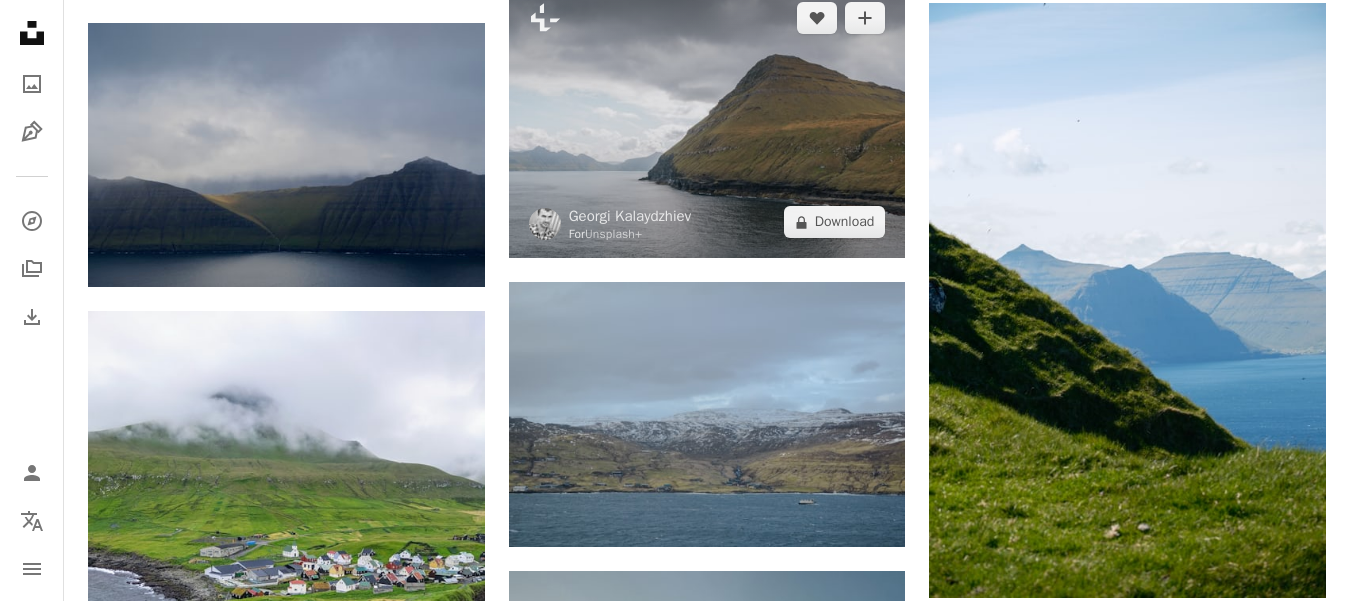 click at bounding box center [707, 120] 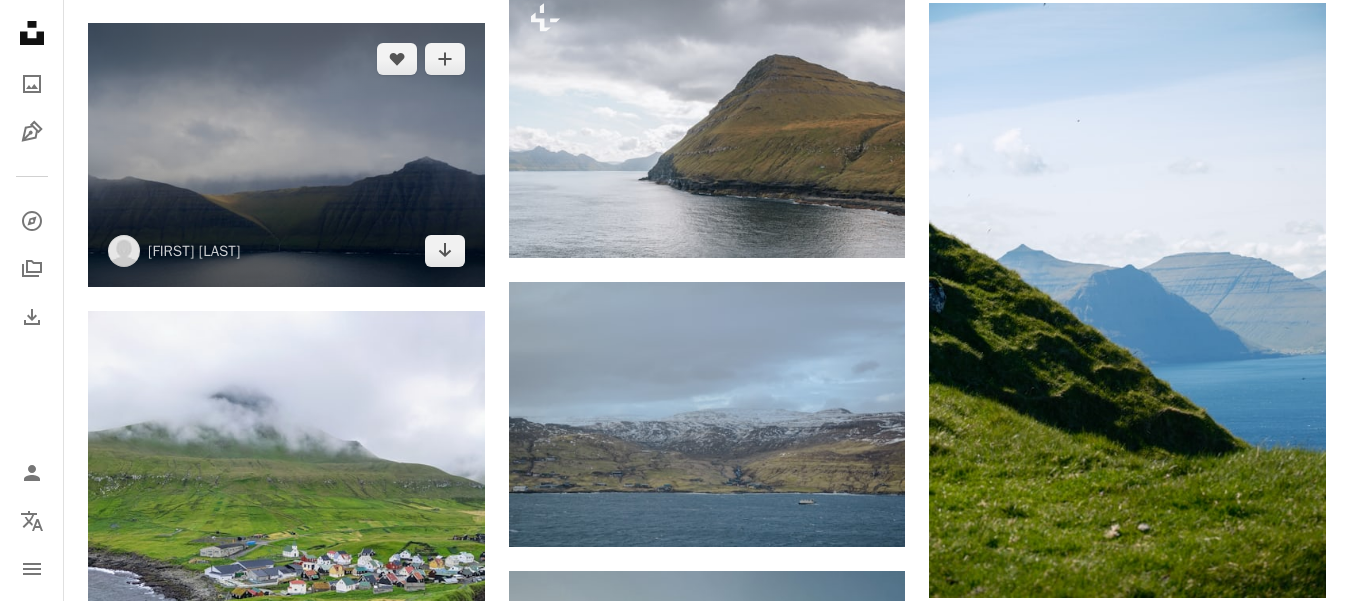 click at bounding box center (286, 155) 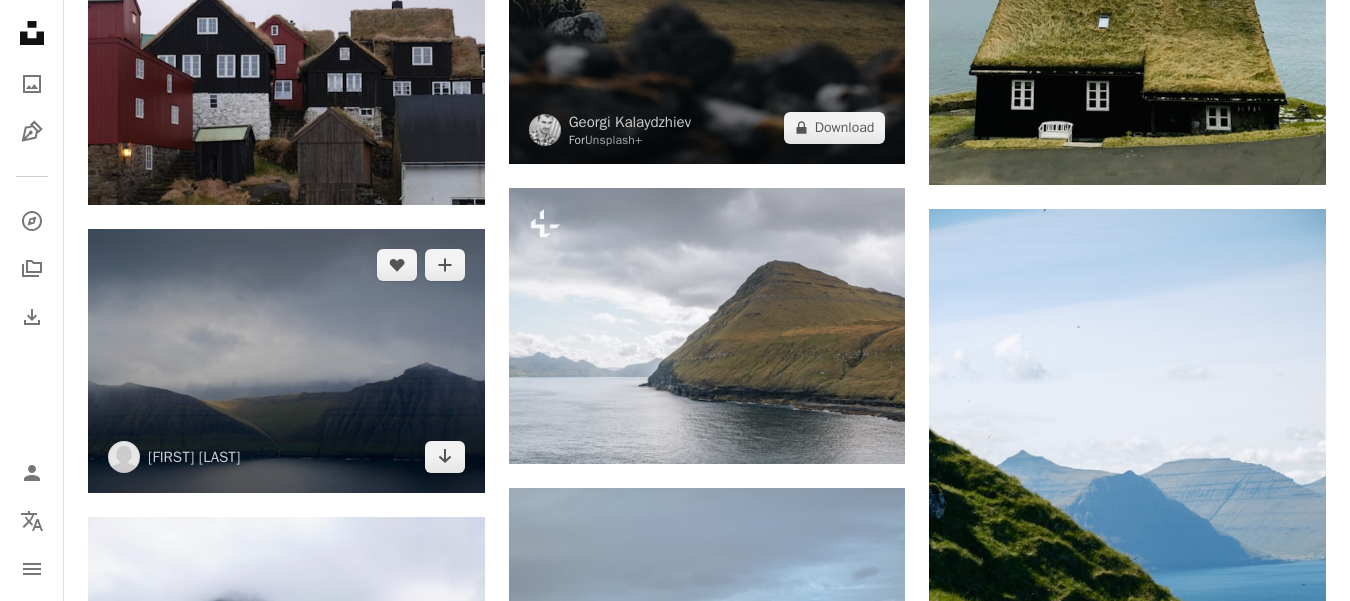 scroll, scrollTop: 5900, scrollLeft: 0, axis: vertical 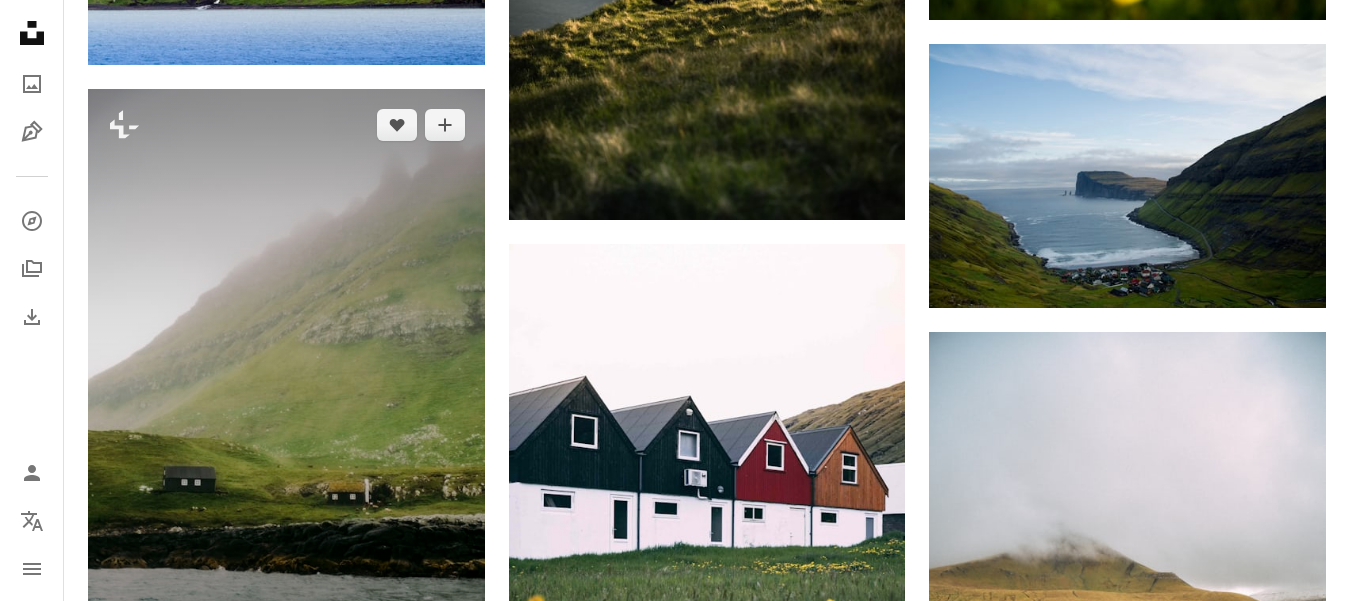 click at bounding box center [286, 386] 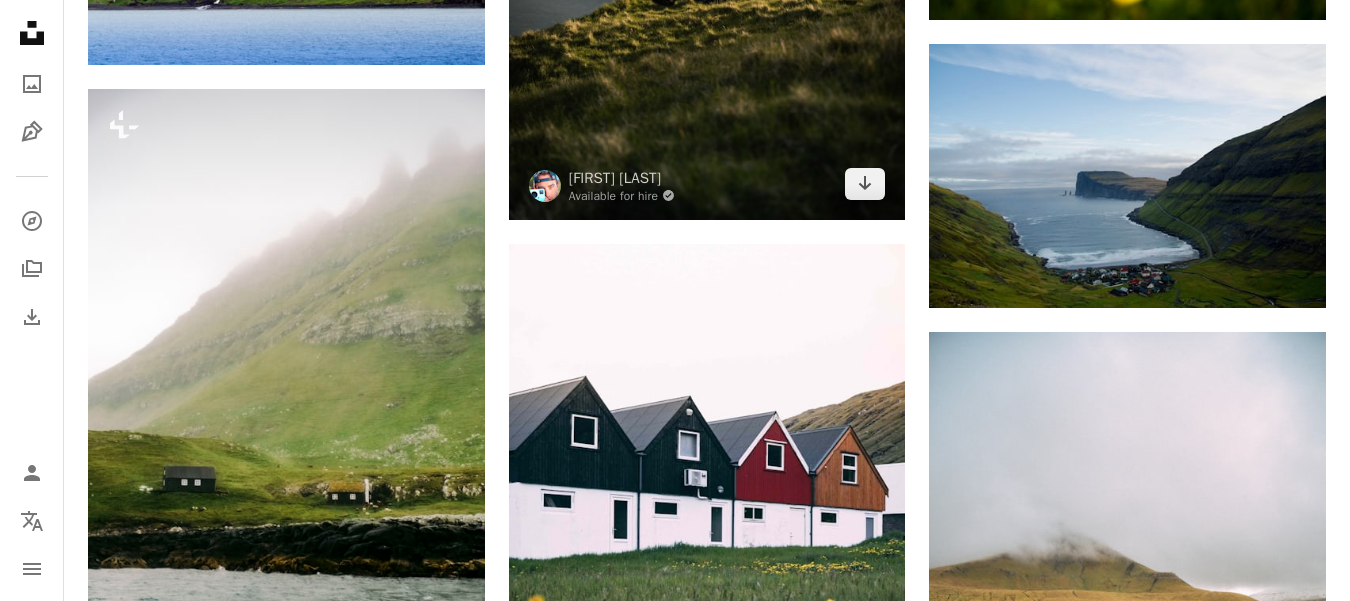 click at bounding box center (707, -28) 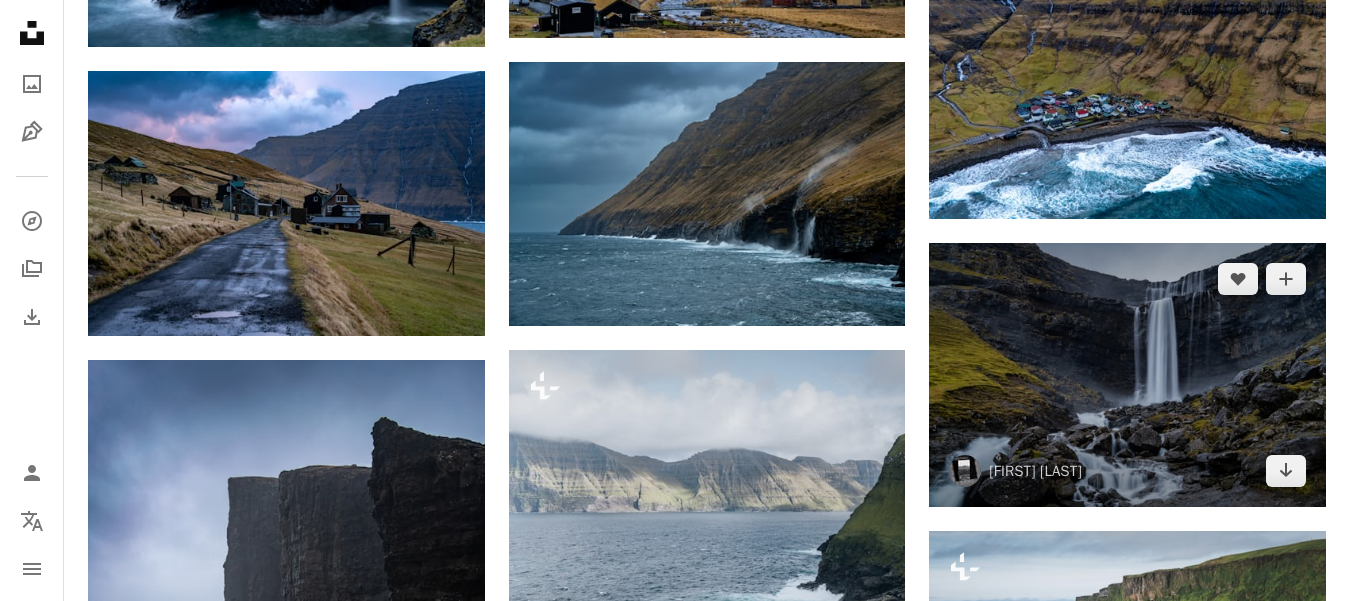 scroll, scrollTop: 1300, scrollLeft: 0, axis: vertical 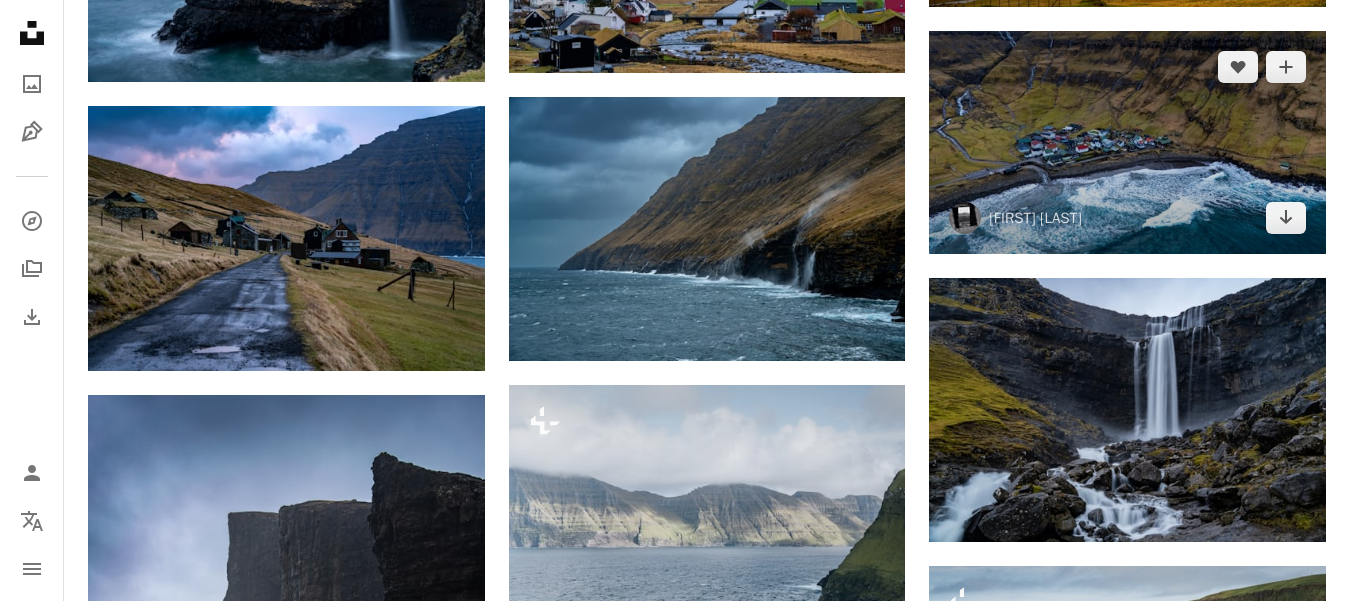 click at bounding box center [1127, 142] 